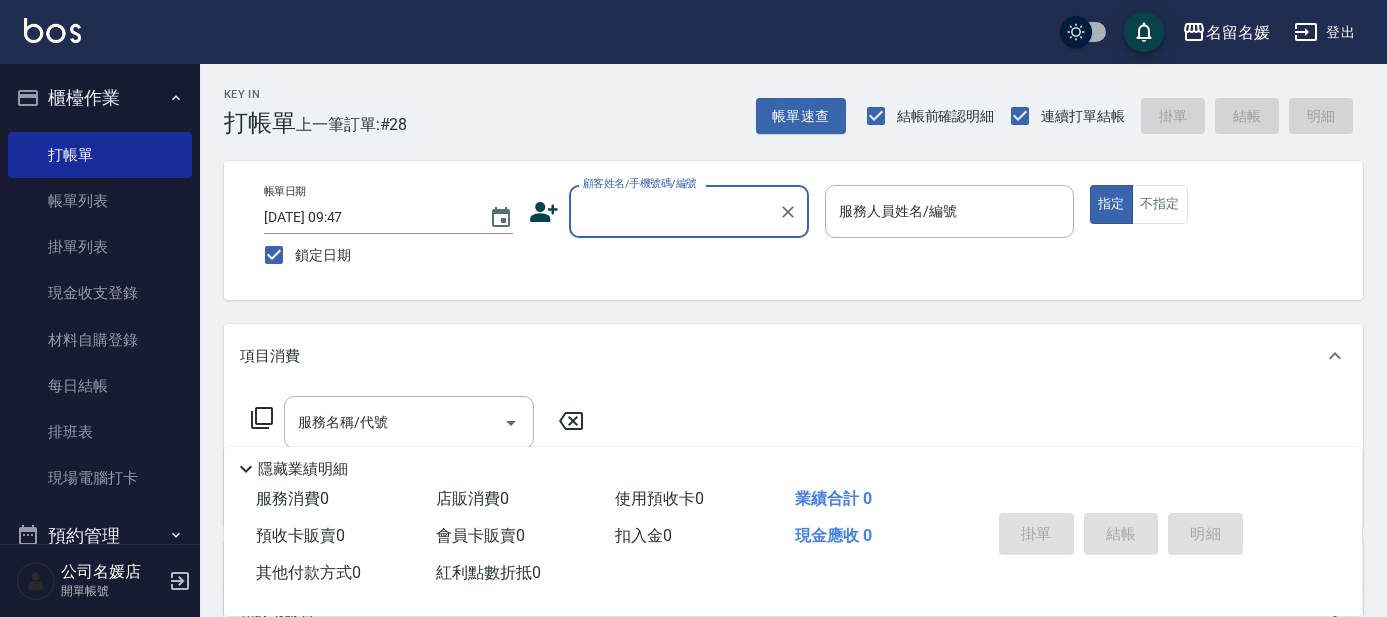 scroll, scrollTop: 0, scrollLeft: 0, axis: both 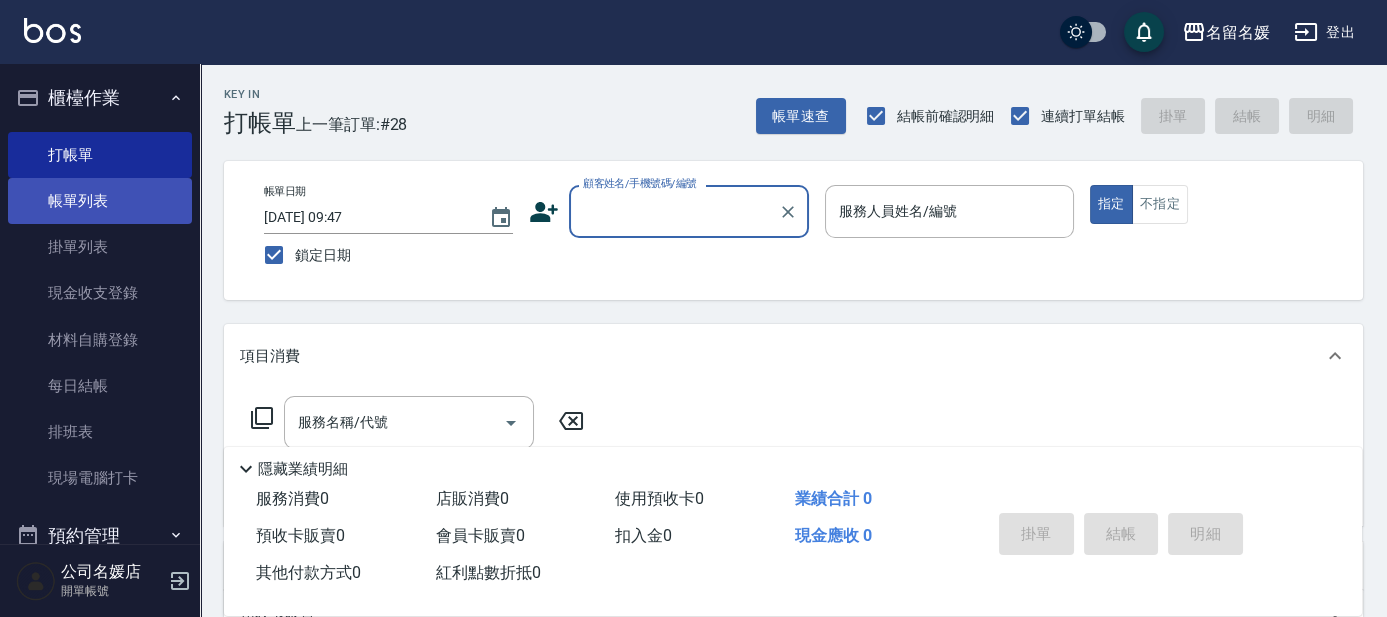 click on "帳單列表" at bounding box center (100, 201) 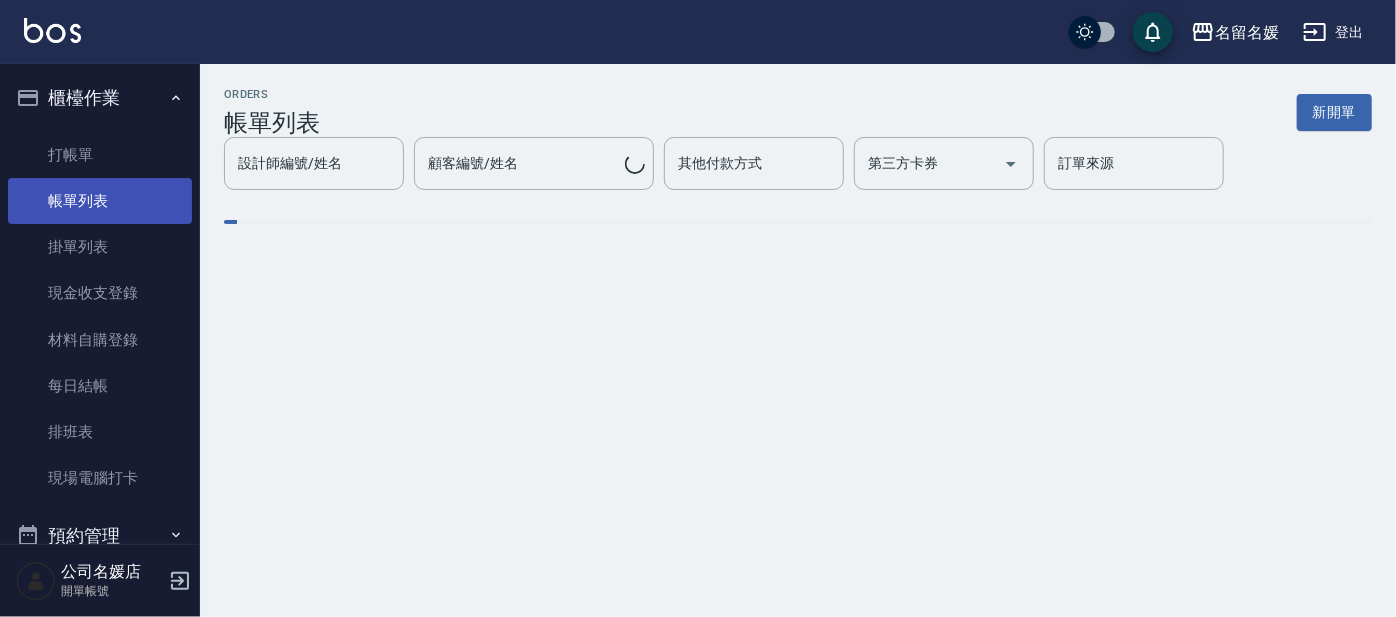 click on "帳單列表" at bounding box center [100, 201] 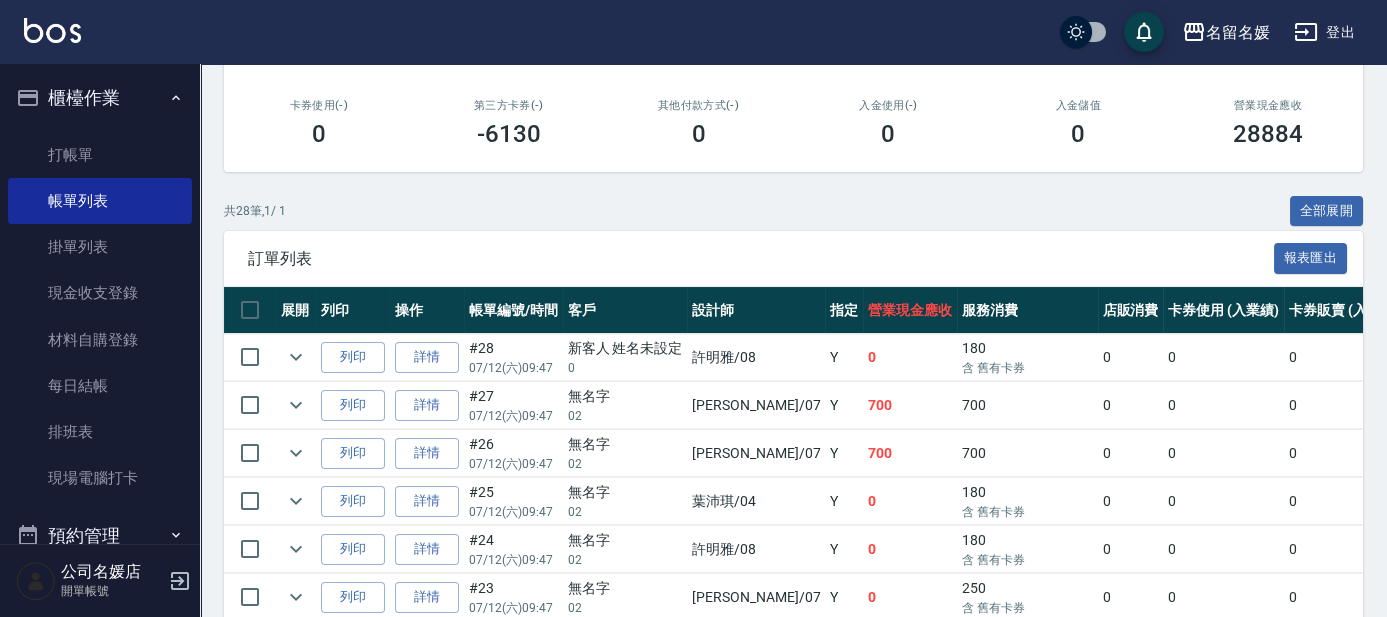 scroll, scrollTop: 363, scrollLeft: 0, axis: vertical 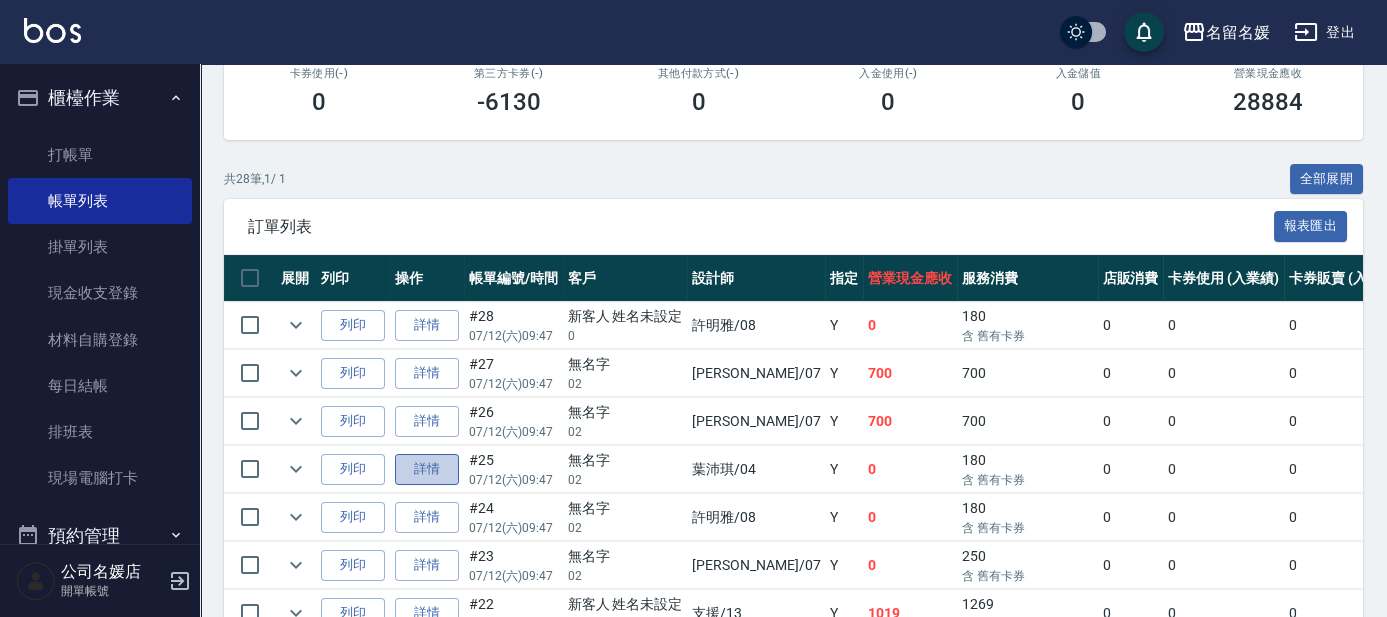 click on "詳情" at bounding box center (427, 469) 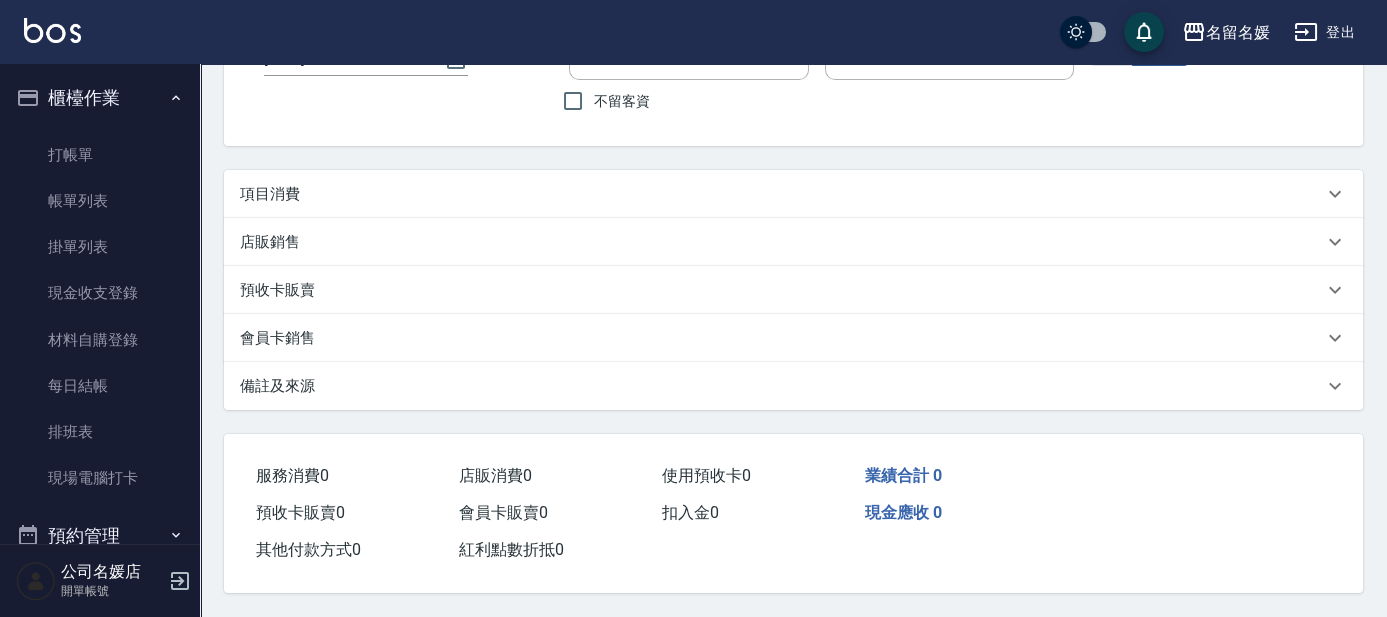 scroll, scrollTop: 0, scrollLeft: 0, axis: both 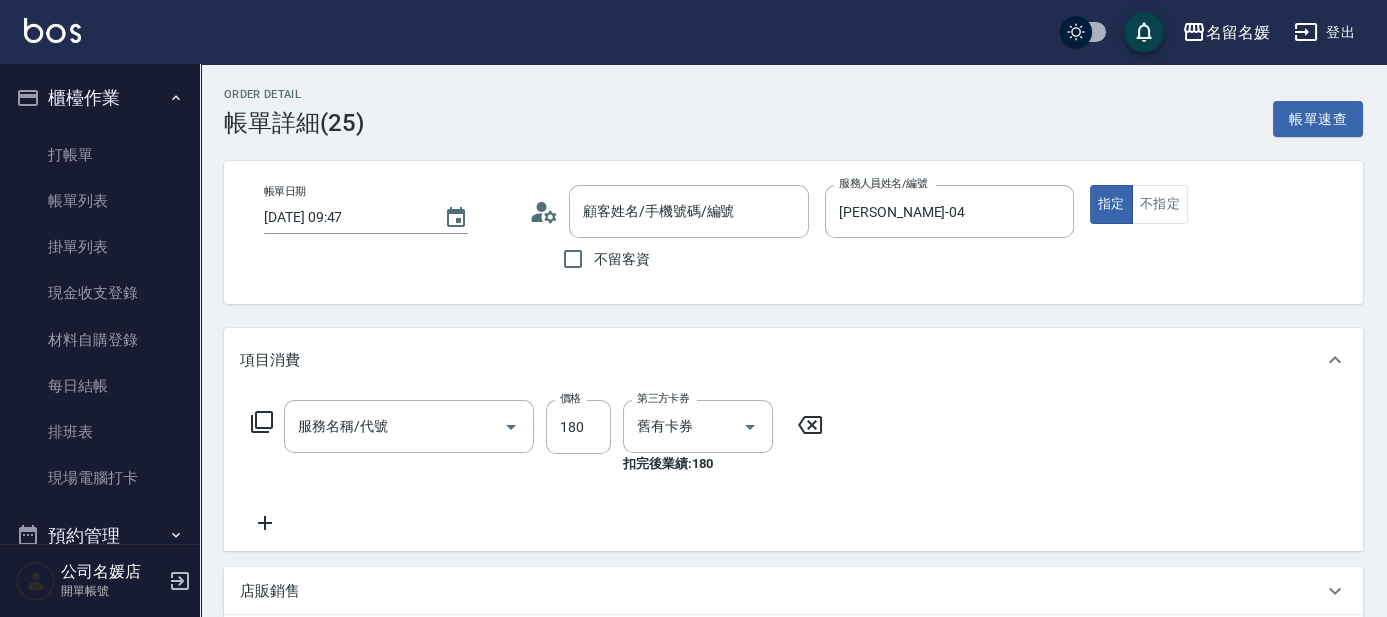 type on "[DATE] 09:47" 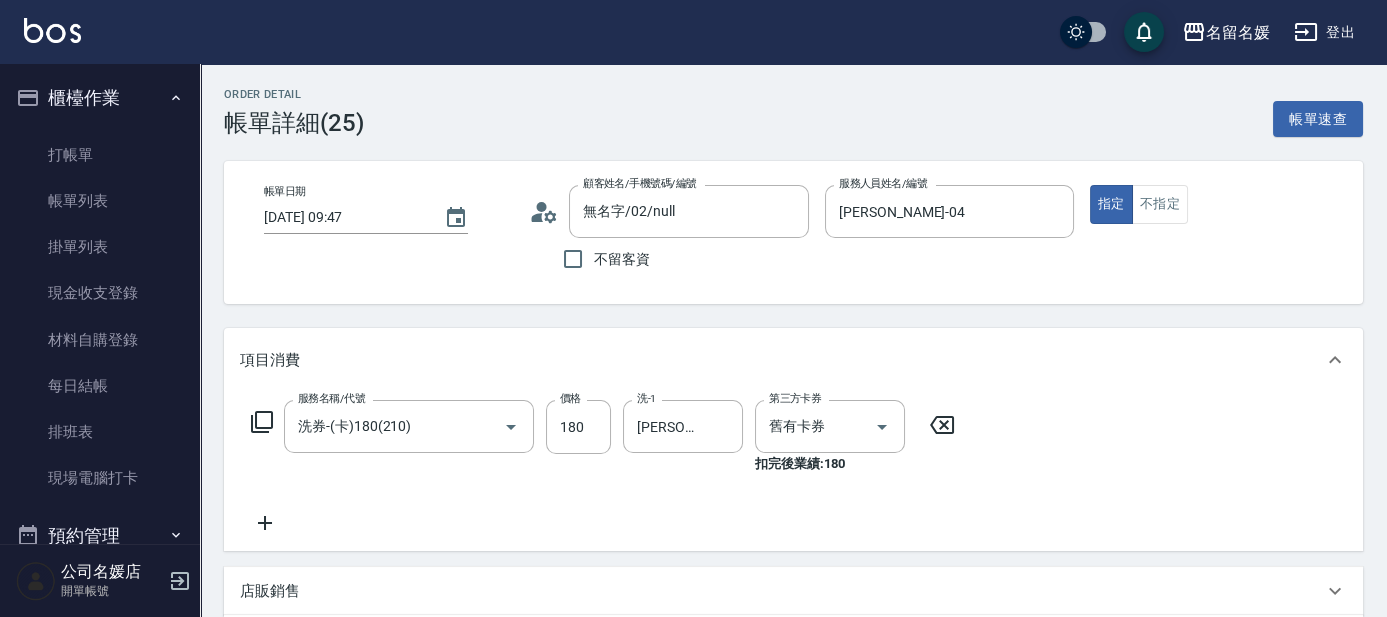 type on "無名字/02/null" 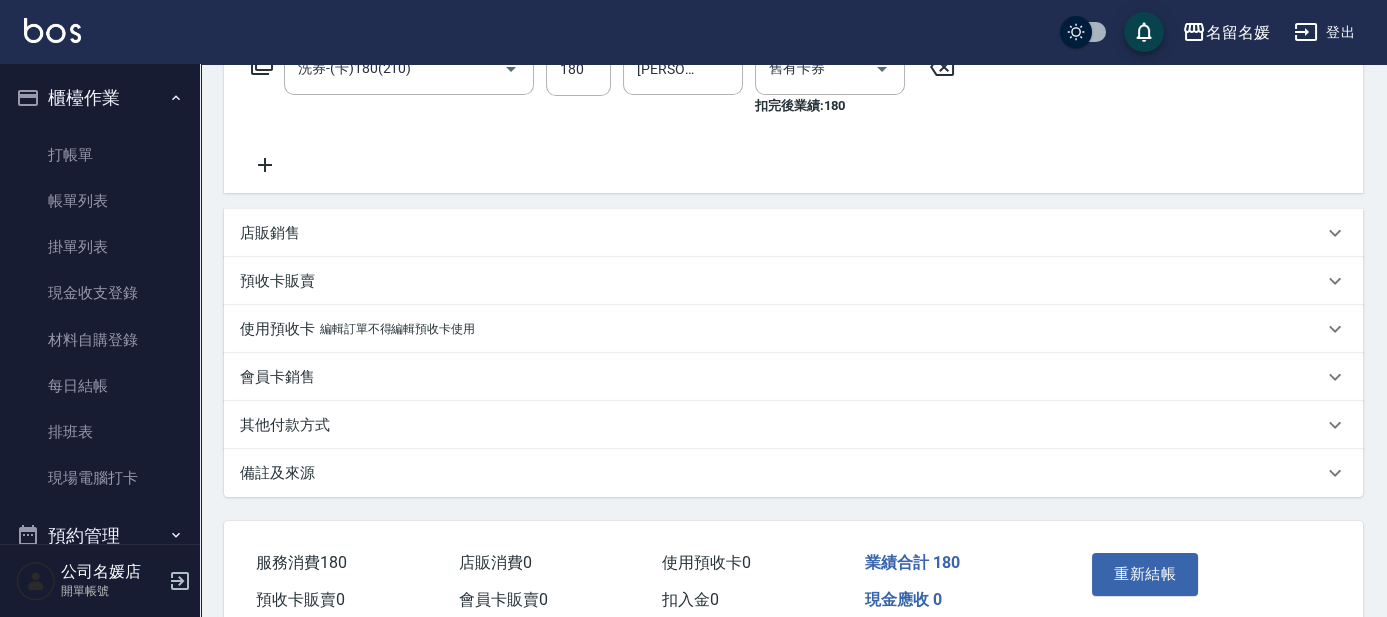 scroll, scrollTop: 363, scrollLeft: 0, axis: vertical 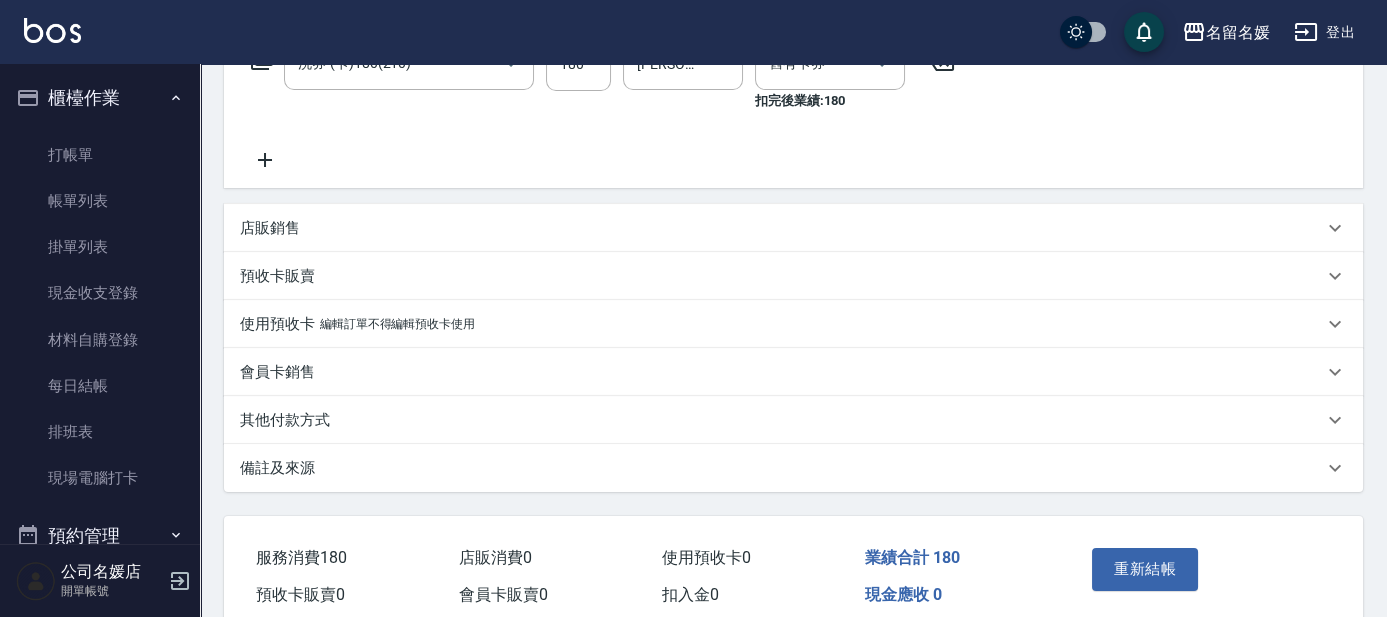 click on "店販銷售" at bounding box center [270, 228] 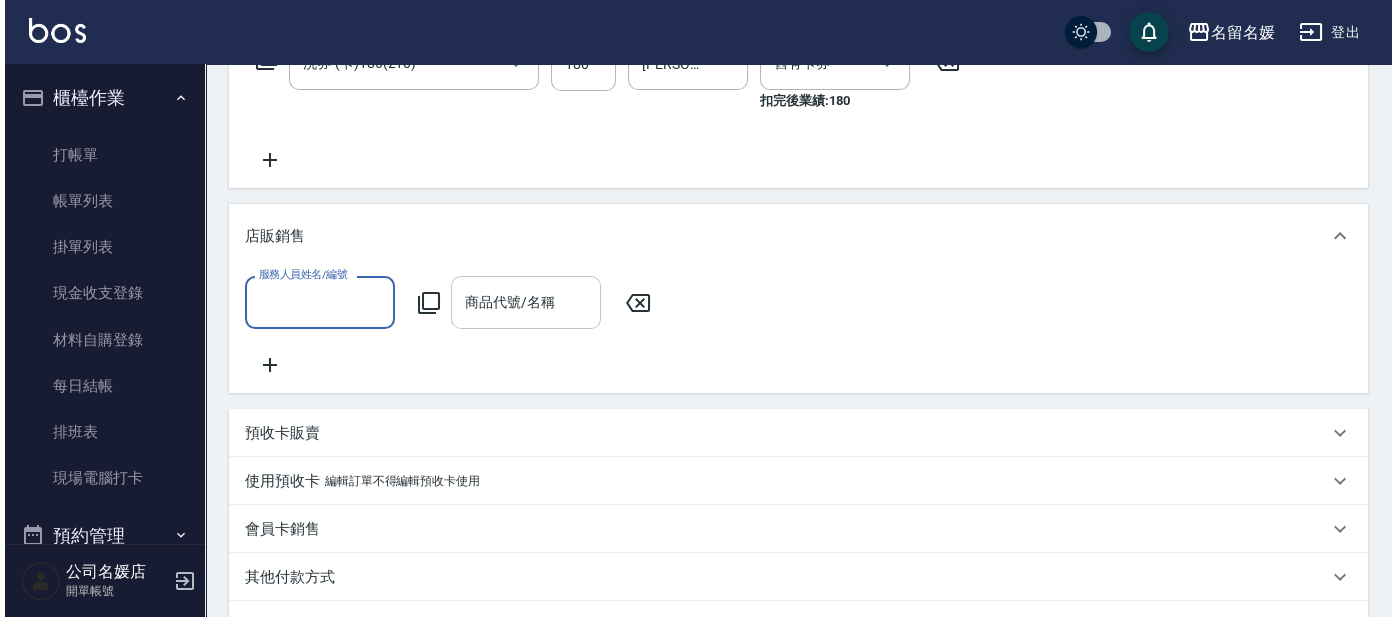 scroll, scrollTop: 0, scrollLeft: 0, axis: both 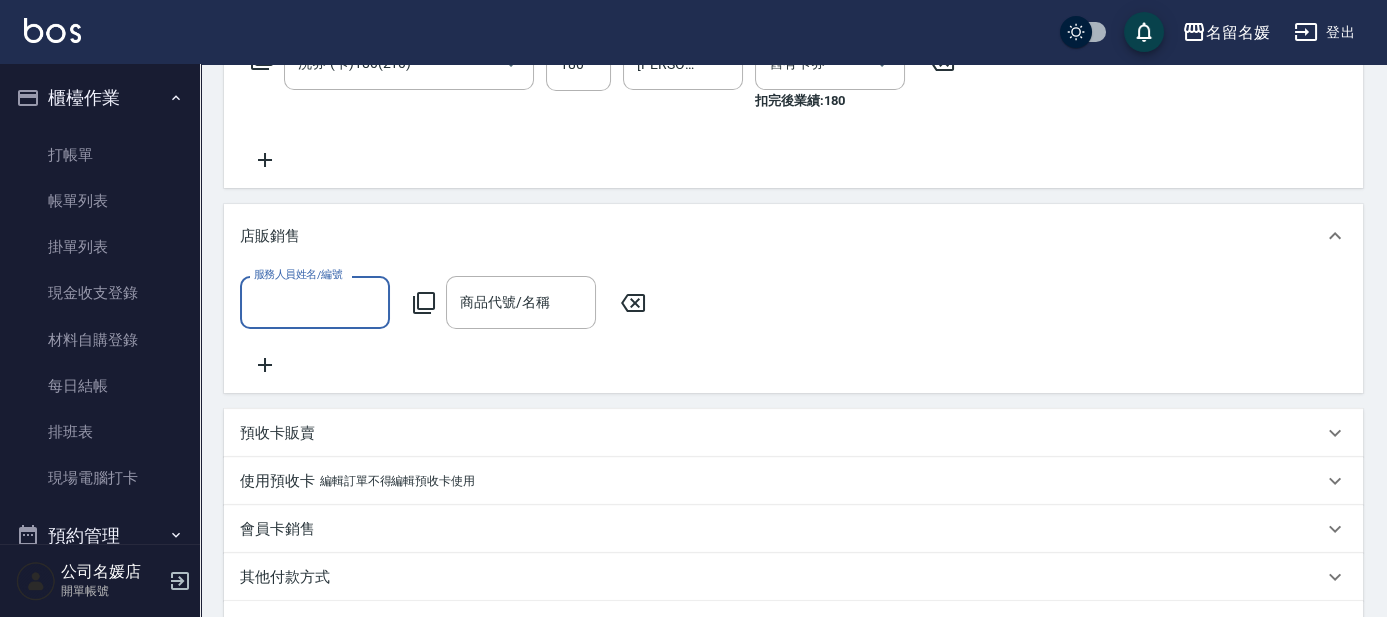 click on "服務人員姓名/編號" at bounding box center [315, 302] 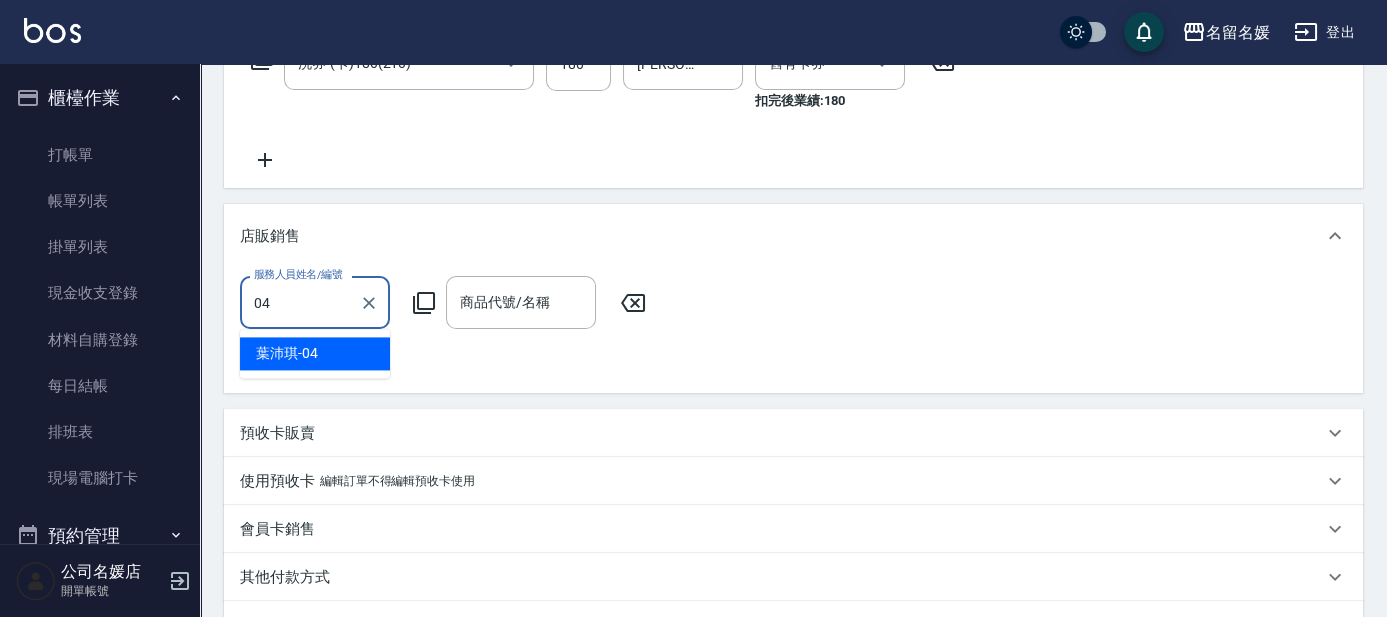 click on "[PERSON_NAME]-04" at bounding box center [315, 353] 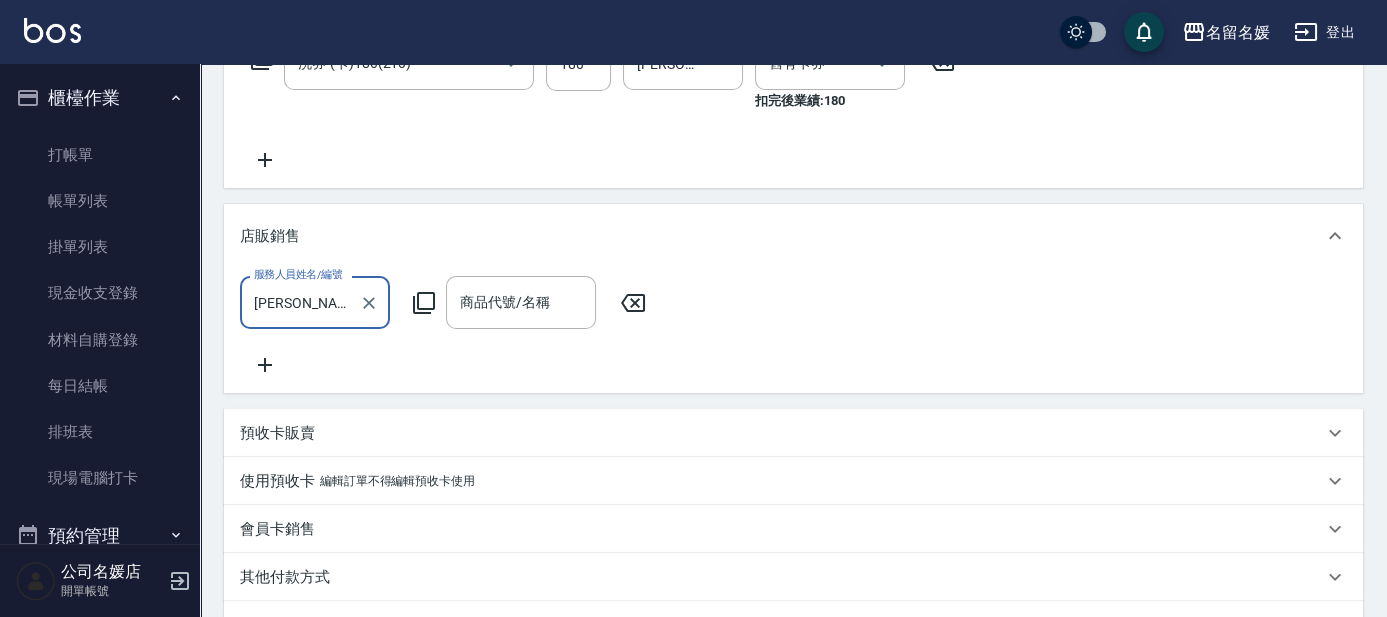 type on "[PERSON_NAME]-04" 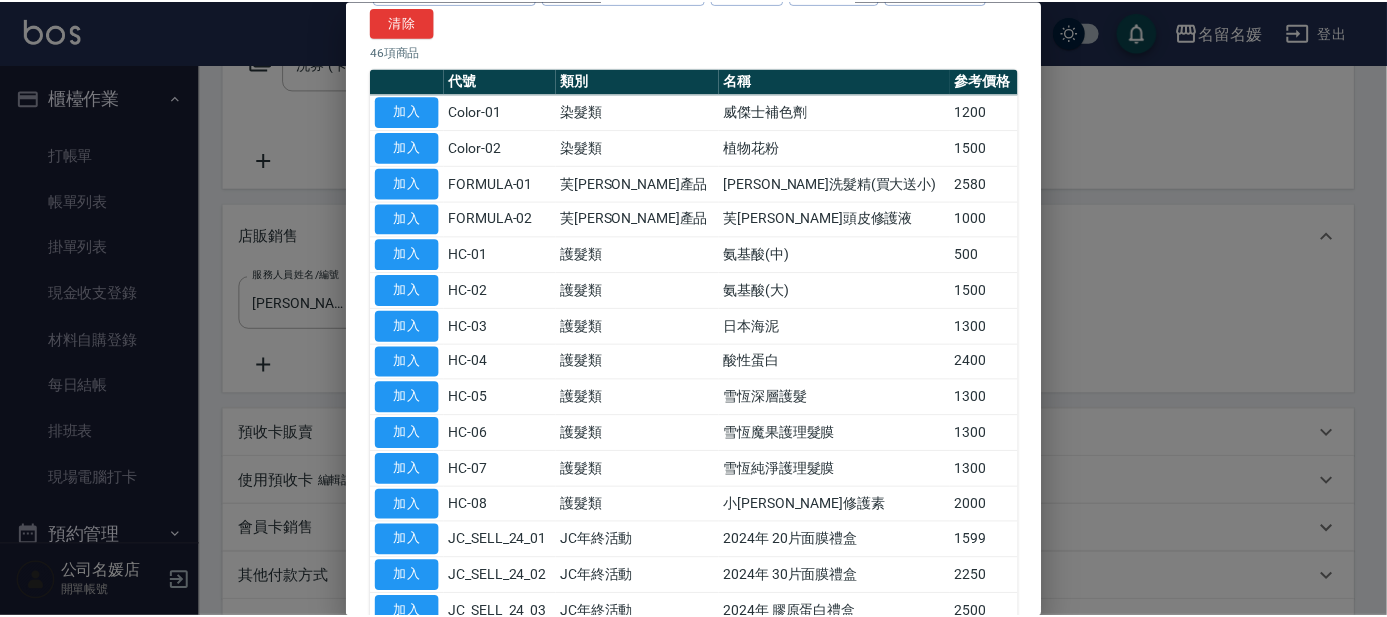 scroll, scrollTop: 272, scrollLeft: 0, axis: vertical 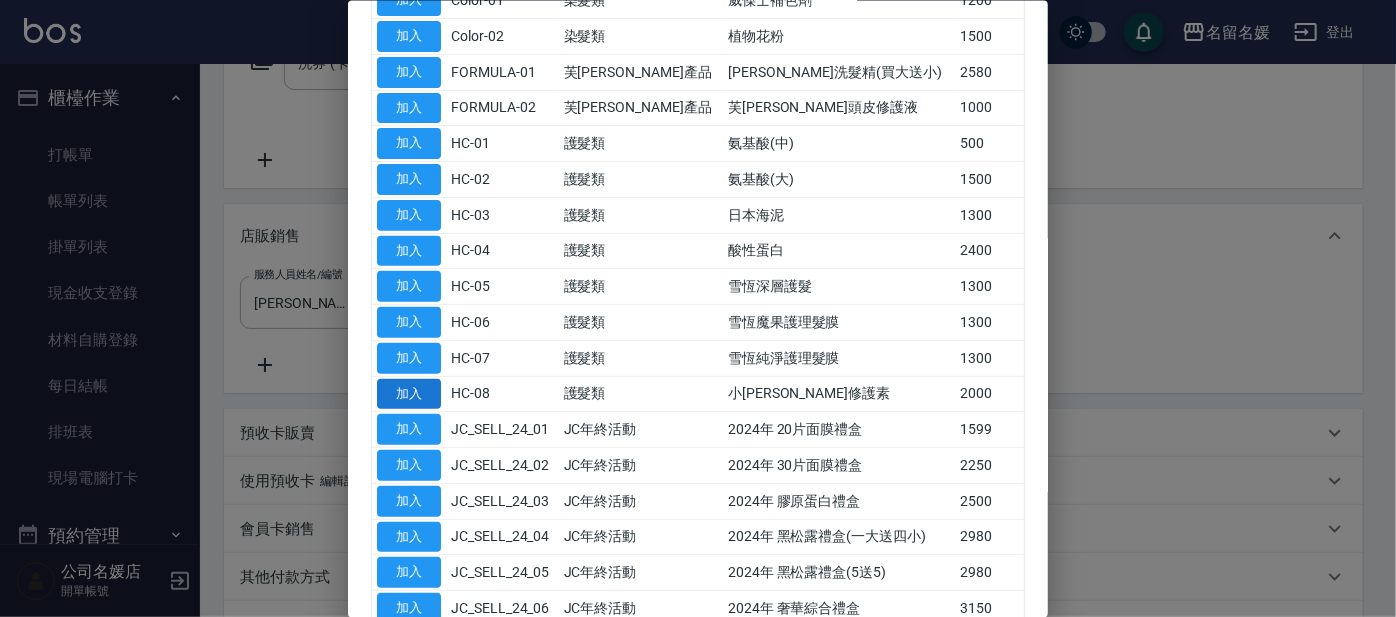 click on "加入" at bounding box center (409, 393) 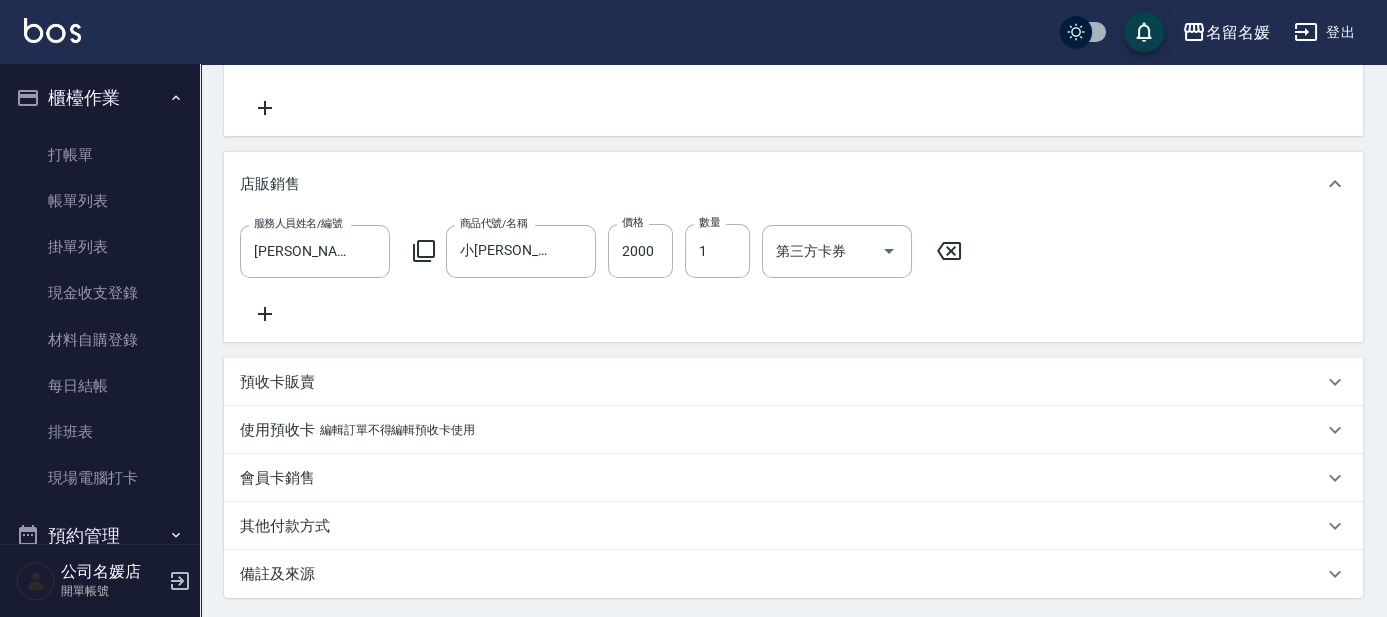 scroll, scrollTop: 545, scrollLeft: 0, axis: vertical 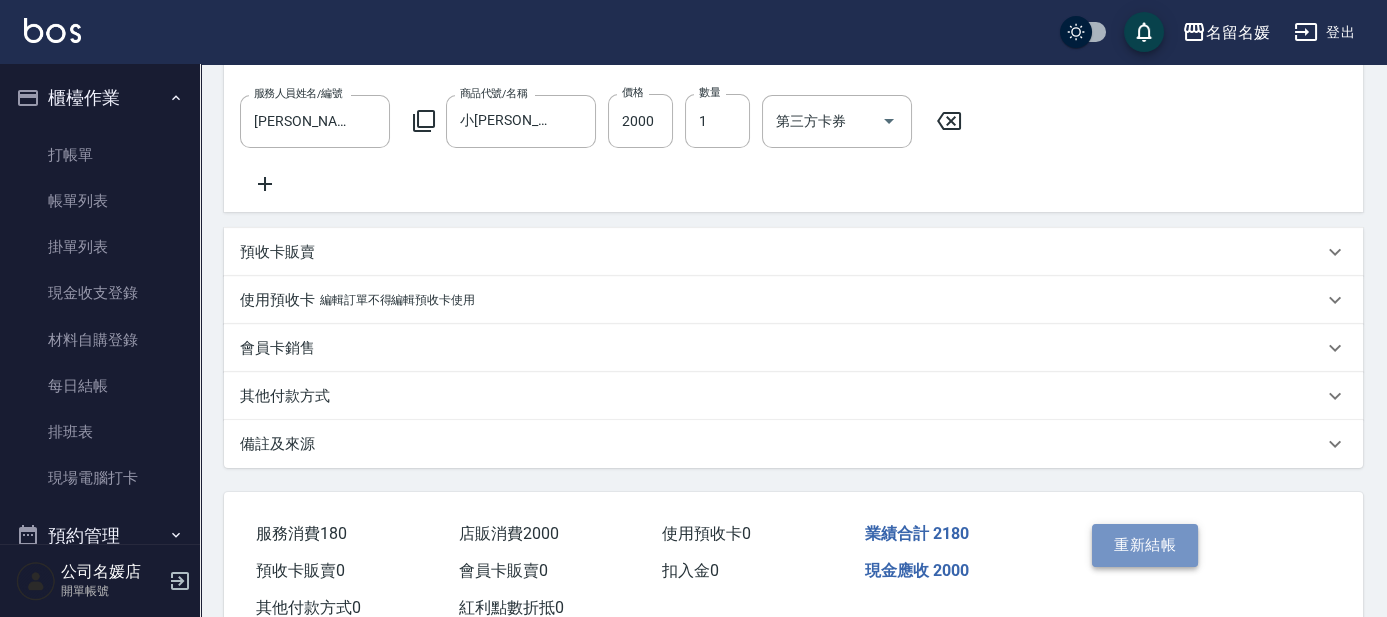 click on "重新結帳" at bounding box center [1145, 545] 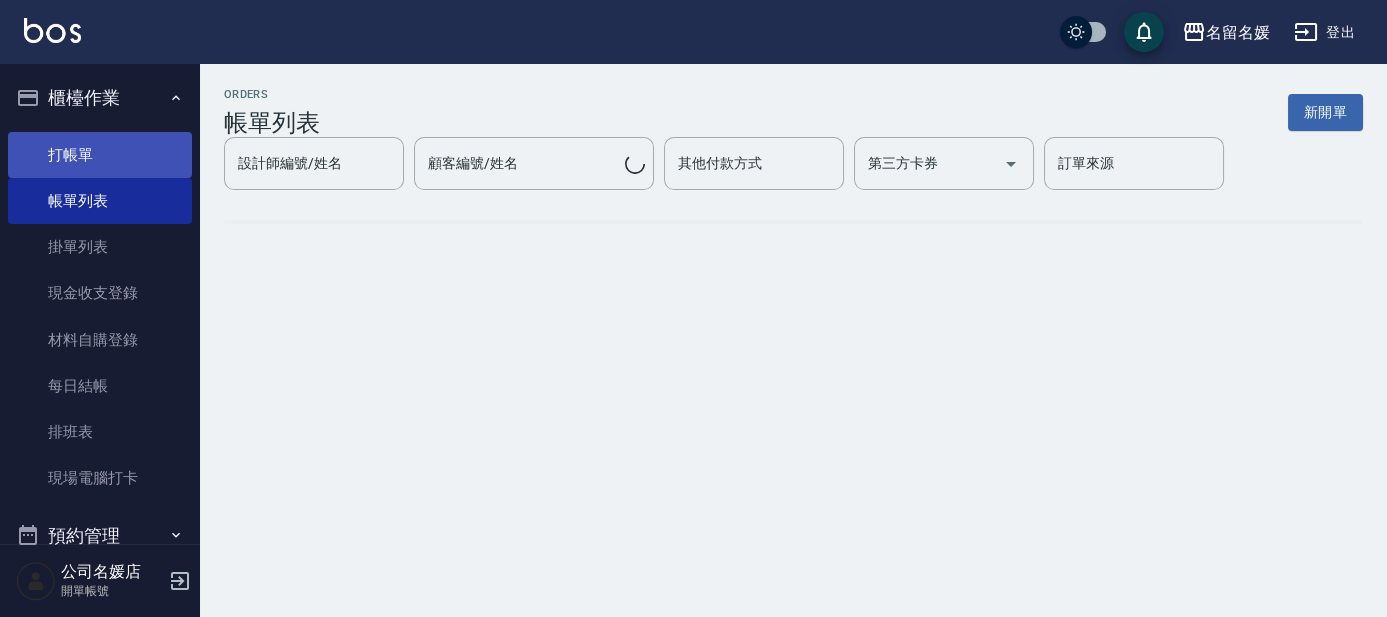 scroll, scrollTop: 0, scrollLeft: 0, axis: both 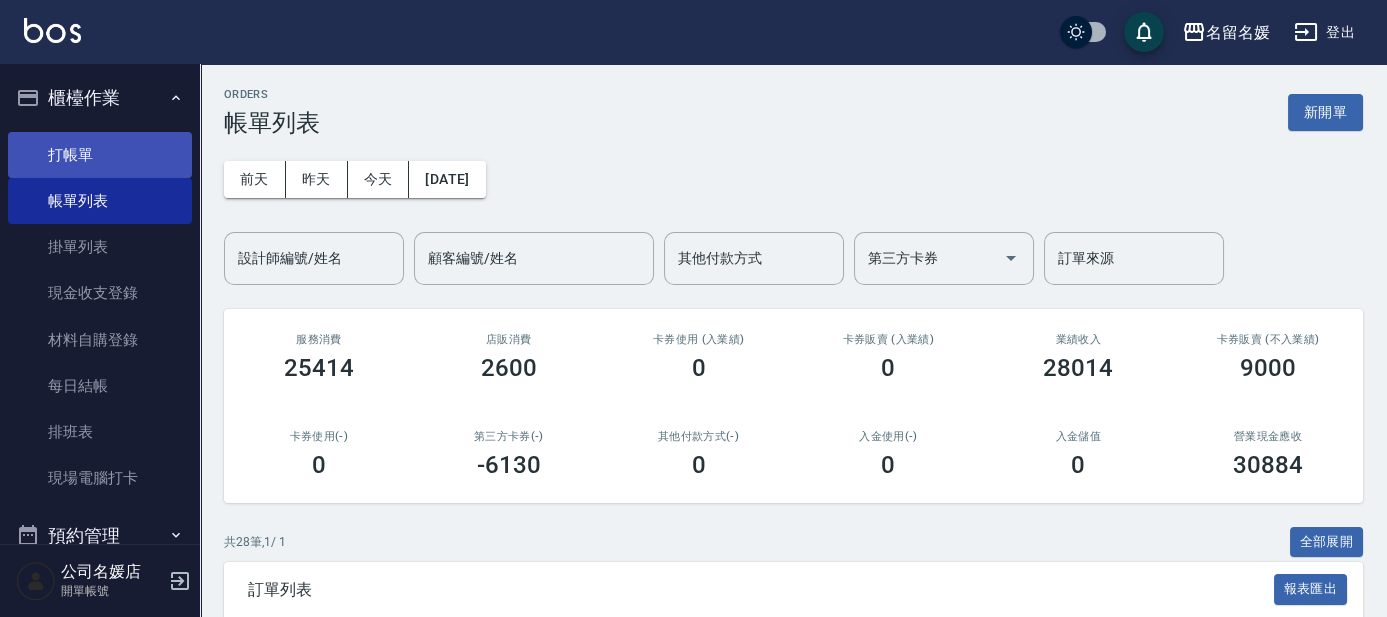 click on "打帳單" at bounding box center [100, 155] 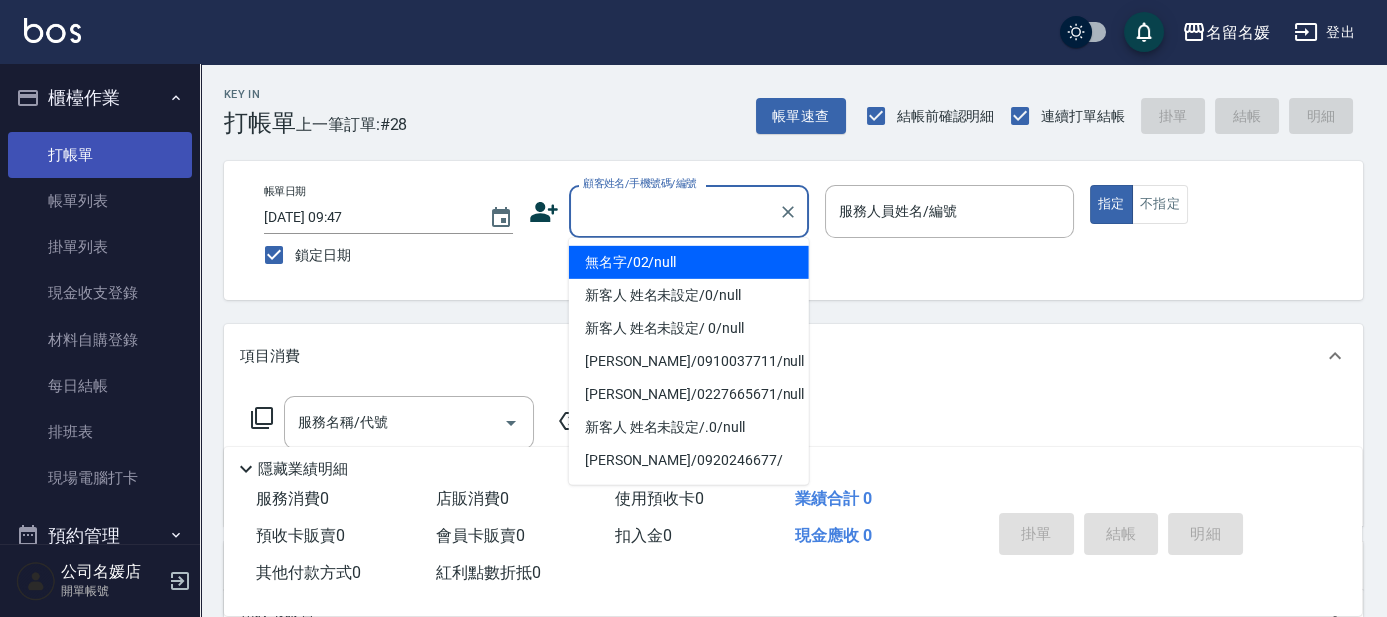 type on "無名字/02/null" 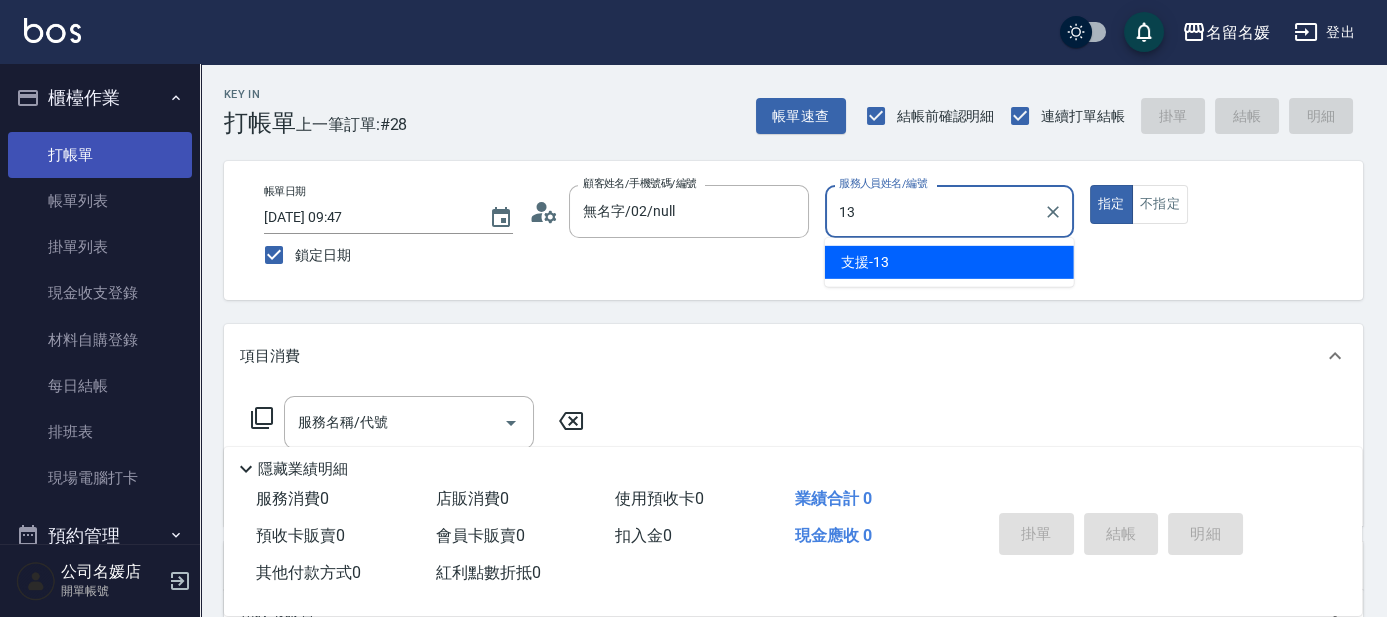 type on "支援-13" 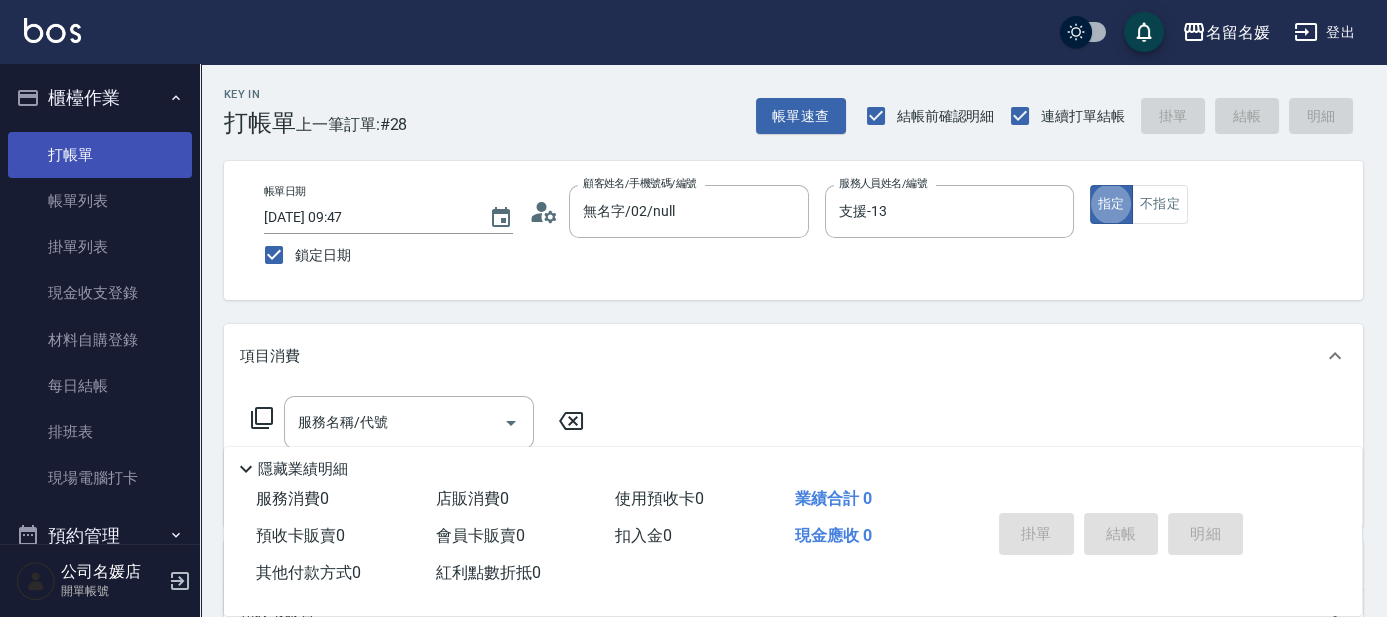 type on "true" 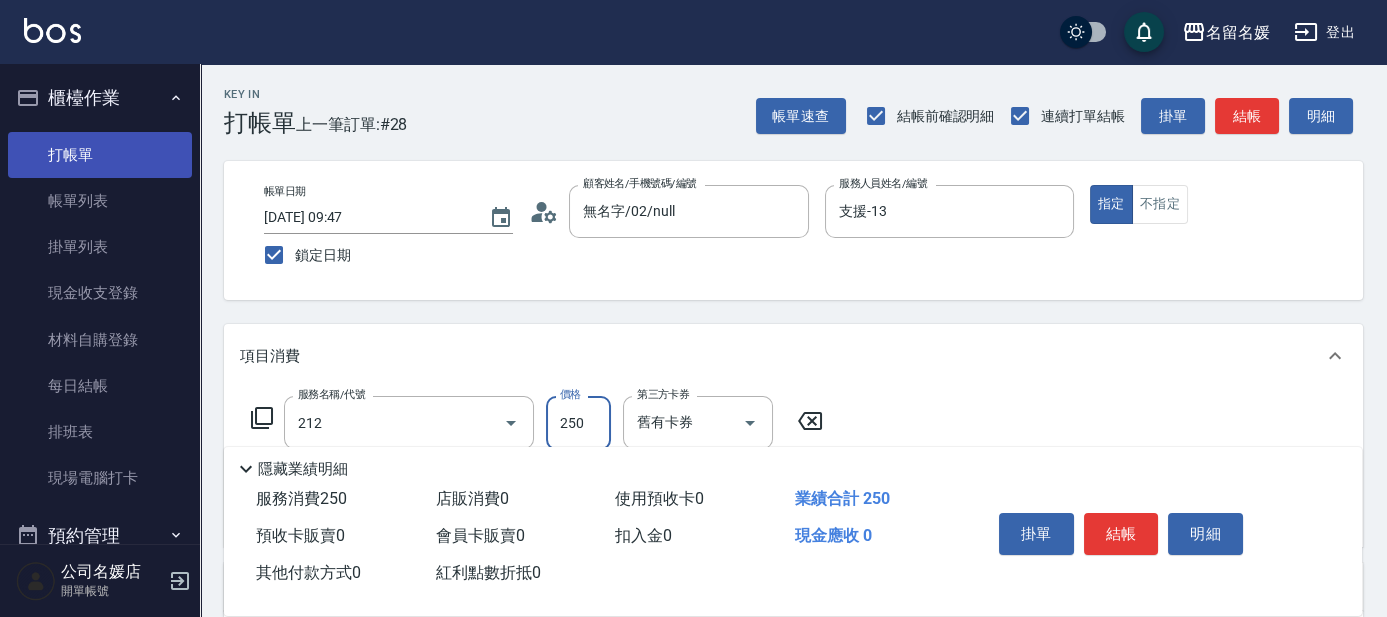 type on "洗髮券-(卡)250(212)" 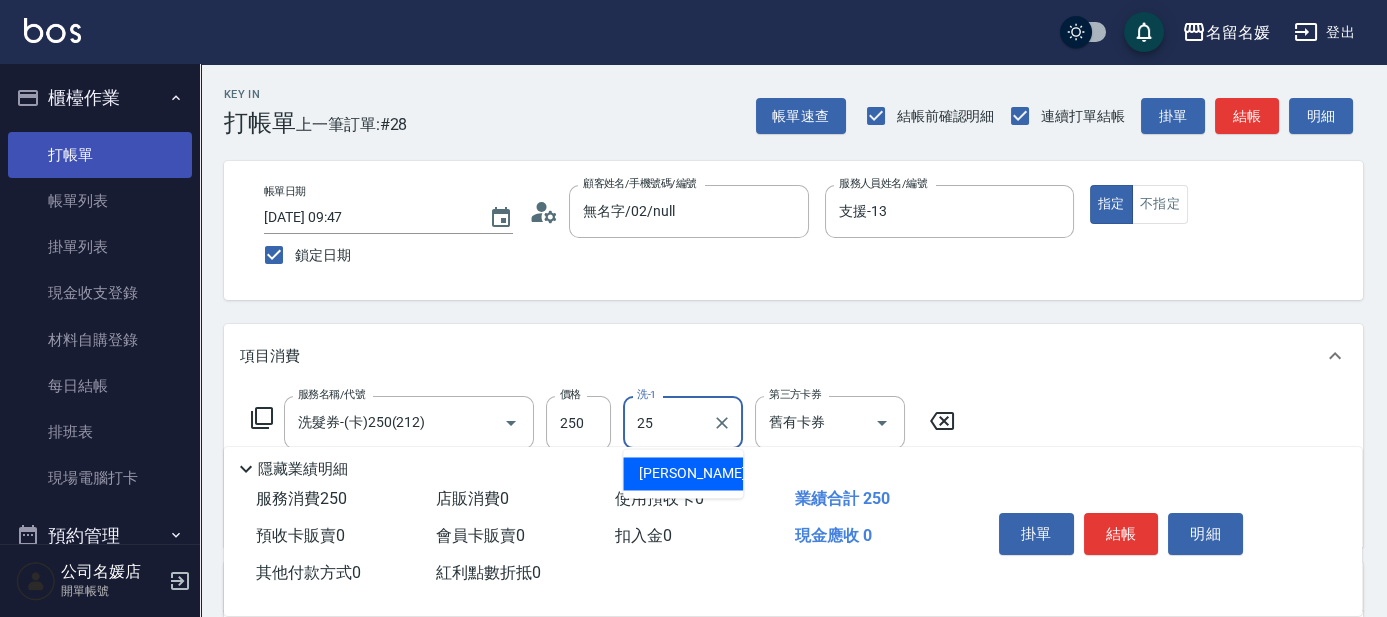 type on "[PERSON_NAME]-25" 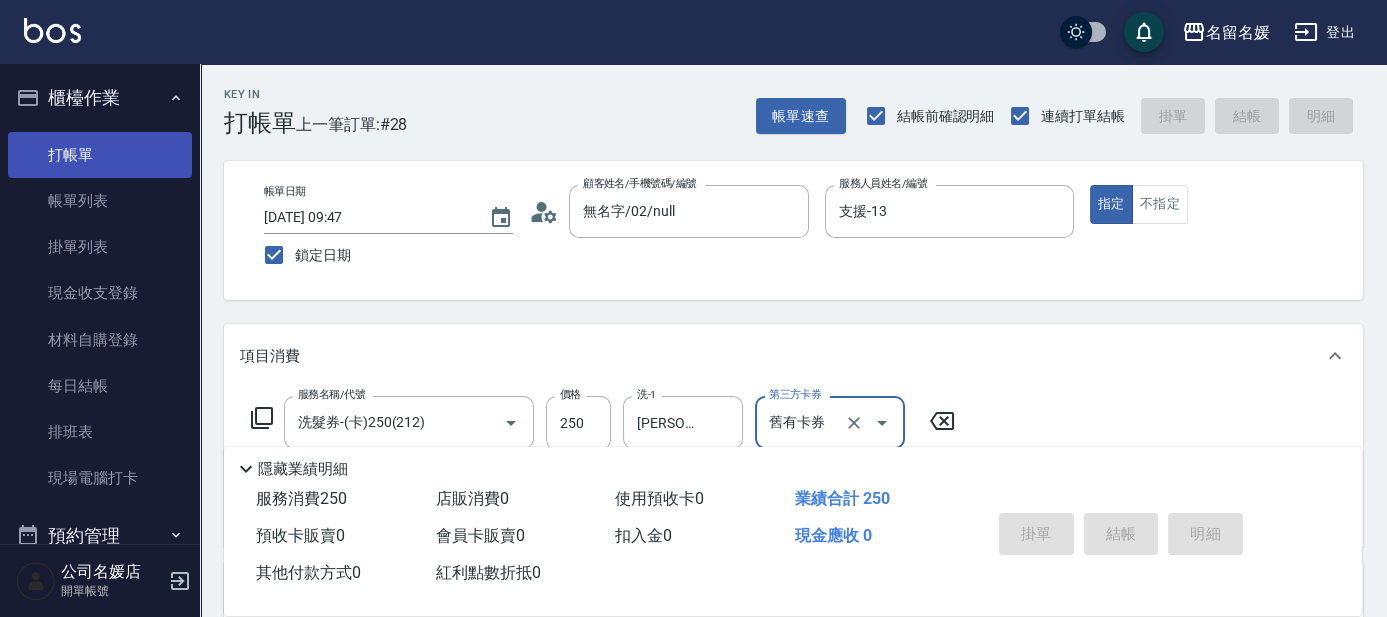 type 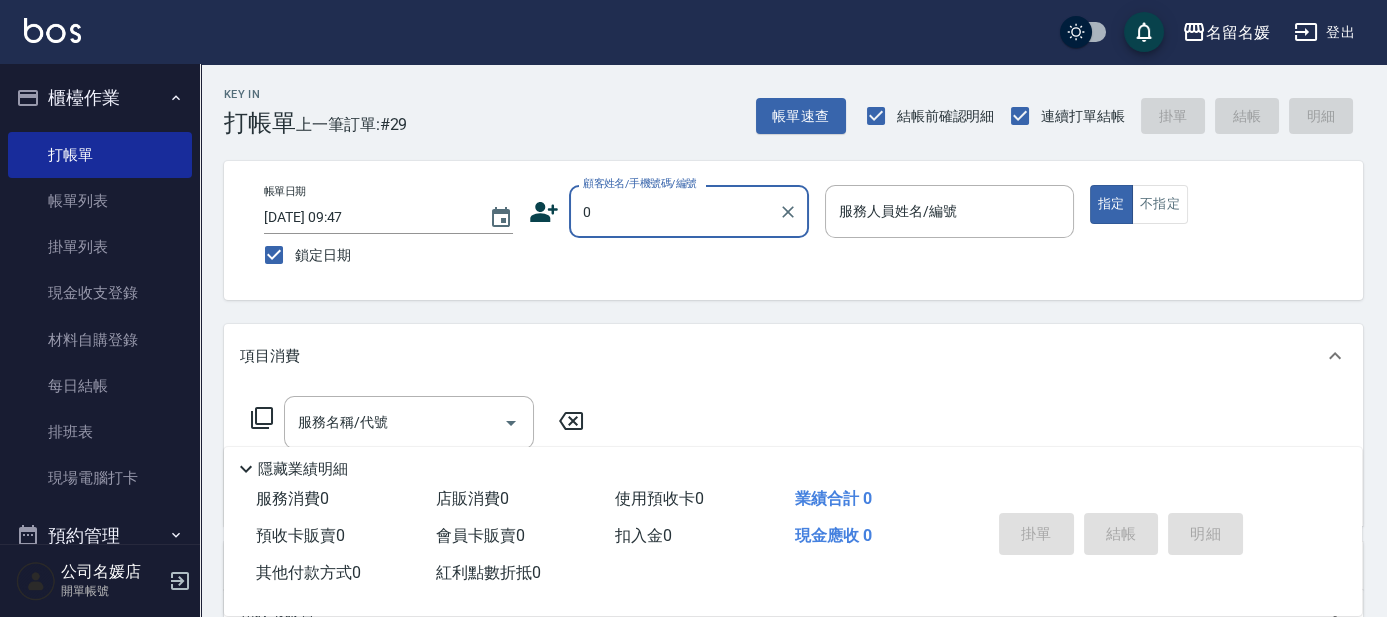 type on "0" 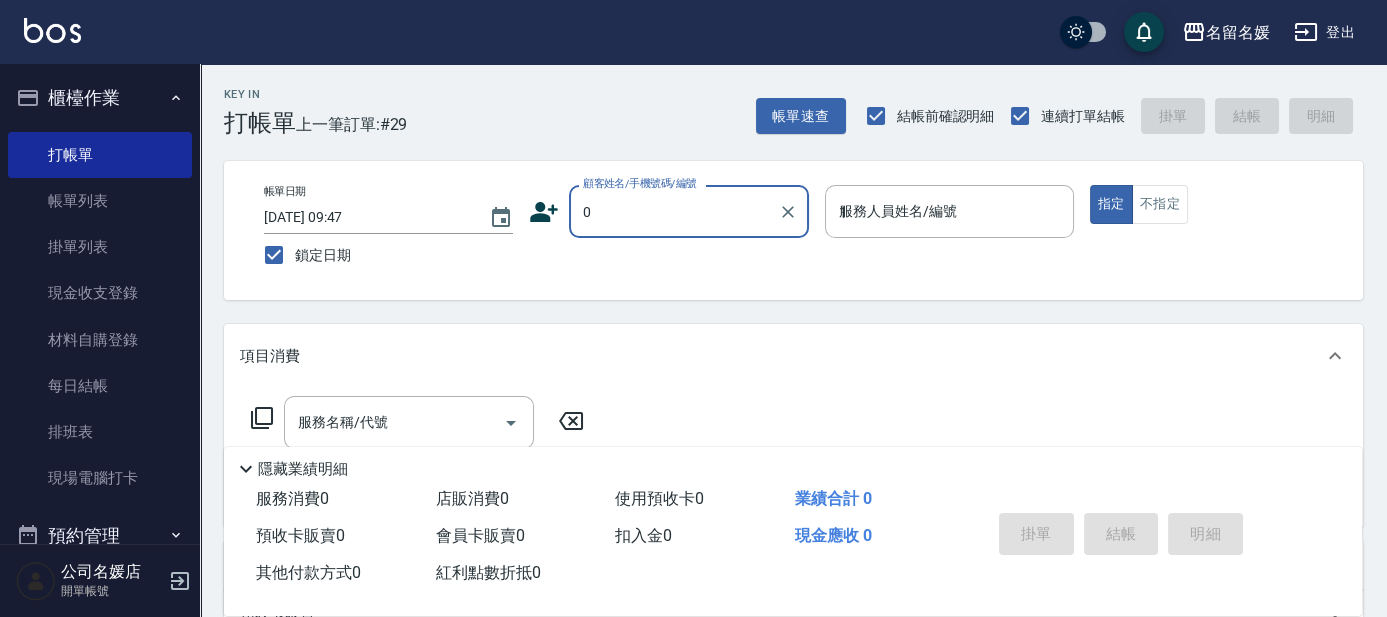 type on "13" 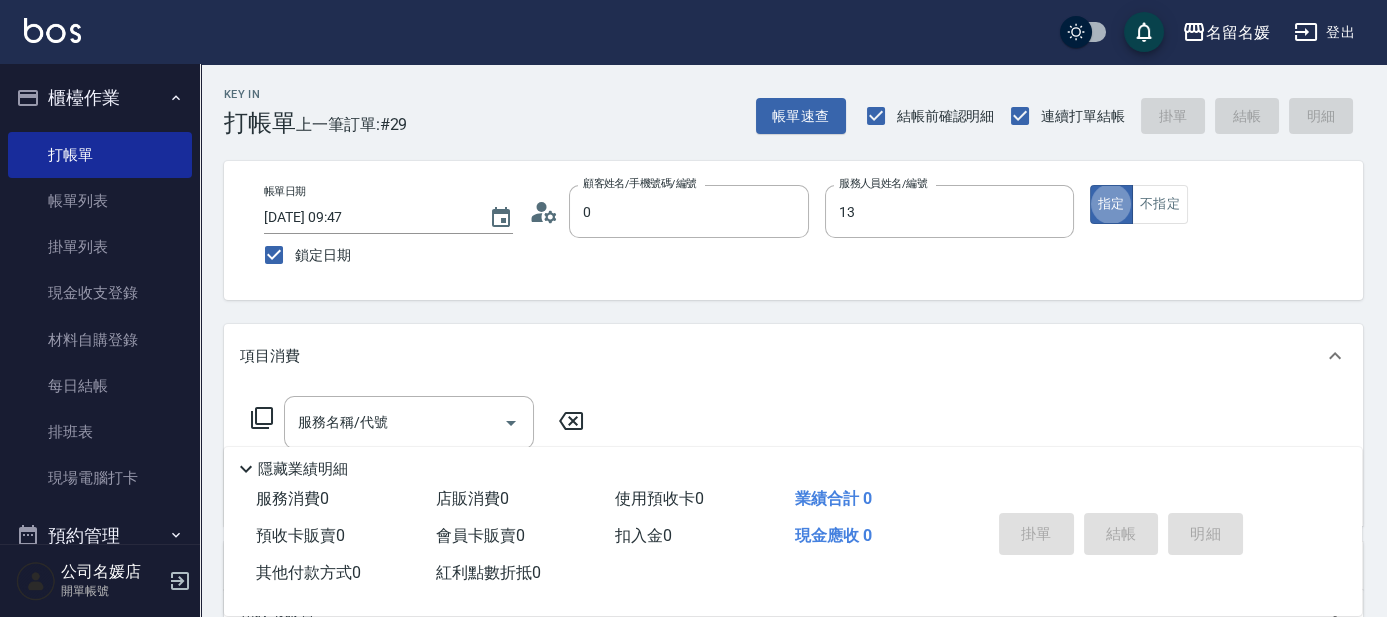 type on "無名字/02/null" 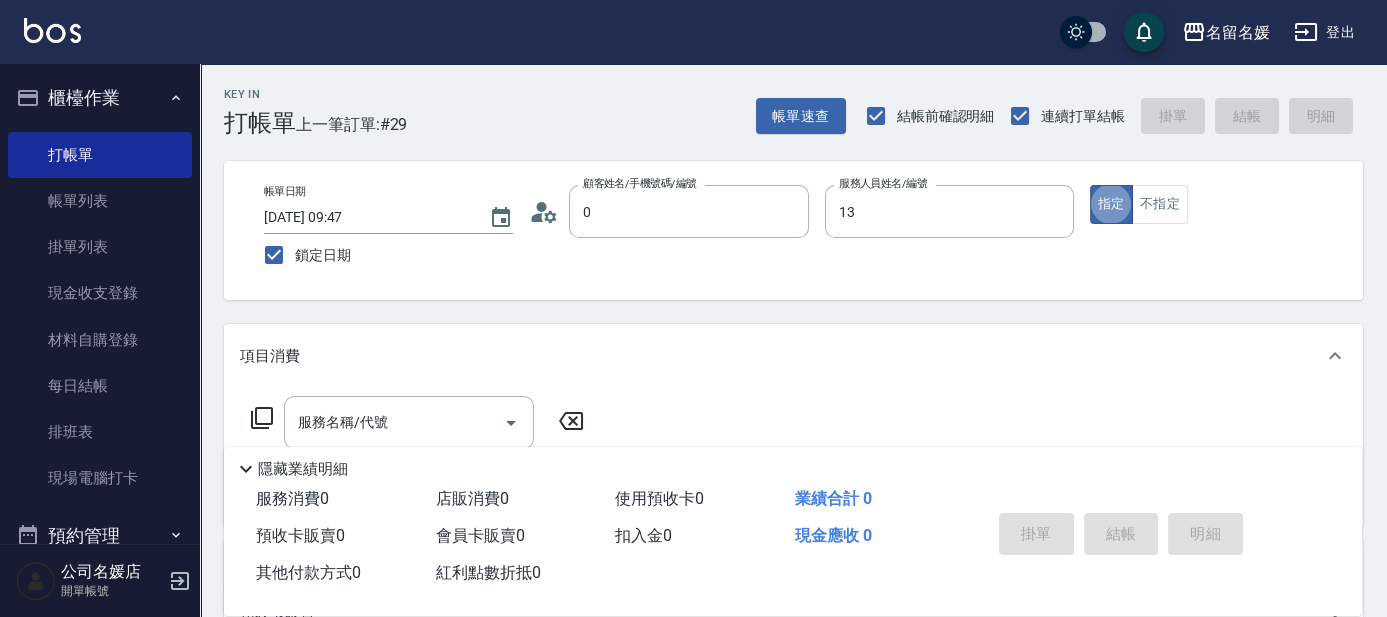 type on "支援-13" 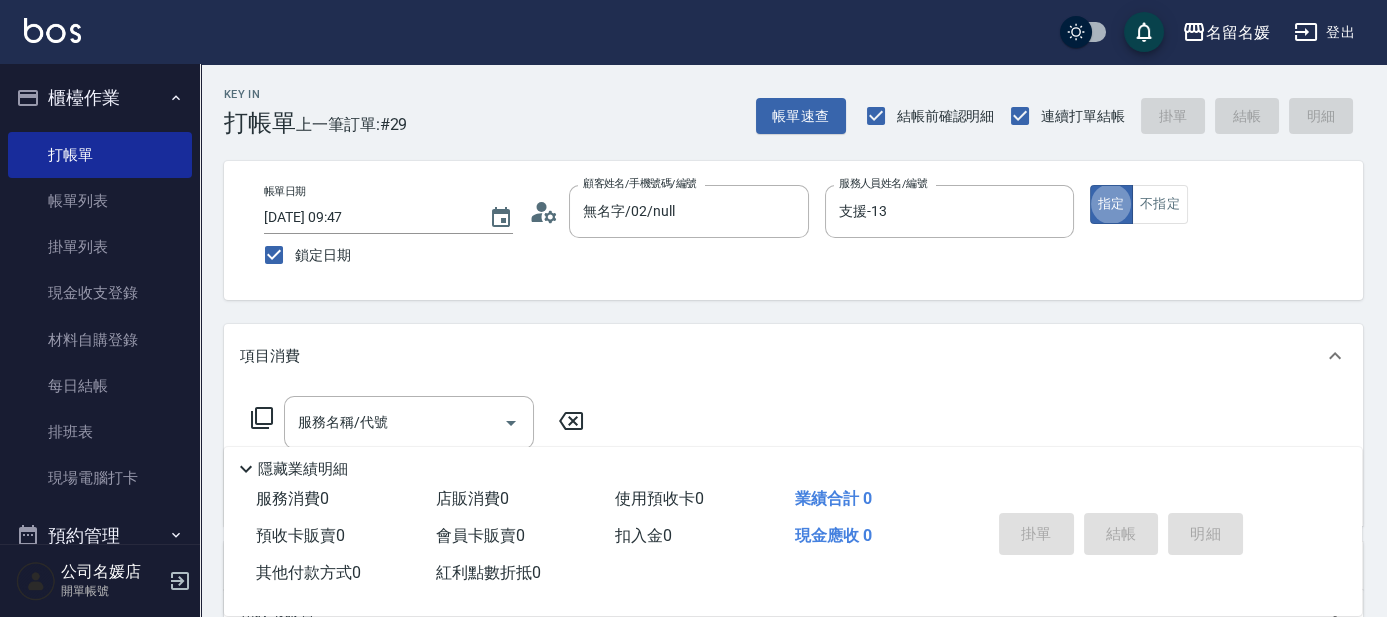 type on "新客人 姓名未設定/0/null" 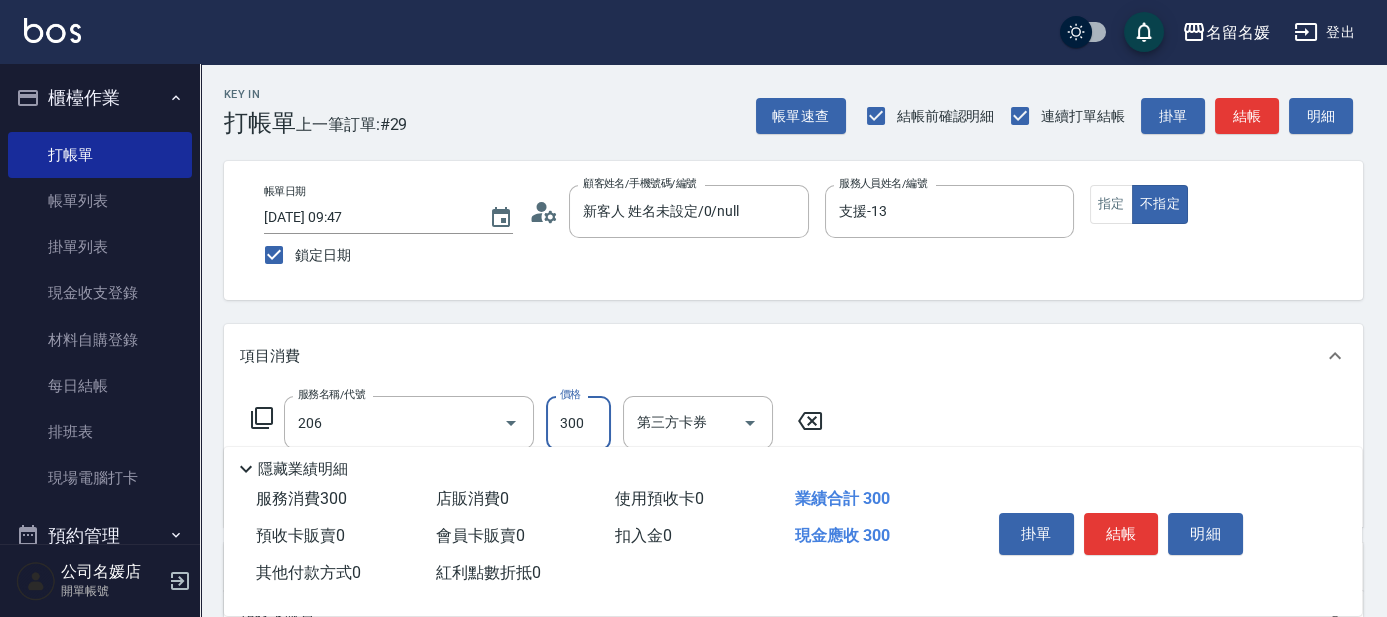 type on "洗髮[300](206)" 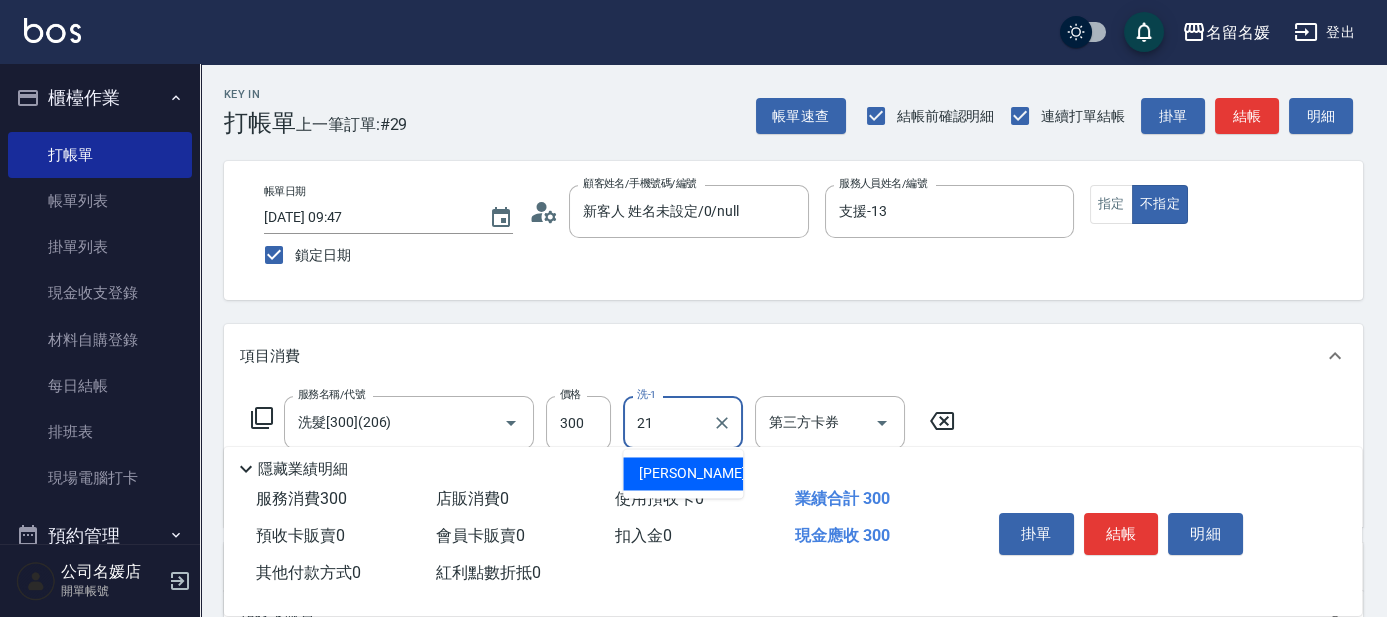 type on "[PERSON_NAME]-21" 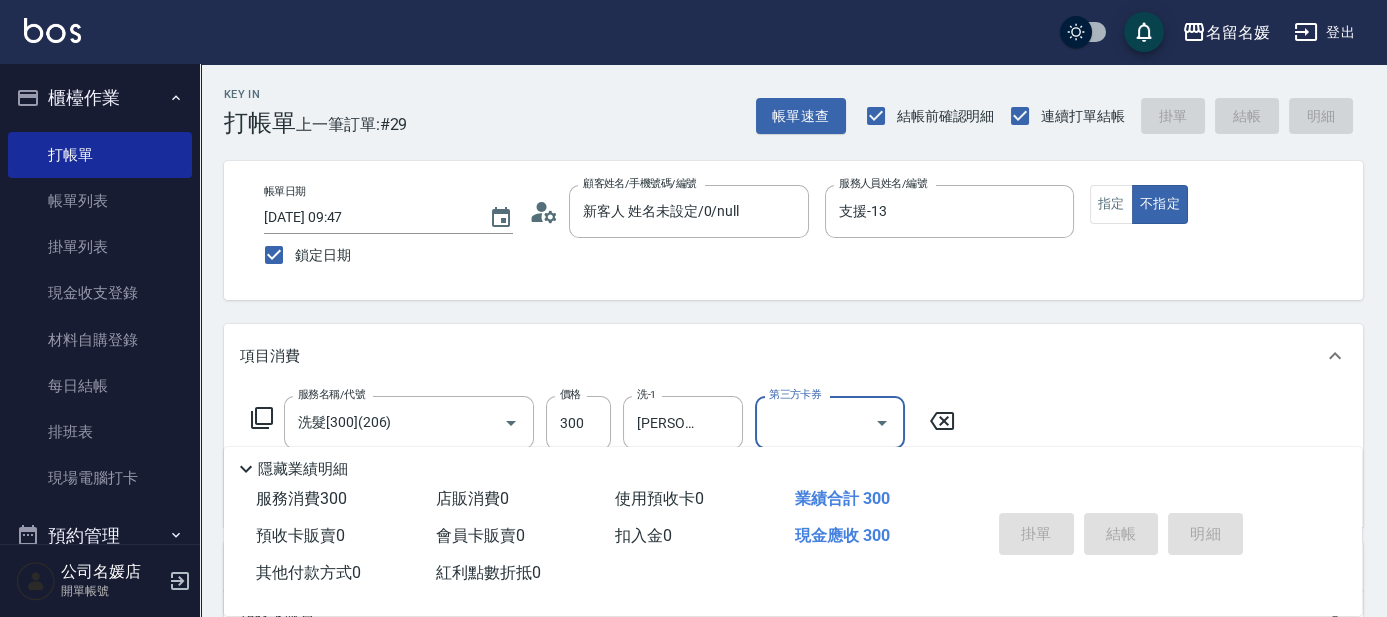 type 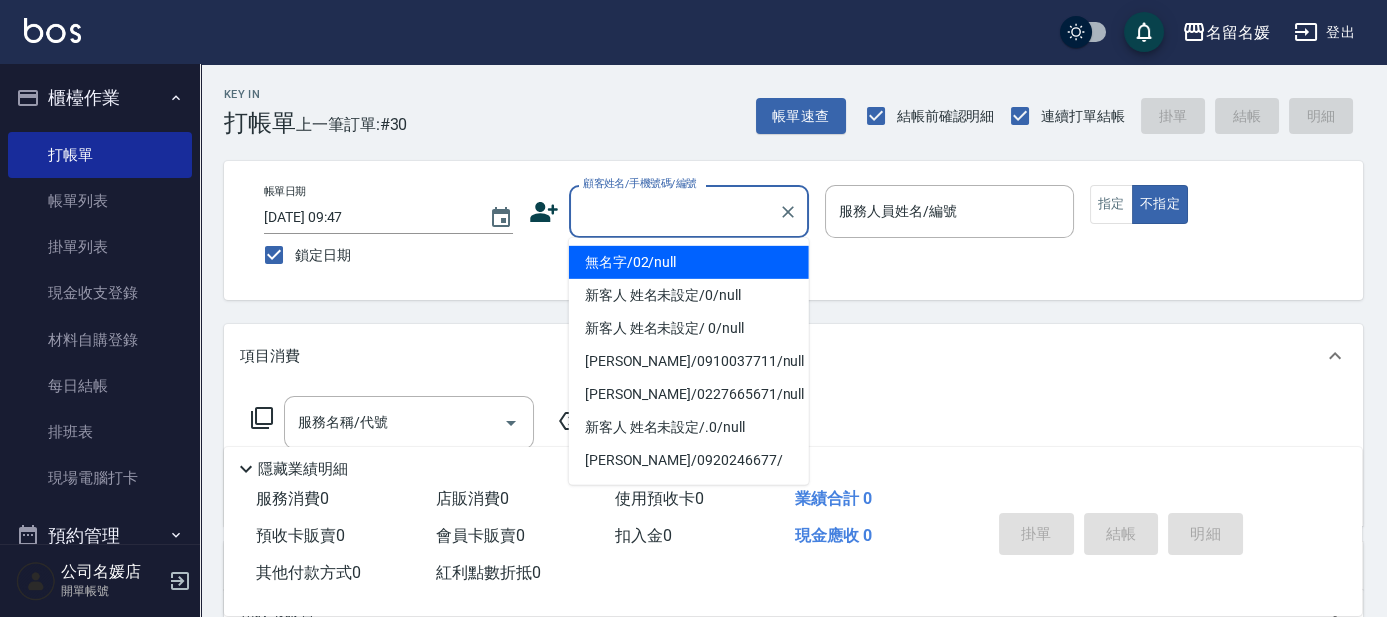 click on "顧客姓名/手機號碼/編號" at bounding box center [674, 211] 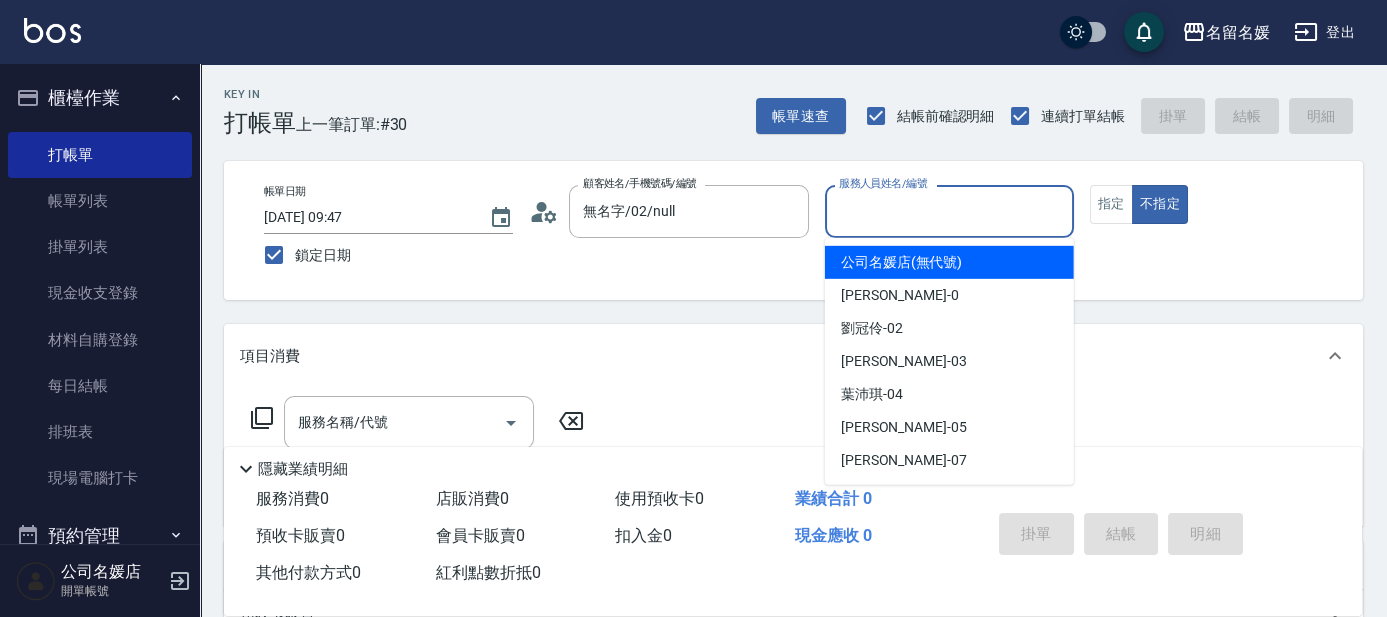 drag, startPoint x: 898, startPoint y: 217, endPoint x: 875, endPoint y: 19, distance: 199.33138 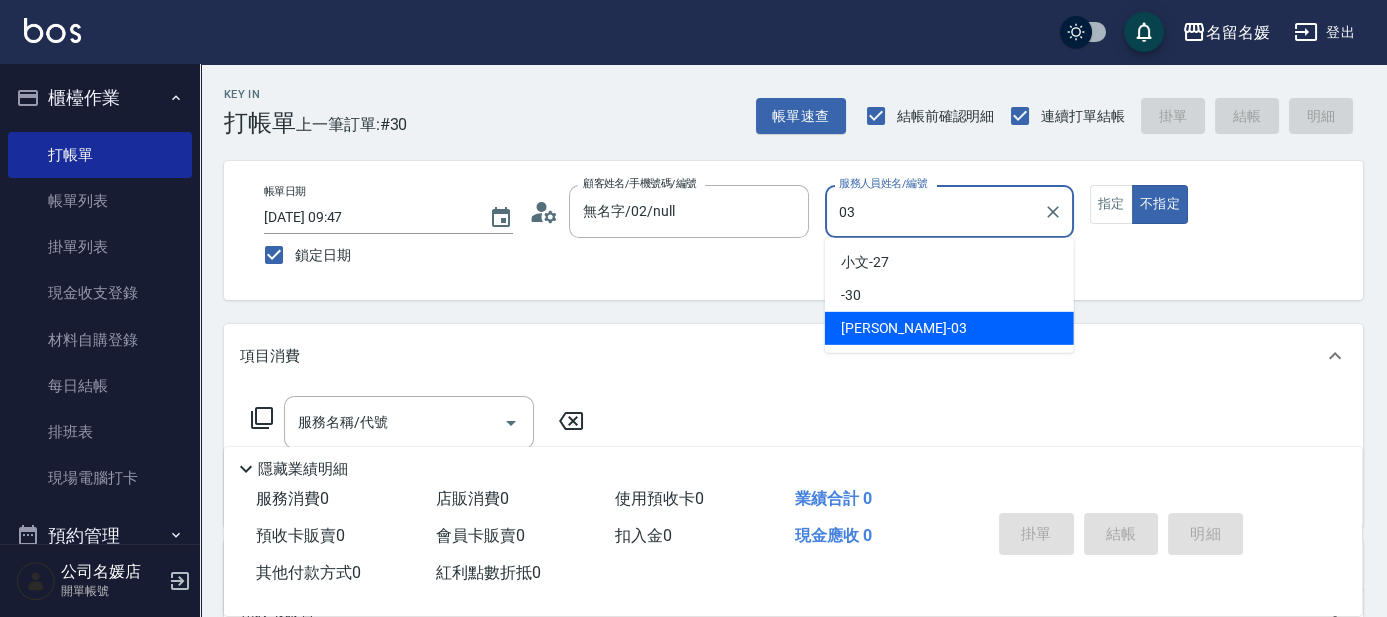 type on "[PERSON_NAME]-03" 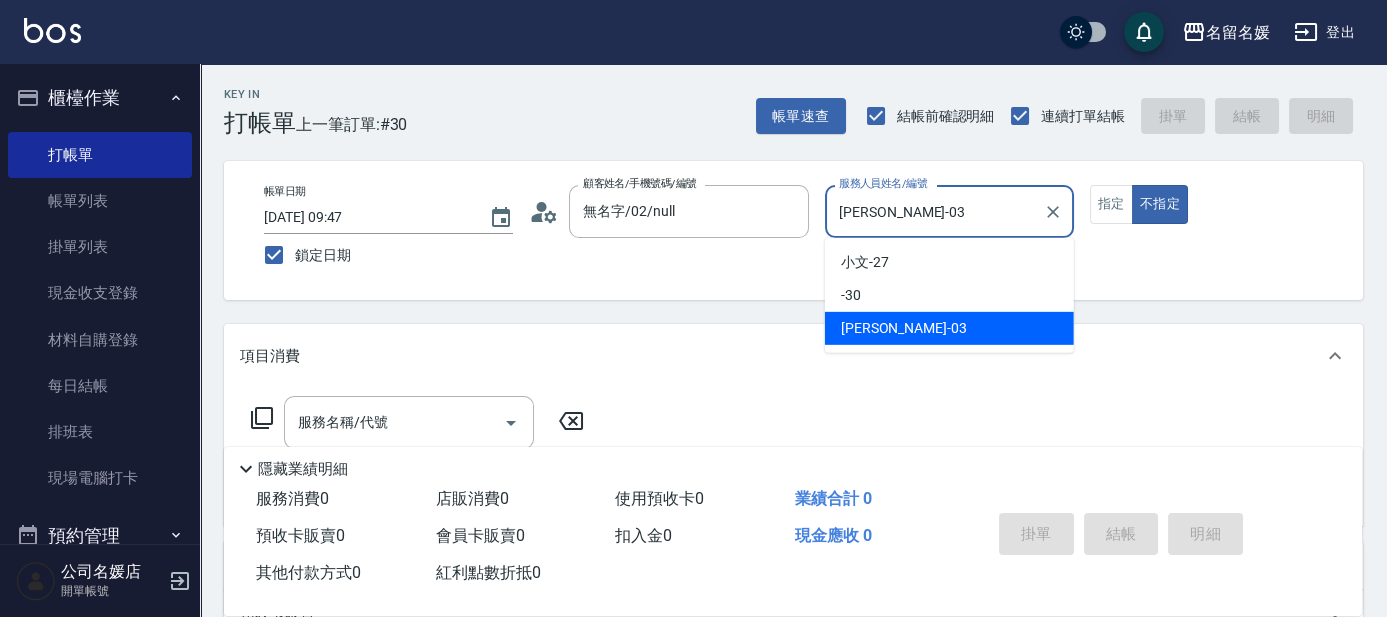 type on "false" 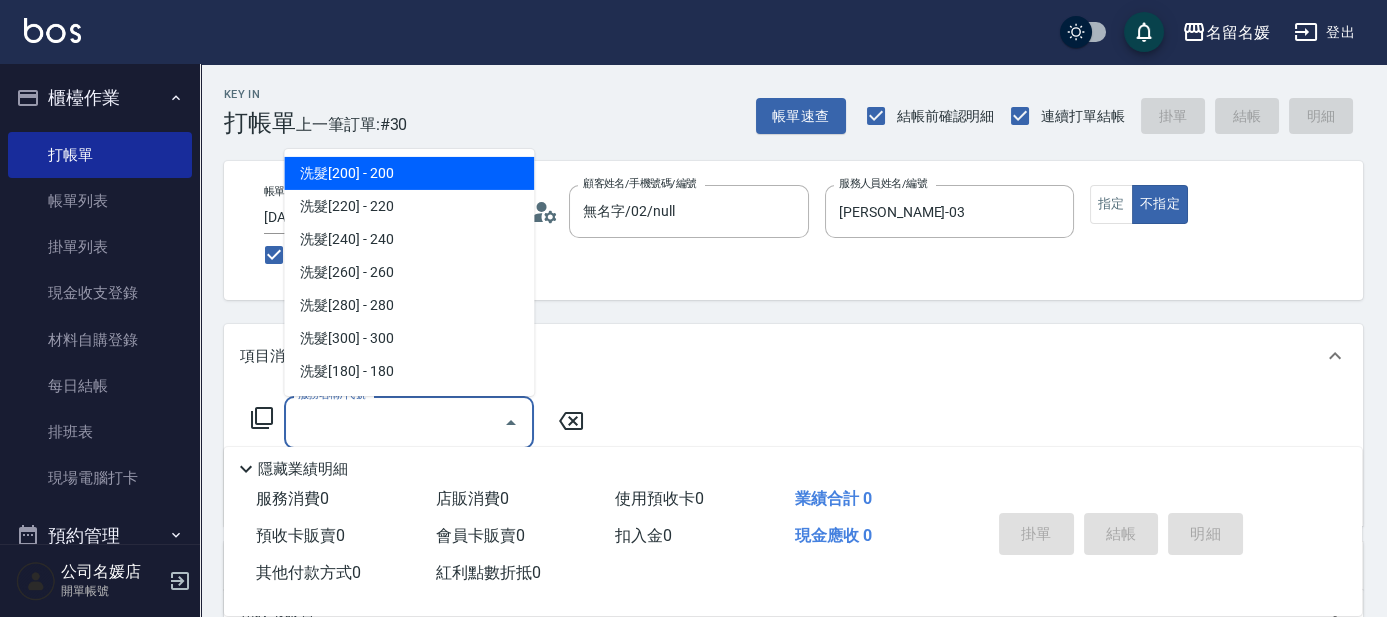 drag, startPoint x: 385, startPoint y: 411, endPoint x: 239, endPoint y: 382, distance: 148.85228 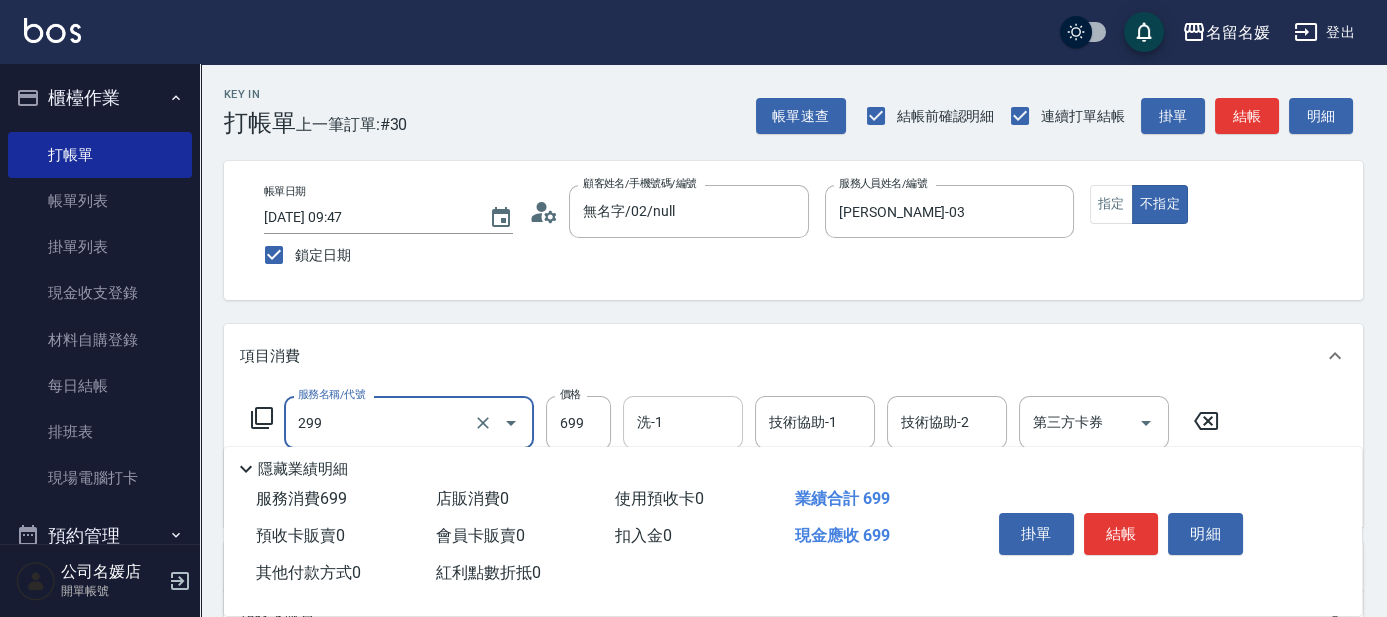 click on "洗-1" at bounding box center [683, 422] 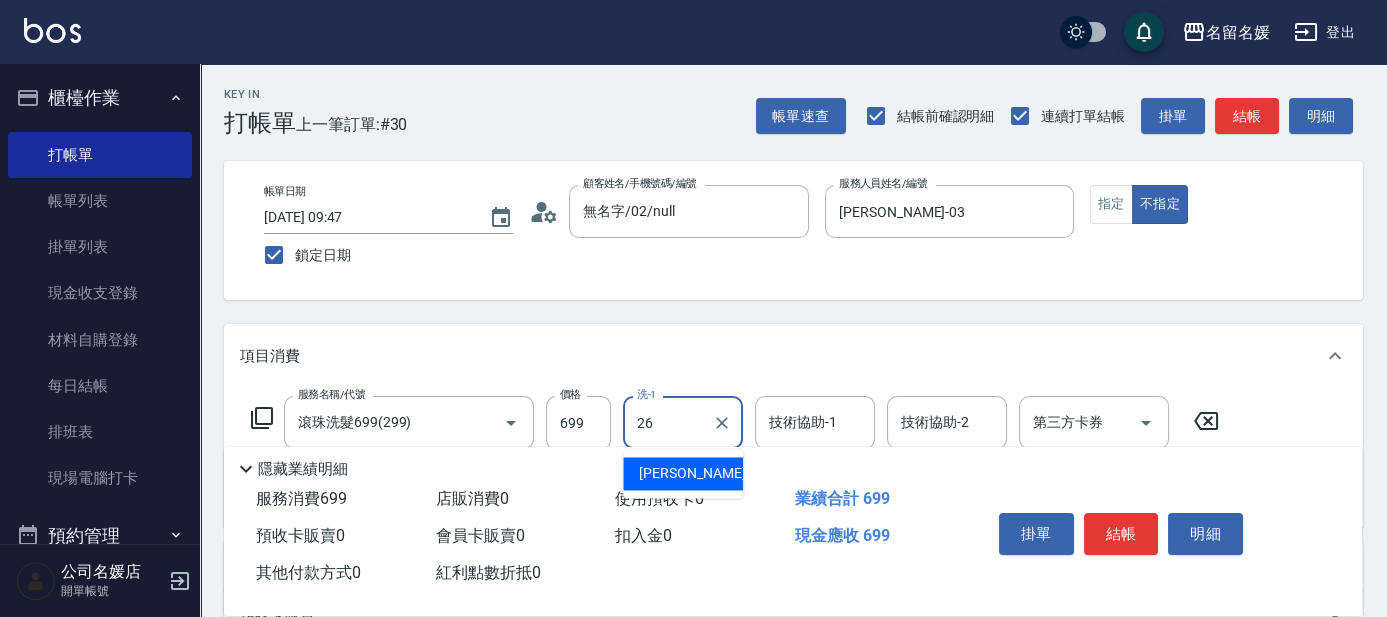 type on "[PERSON_NAME]-26" 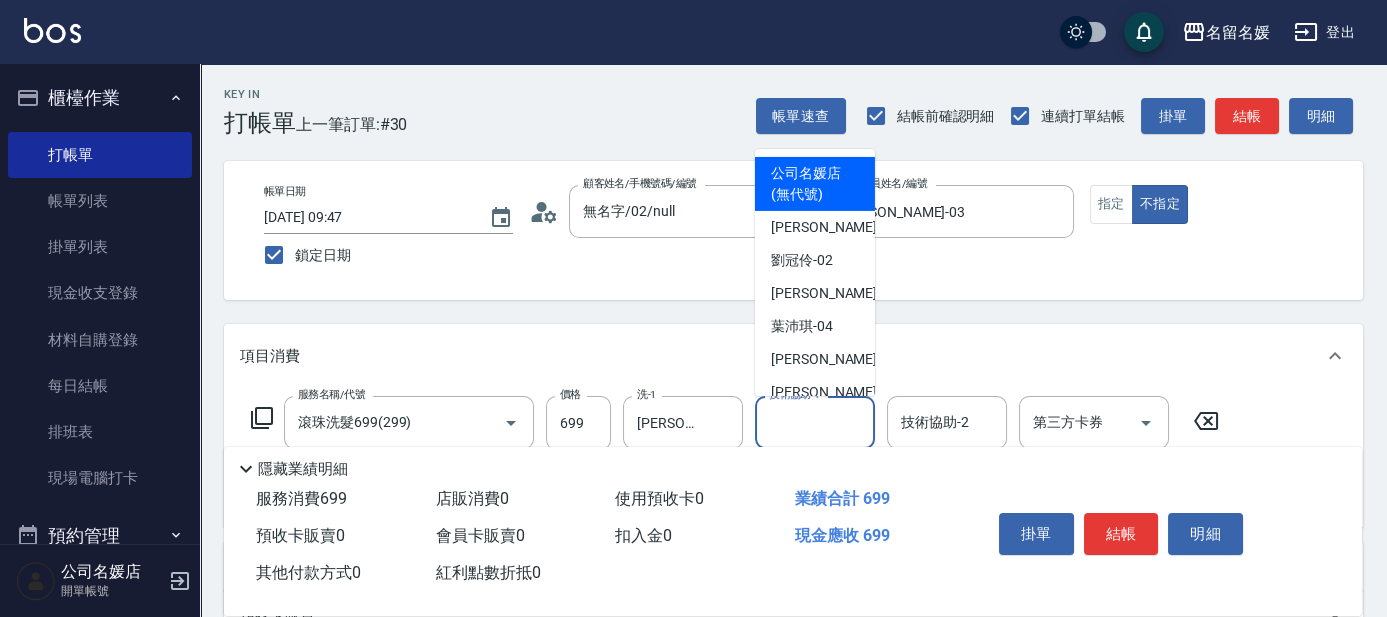 click on "技術協助-1" at bounding box center [815, 422] 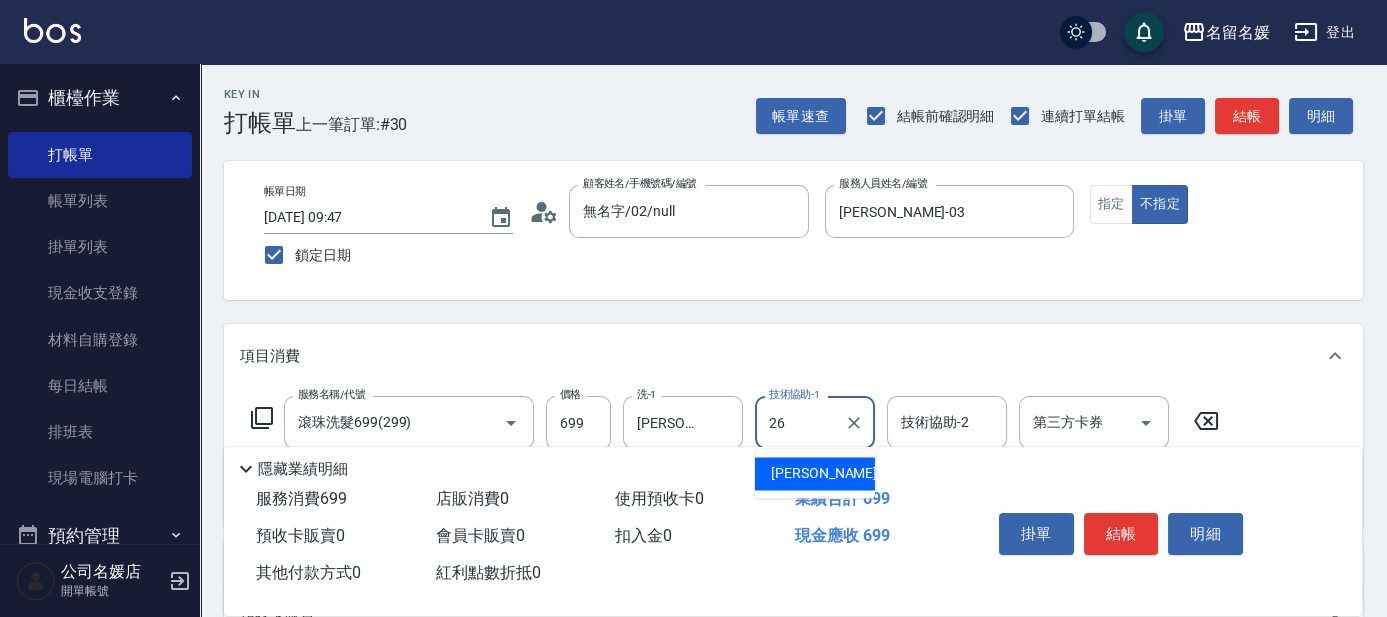 type on "[PERSON_NAME]-26" 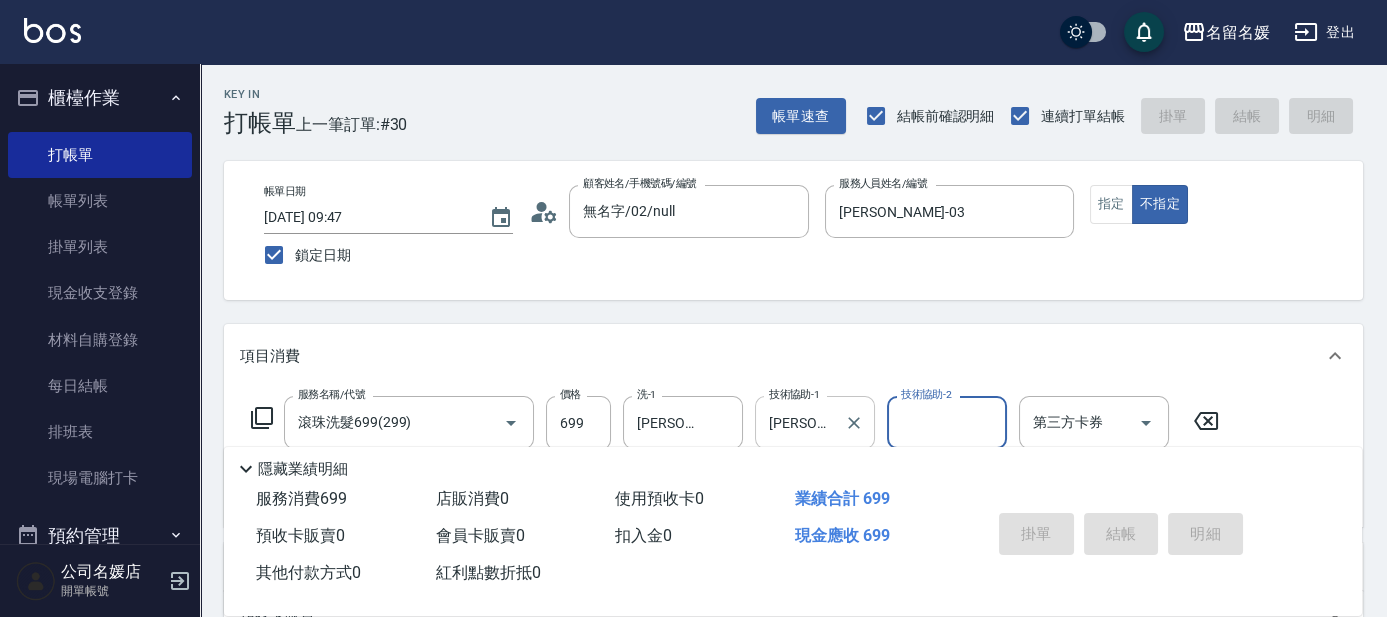 type 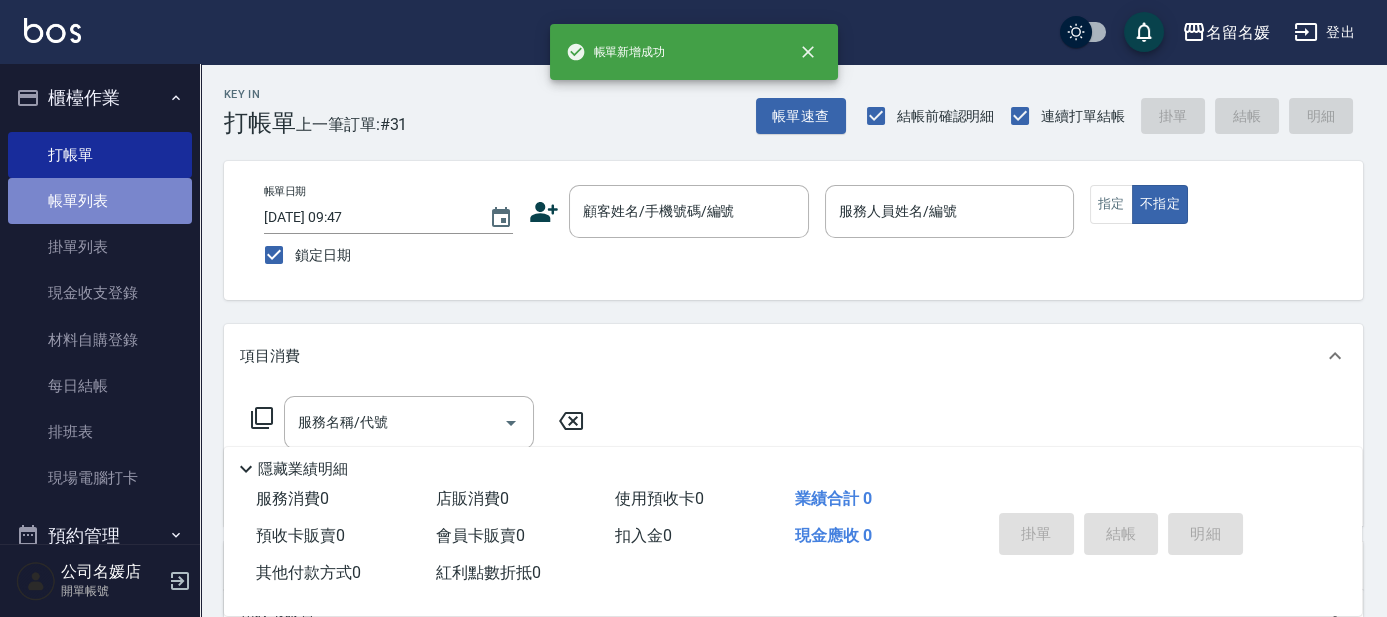 click on "帳單列表" at bounding box center [100, 201] 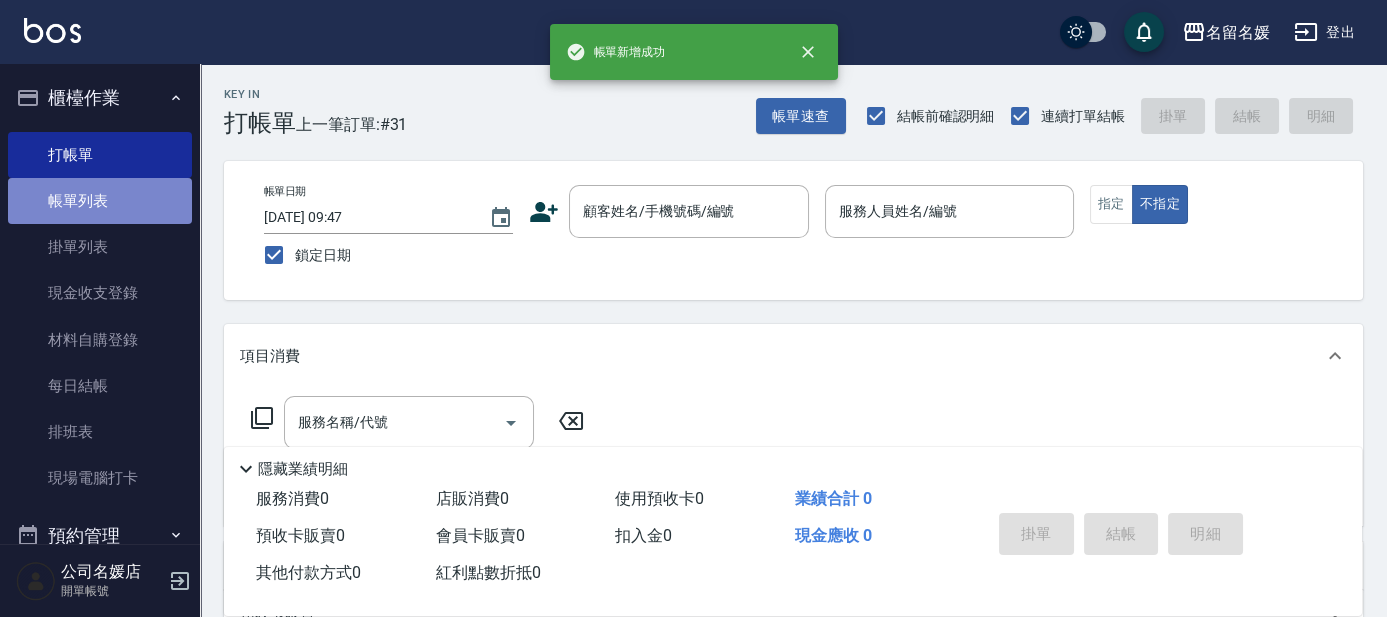 click on "帳單列表" at bounding box center (100, 201) 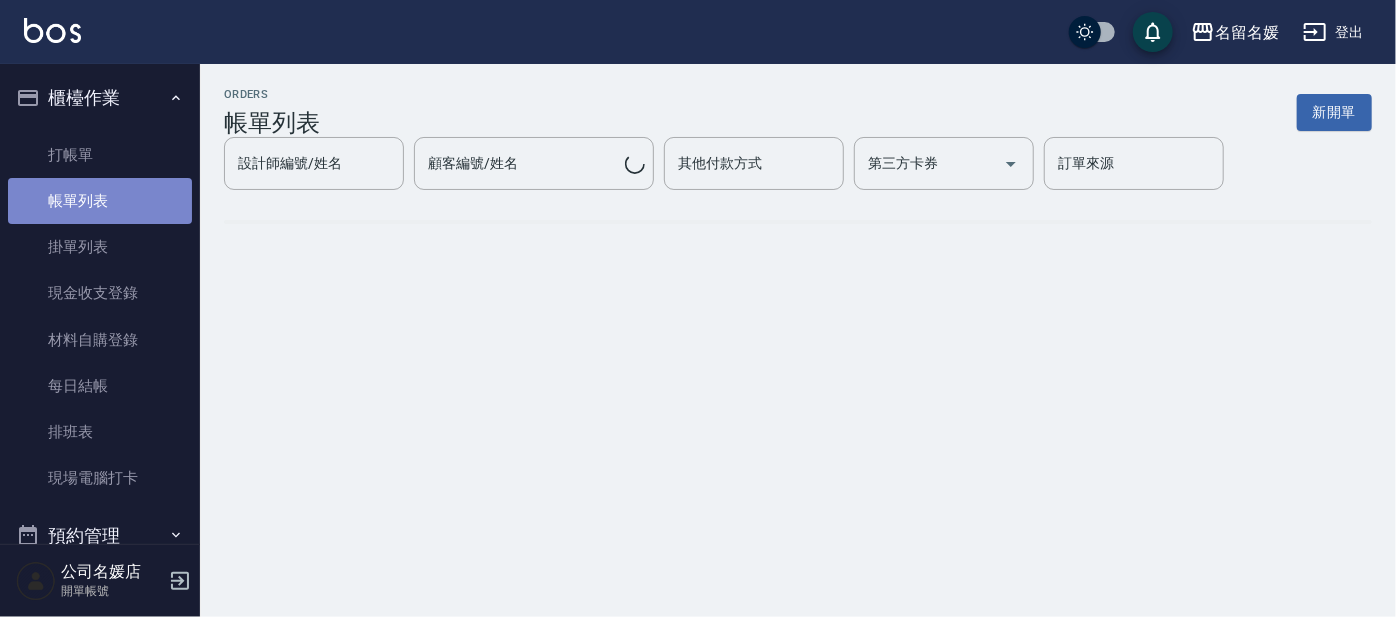 click on "帳單列表" at bounding box center (100, 201) 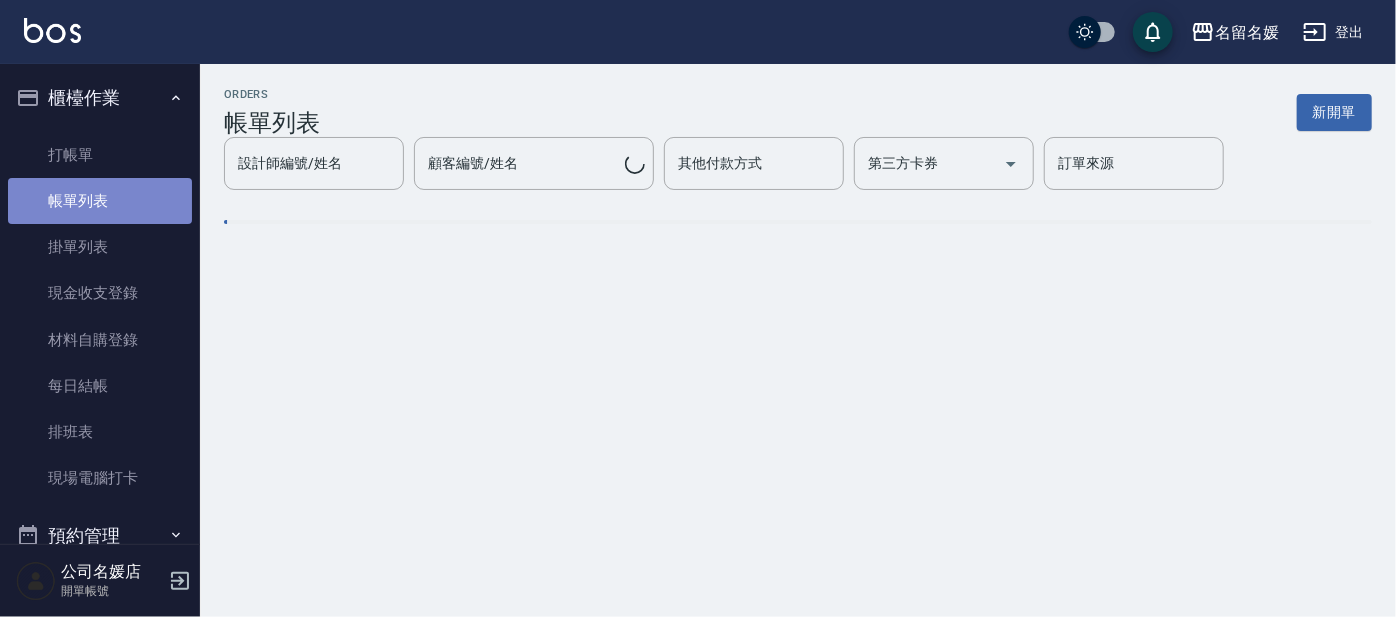 click on "帳單列表" at bounding box center [100, 201] 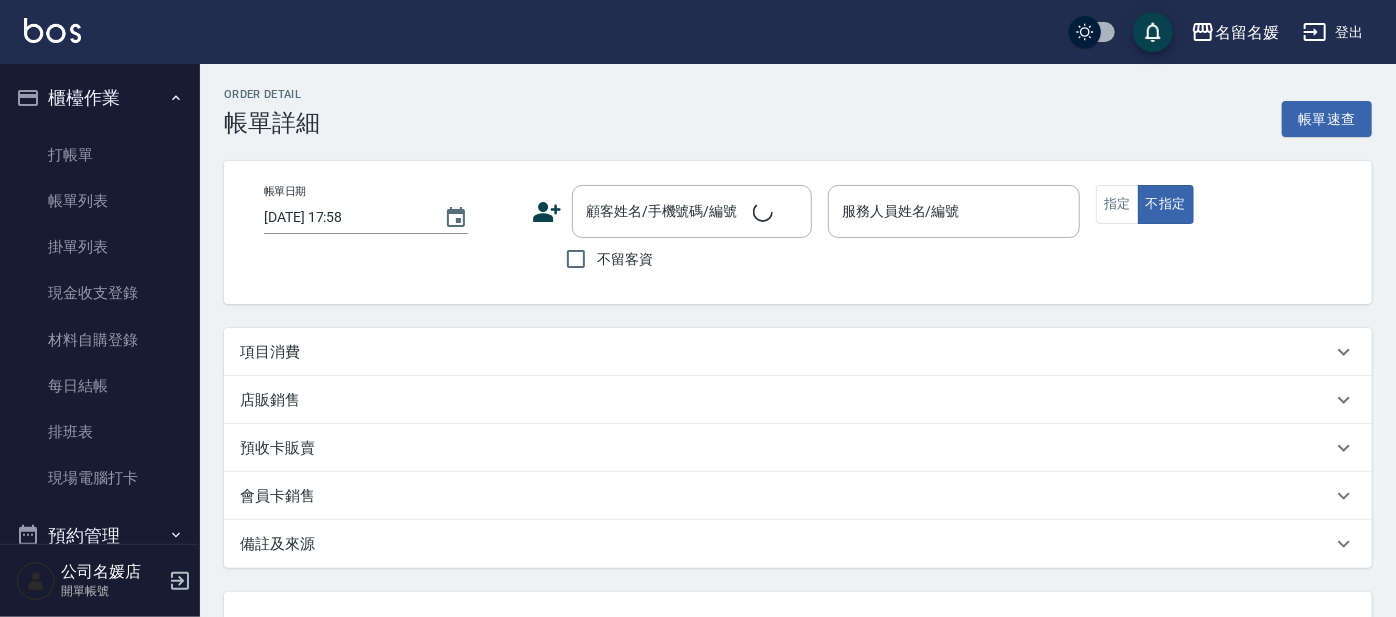 click on "[DATE] 17:58" at bounding box center (344, 217) 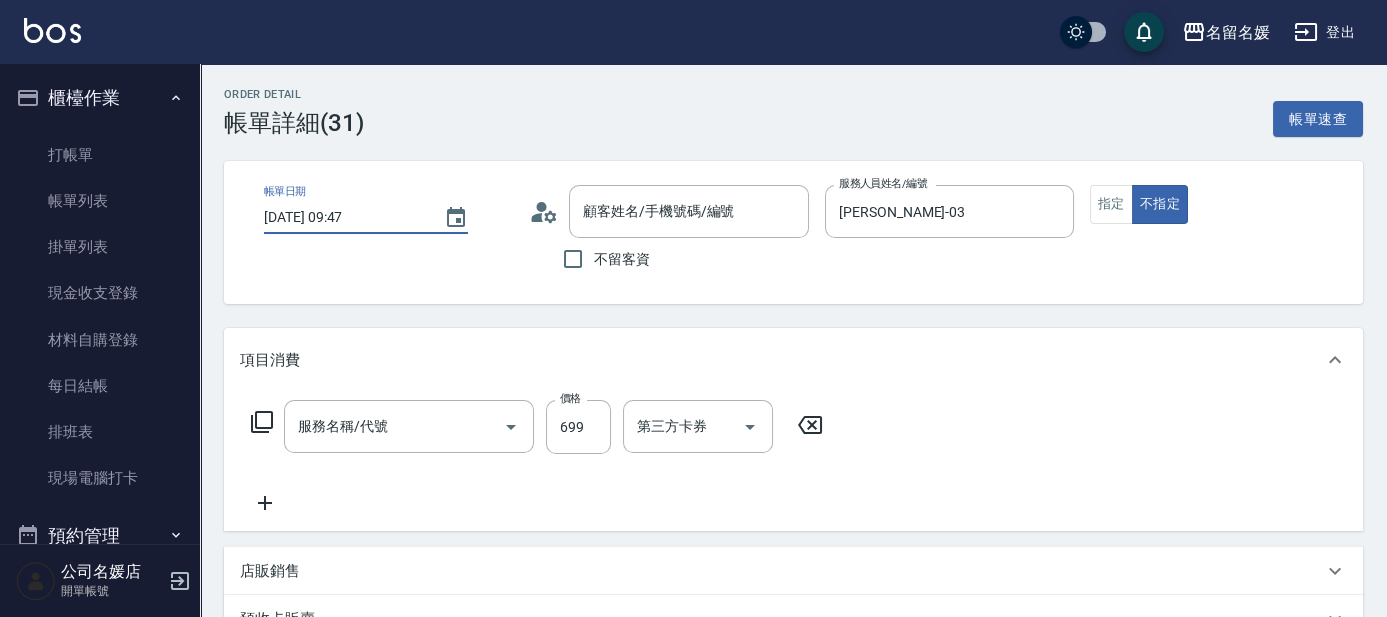type on "[DATE] 09:47" 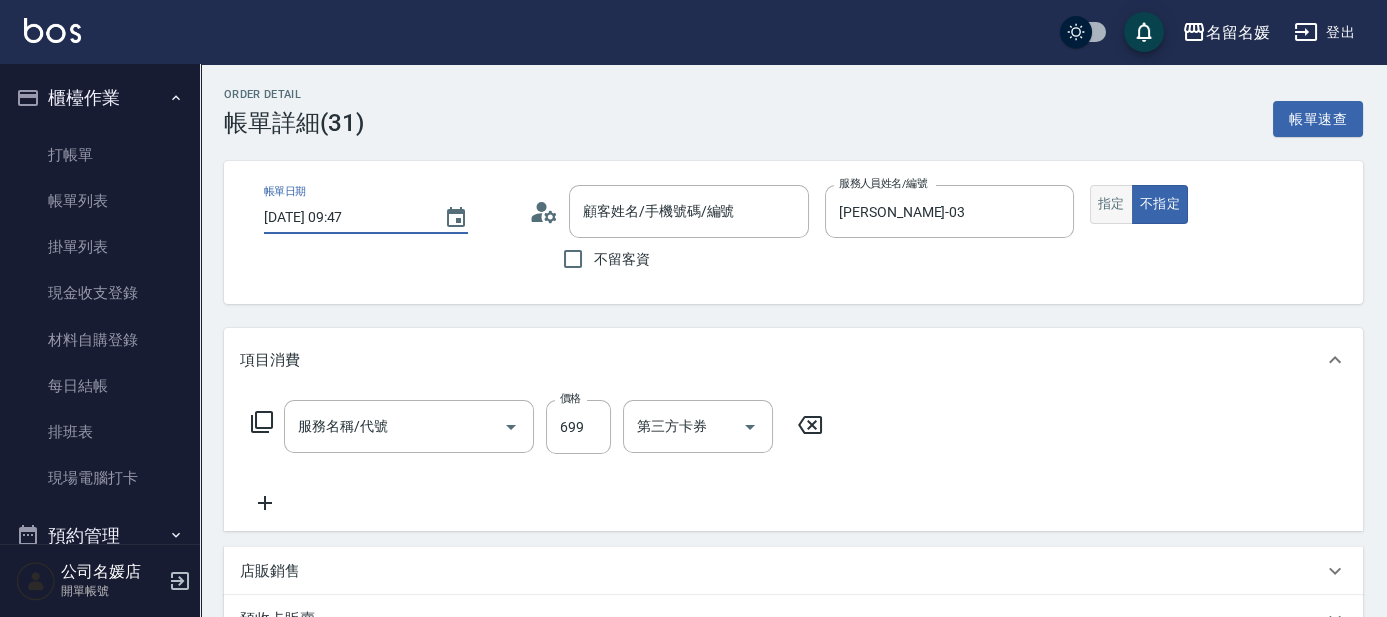 click on "指定" at bounding box center (1111, 204) 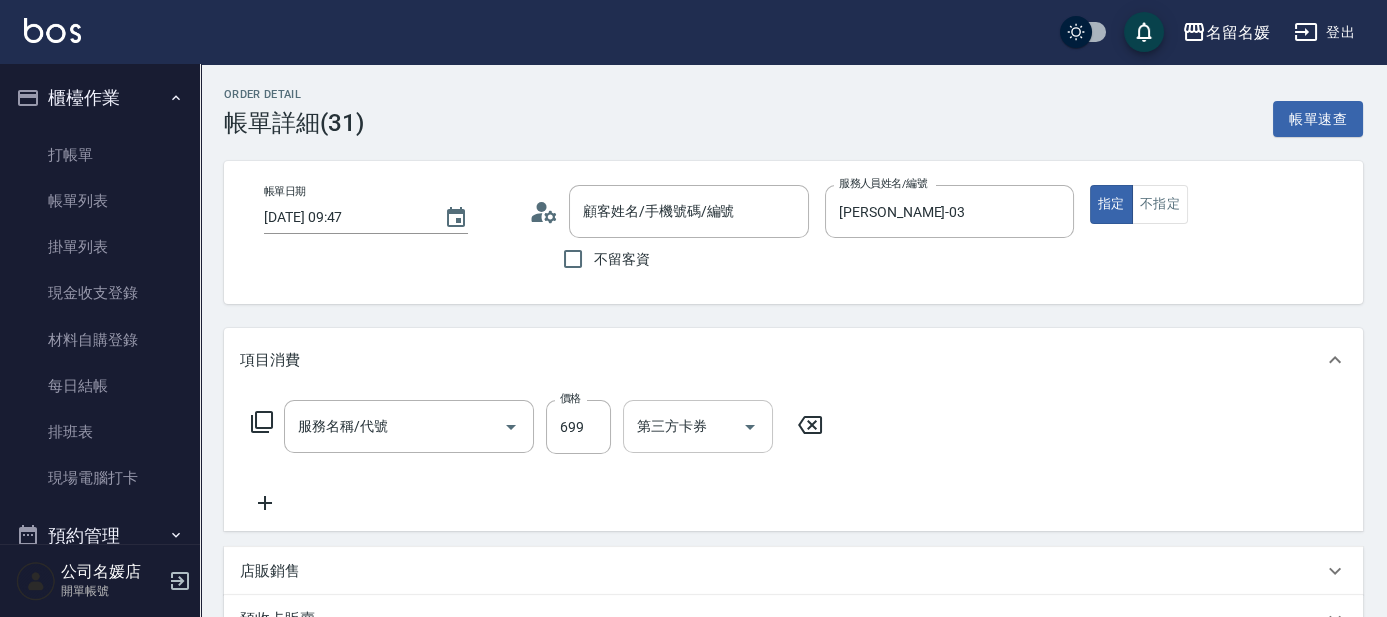 type on "滾珠洗髮699(299)" 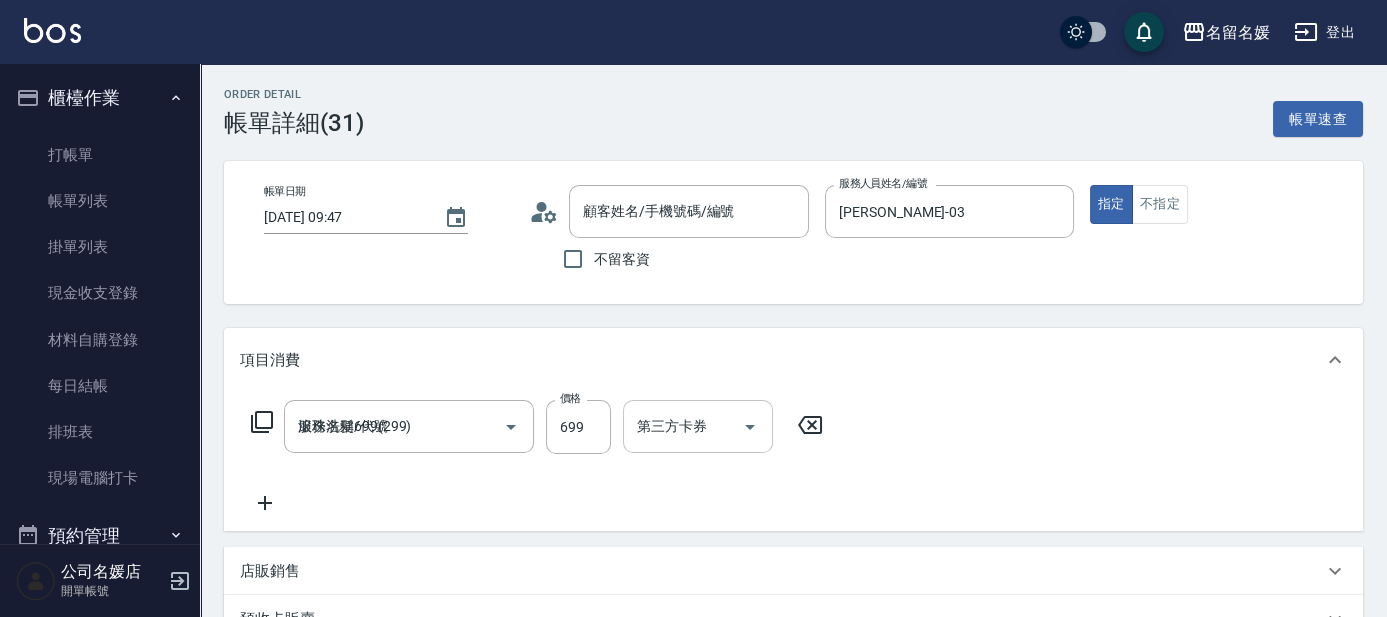 type on "true" 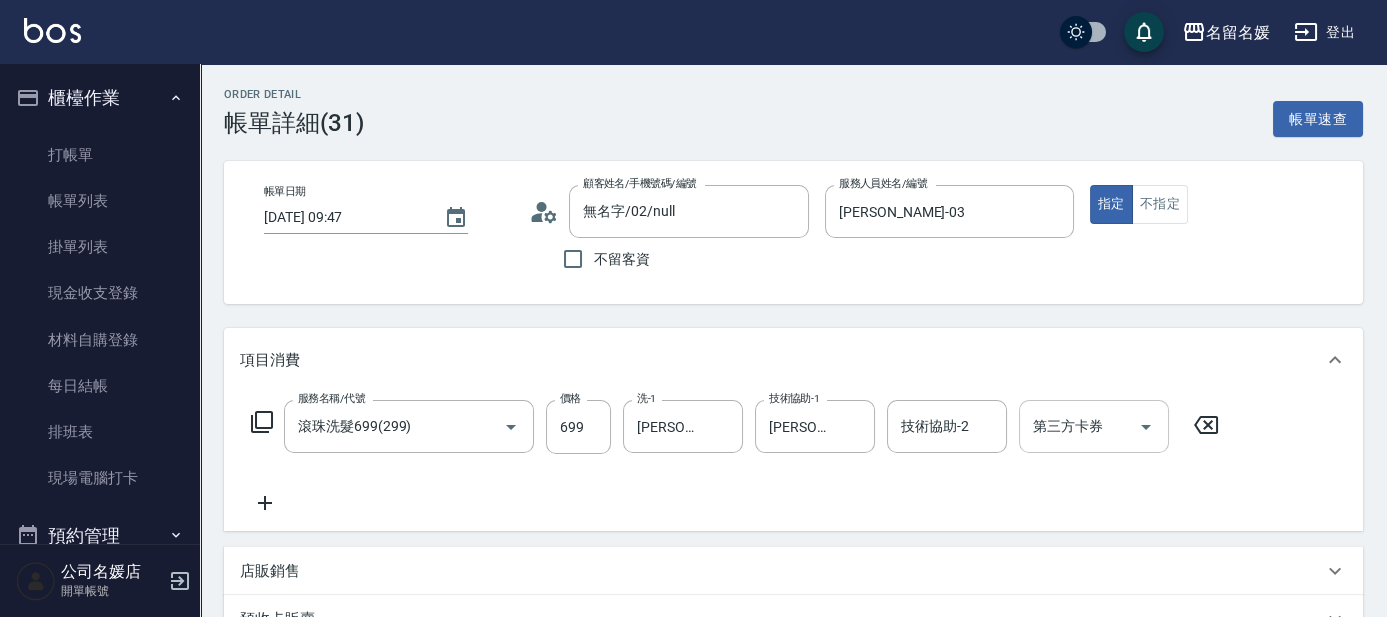 type on "無名字/02/null" 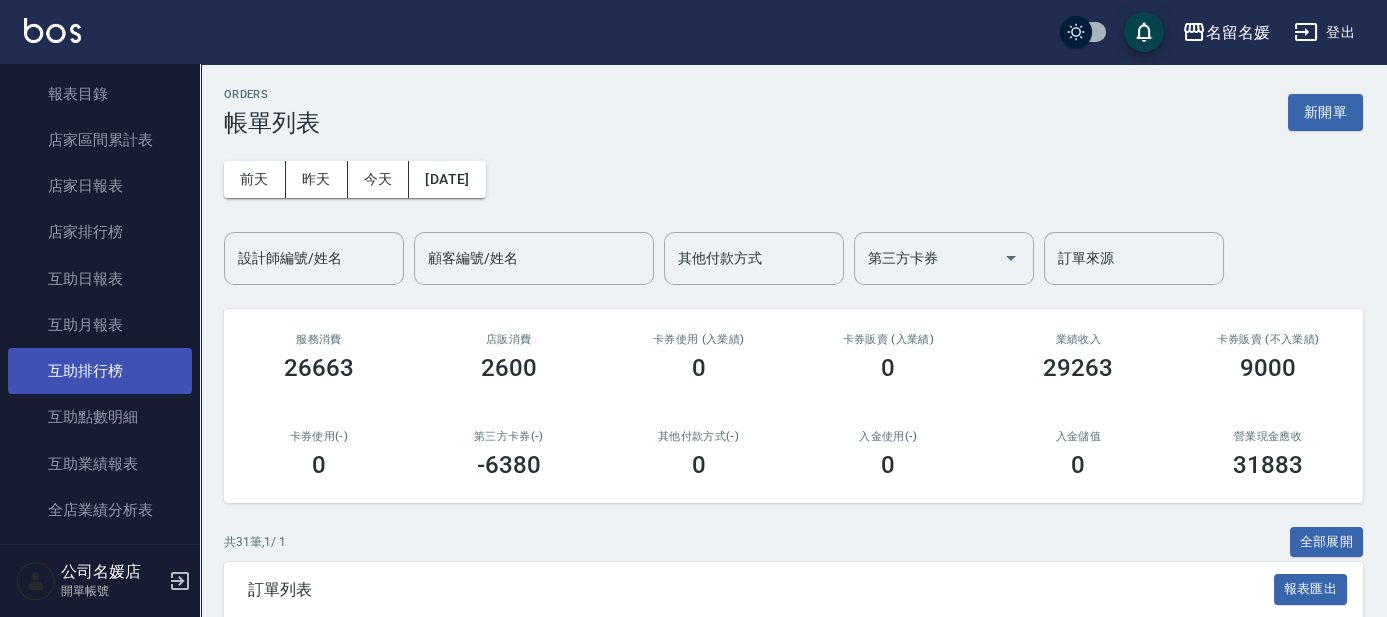 scroll, scrollTop: 636, scrollLeft: 0, axis: vertical 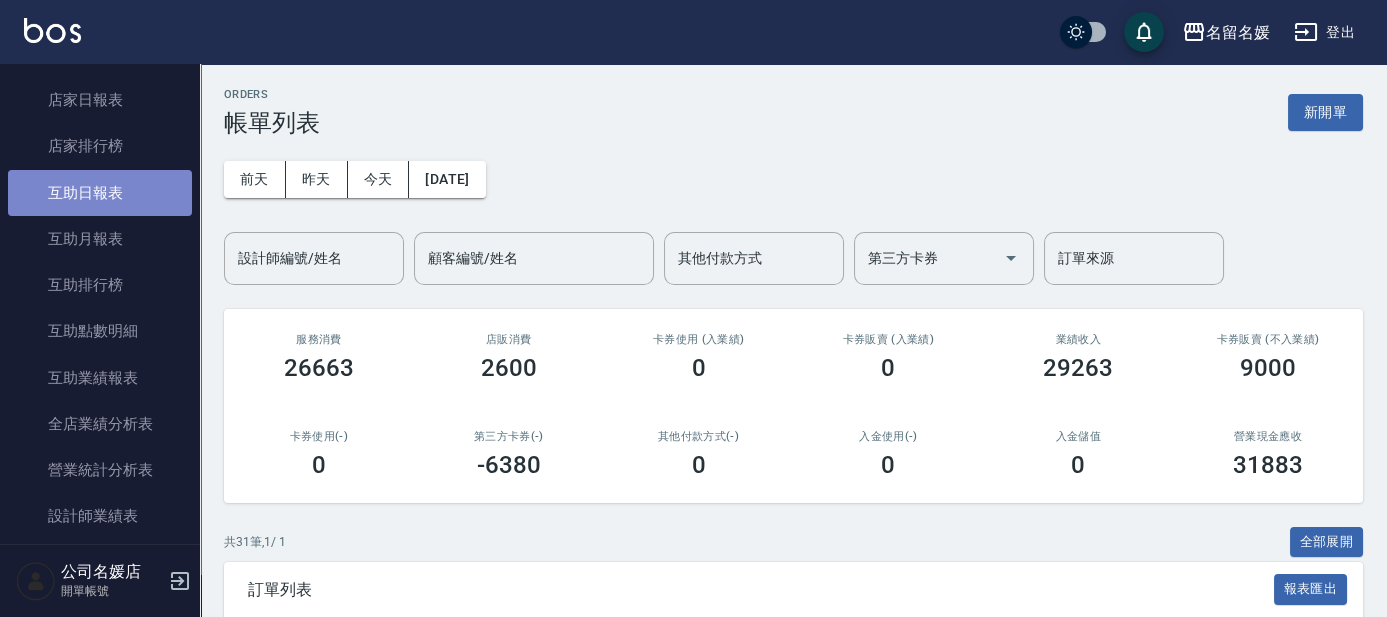 click on "互助日報表" at bounding box center (100, 193) 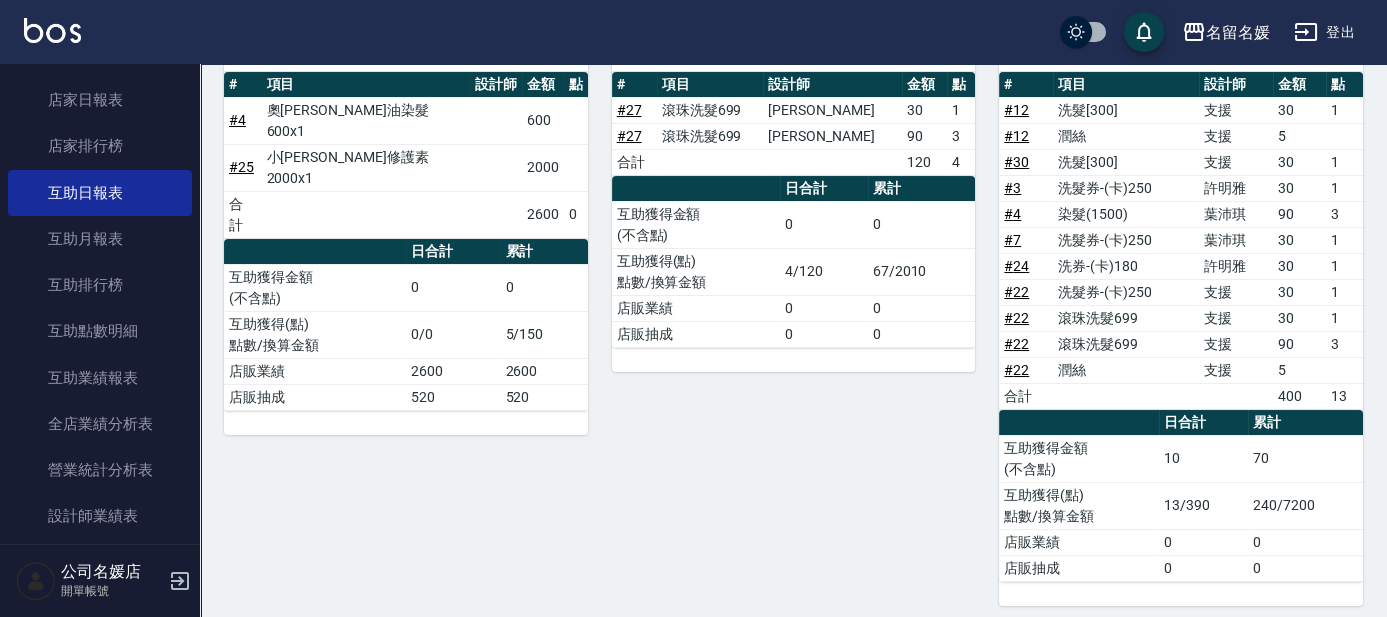scroll, scrollTop: 181, scrollLeft: 0, axis: vertical 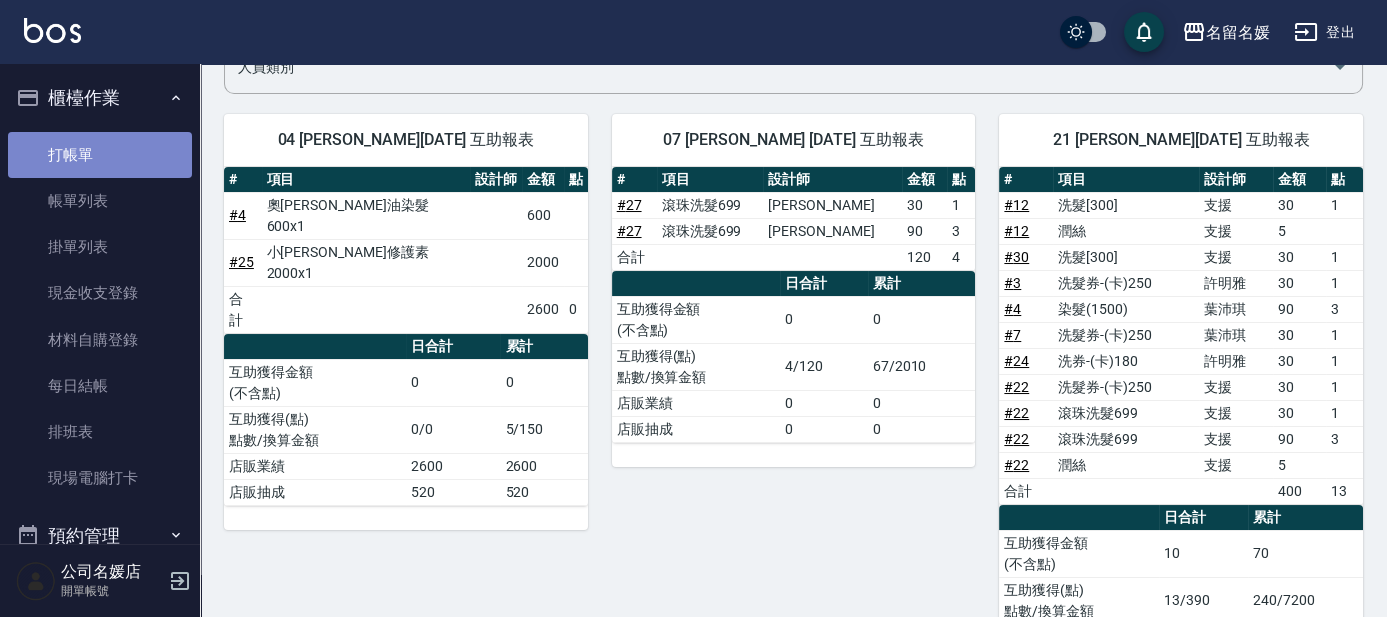 click on "打帳單" at bounding box center (100, 155) 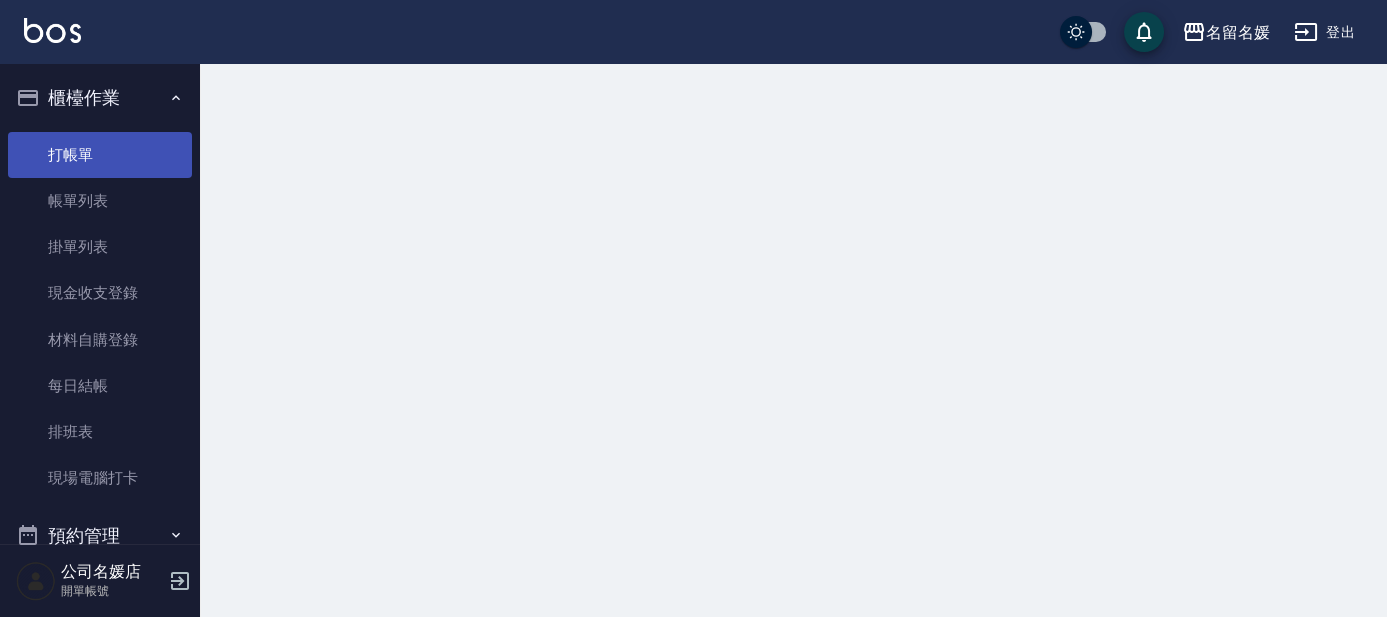scroll, scrollTop: 0, scrollLeft: 0, axis: both 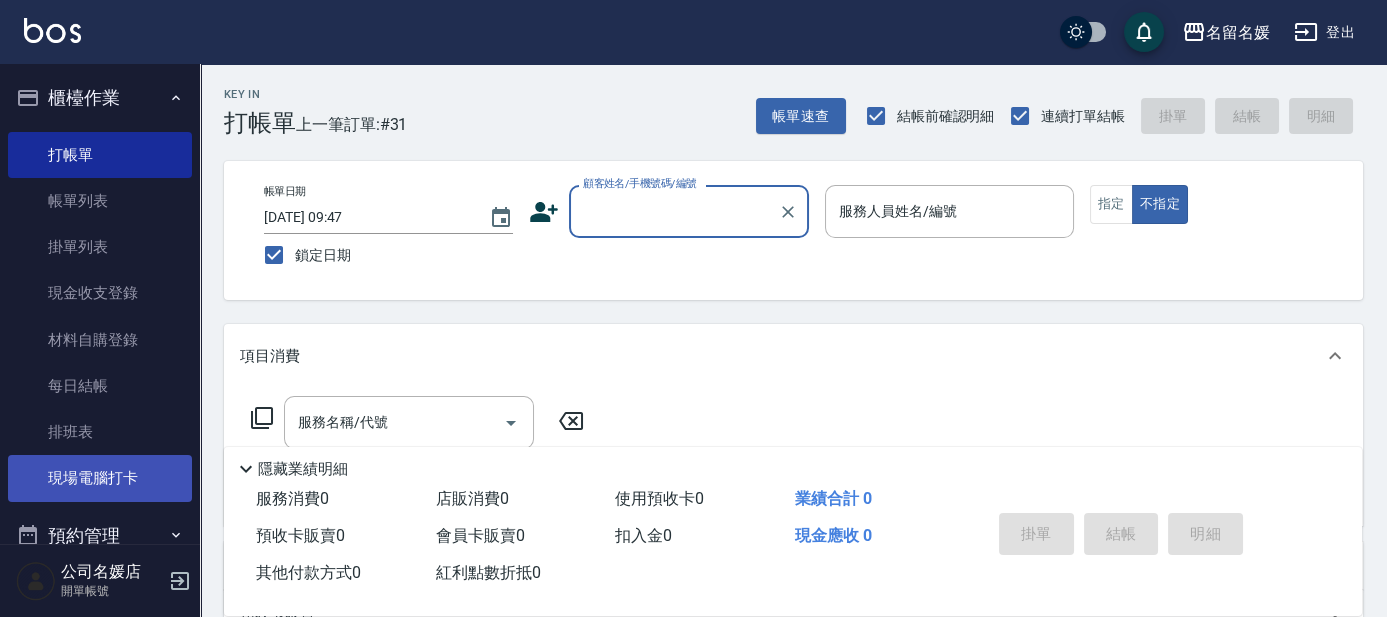 click on "現場電腦打卡" at bounding box center (100, 478) 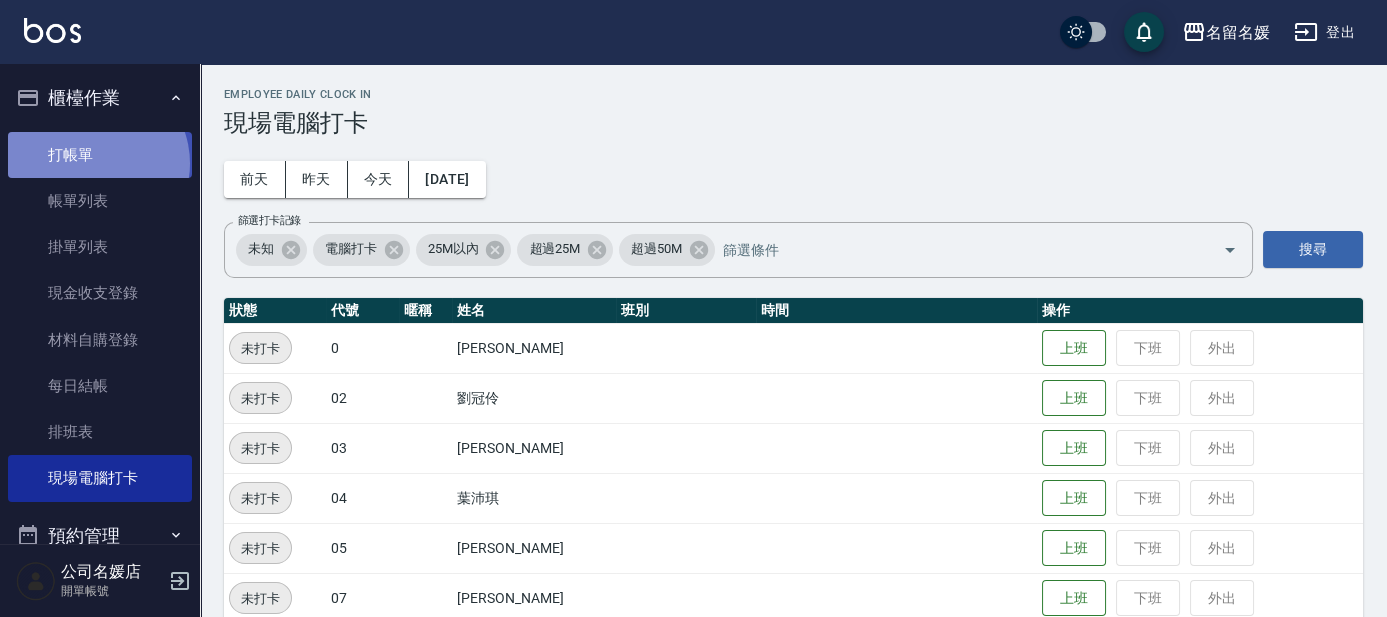 click on "打帳單" at bounding box center [100, 155] 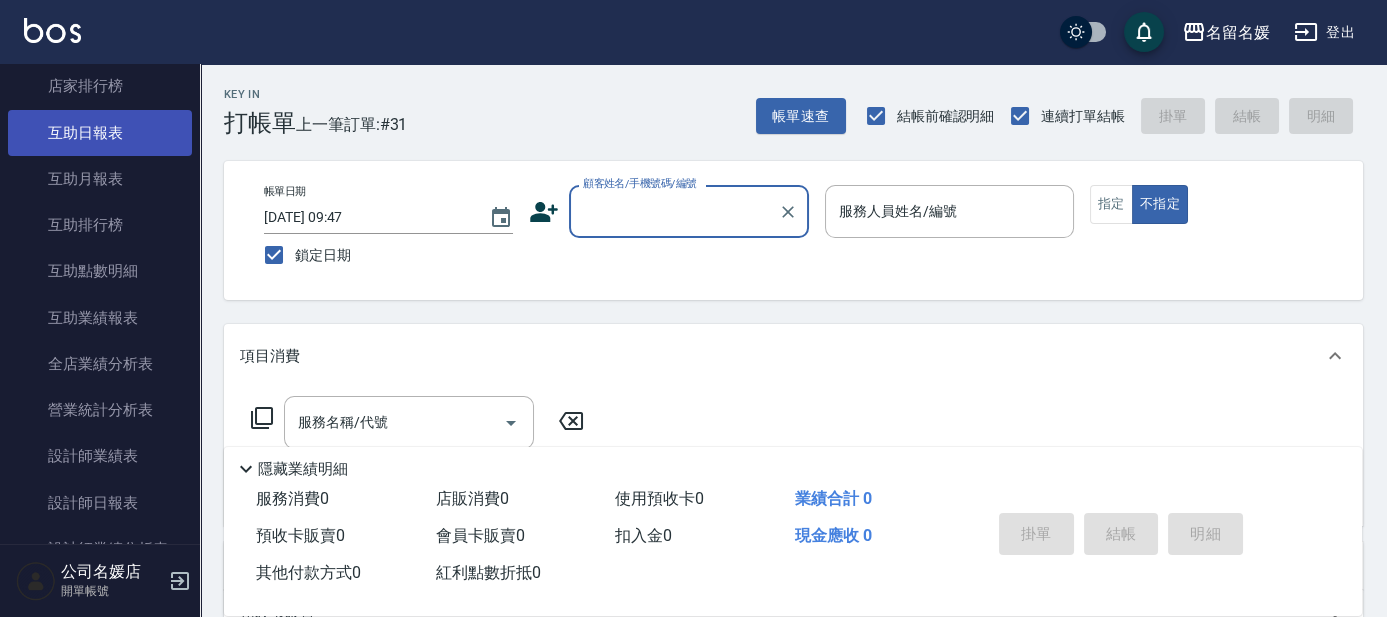 scroll, scrollTop: 727, scrollLeft: 0, axis: vertical 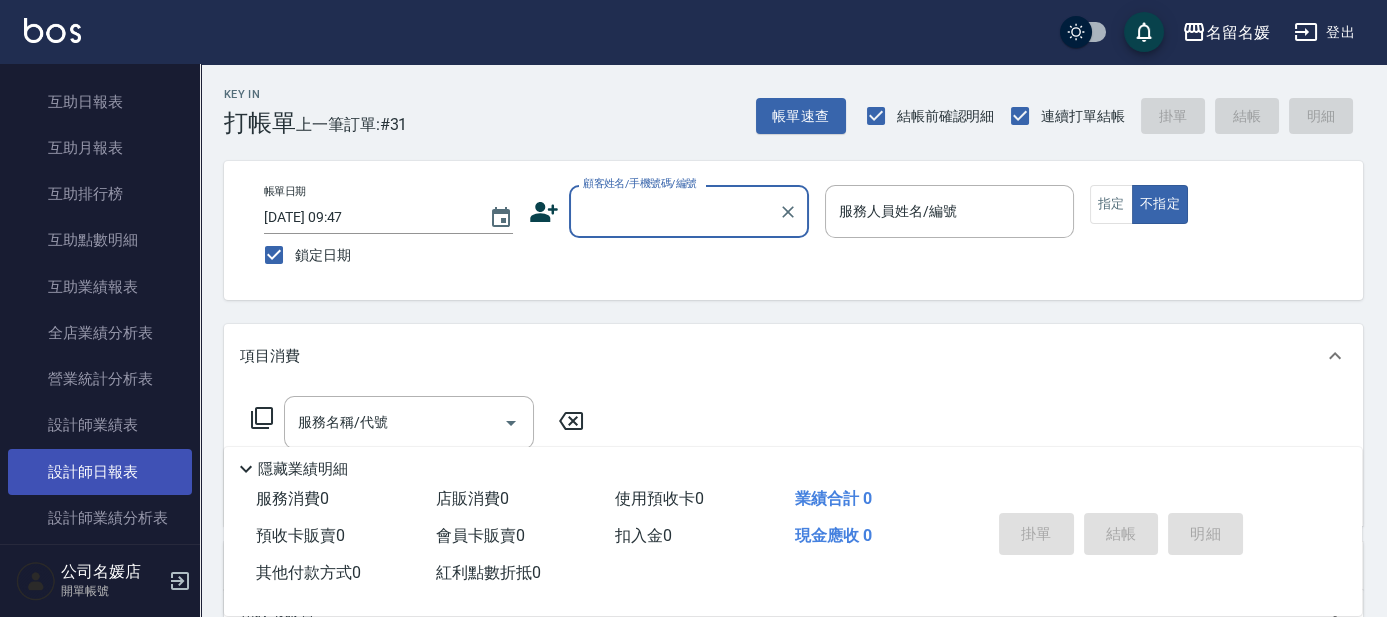 click on "設計師日報表" at bounding box center (100, 472) 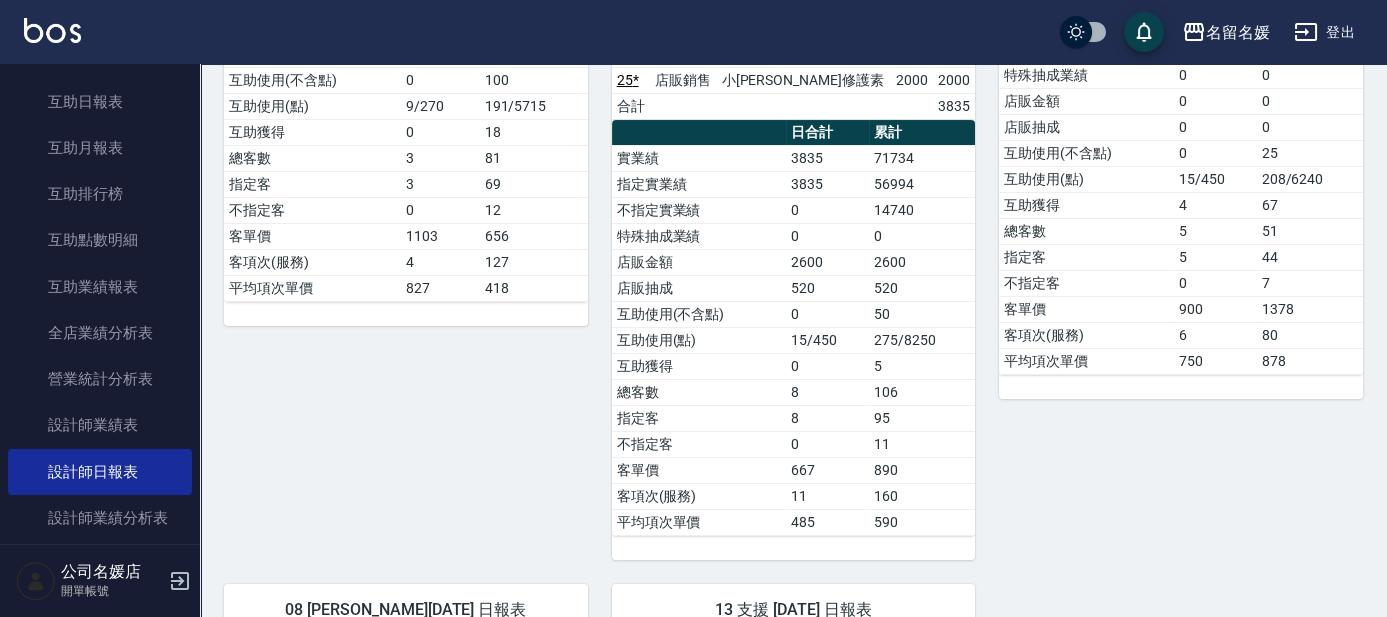 scroll, scrollTop: 363, scrollLeft: 0, axis: vertical 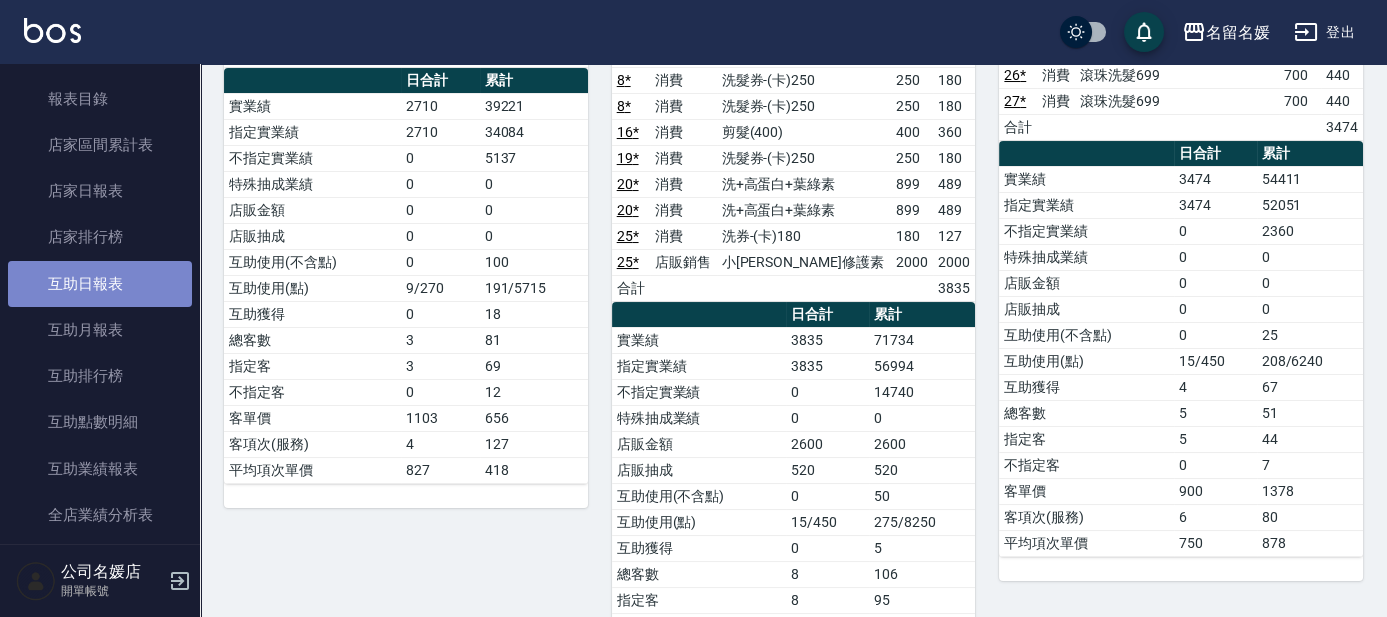 click on "互助日報表" at bounding box center [100, 284] 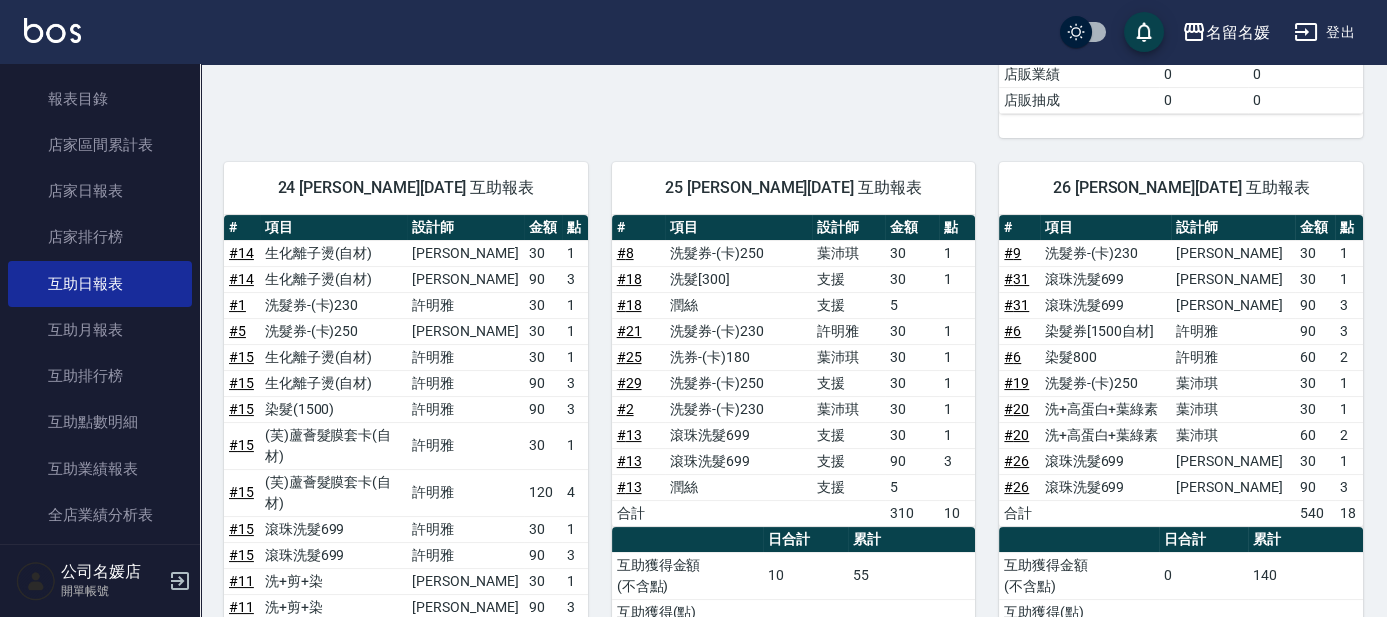scroll, scrollTop: 818, scrollLeft: 0, axis: vertical 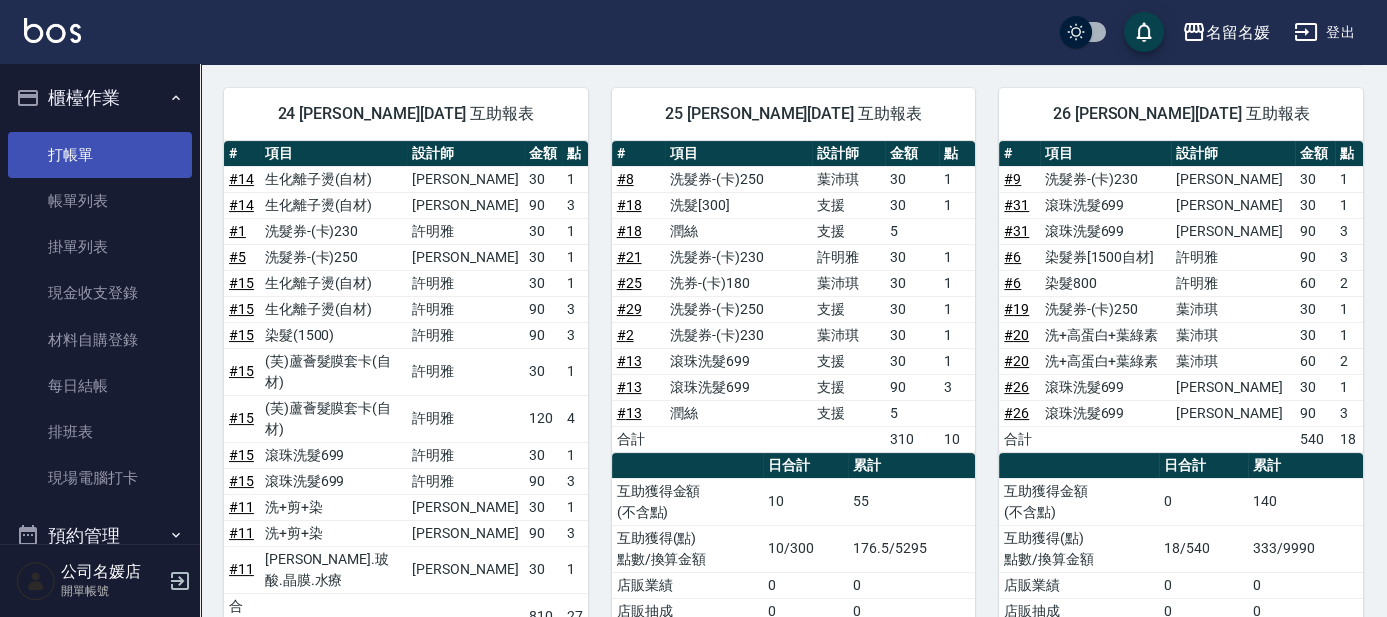 click on "打帳單" at bounding box center (100, 155) 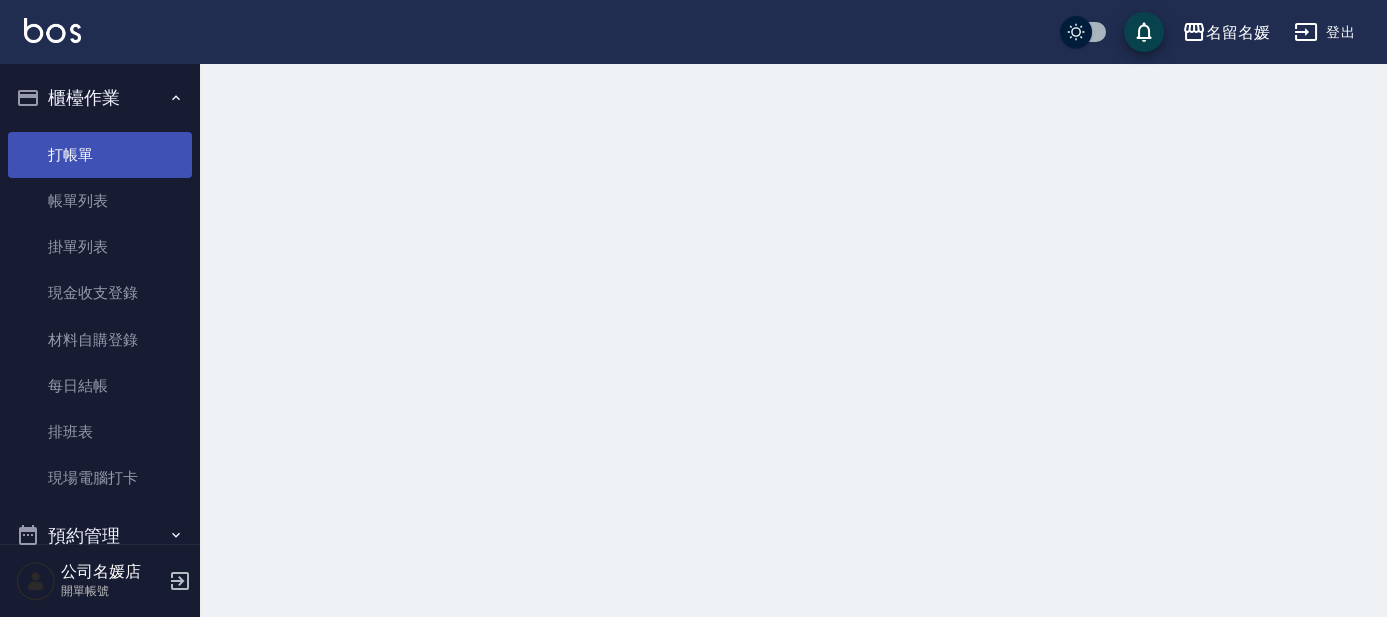 scroll, scrollTop: 0, scrollLeft: 0, axis: both 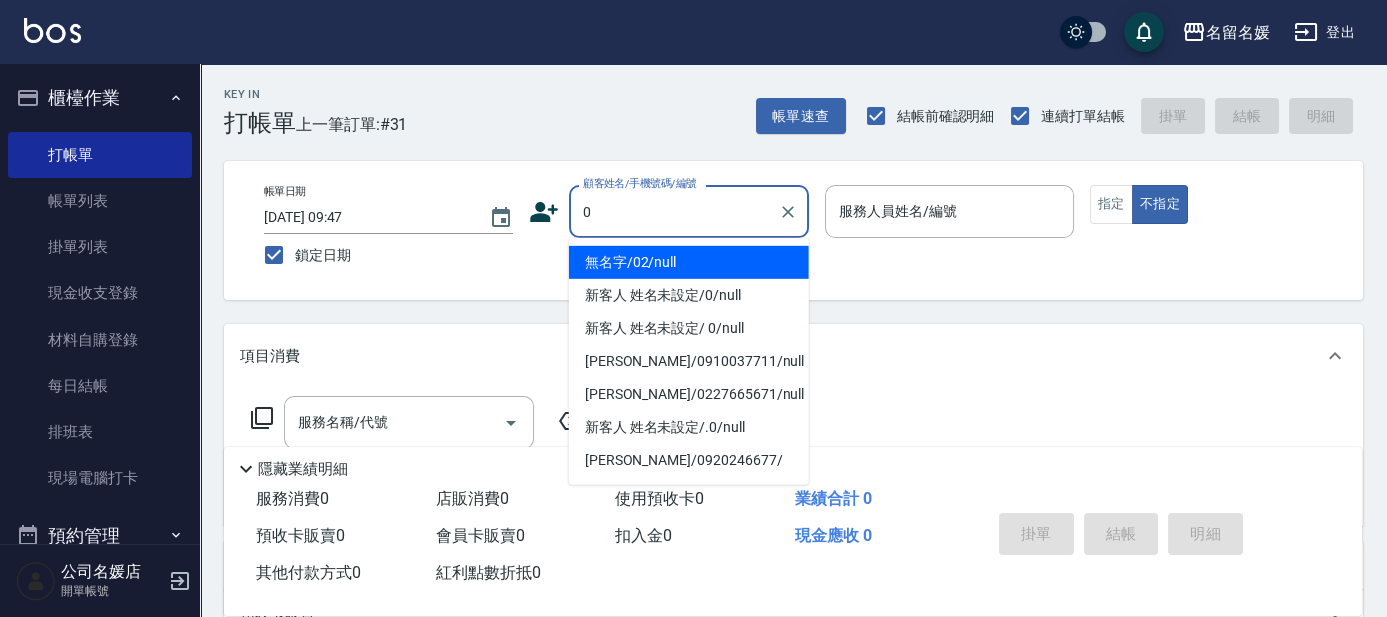 type on "無名字/02/null" 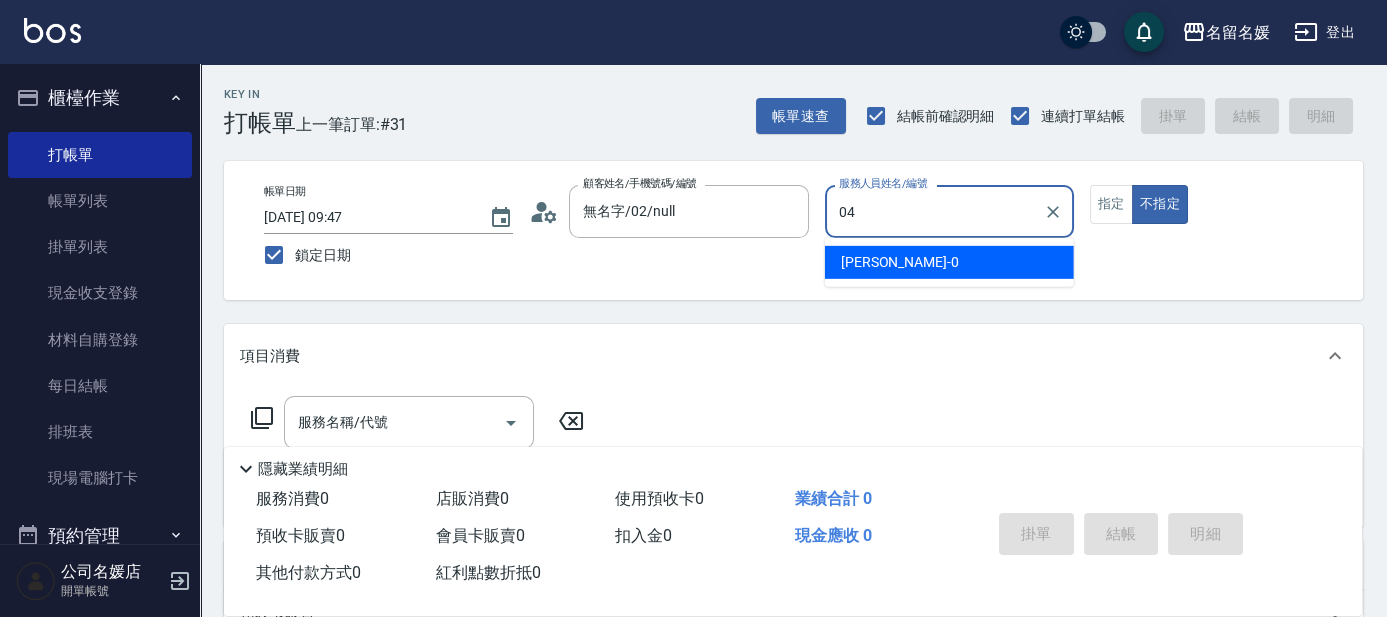 type on "04" 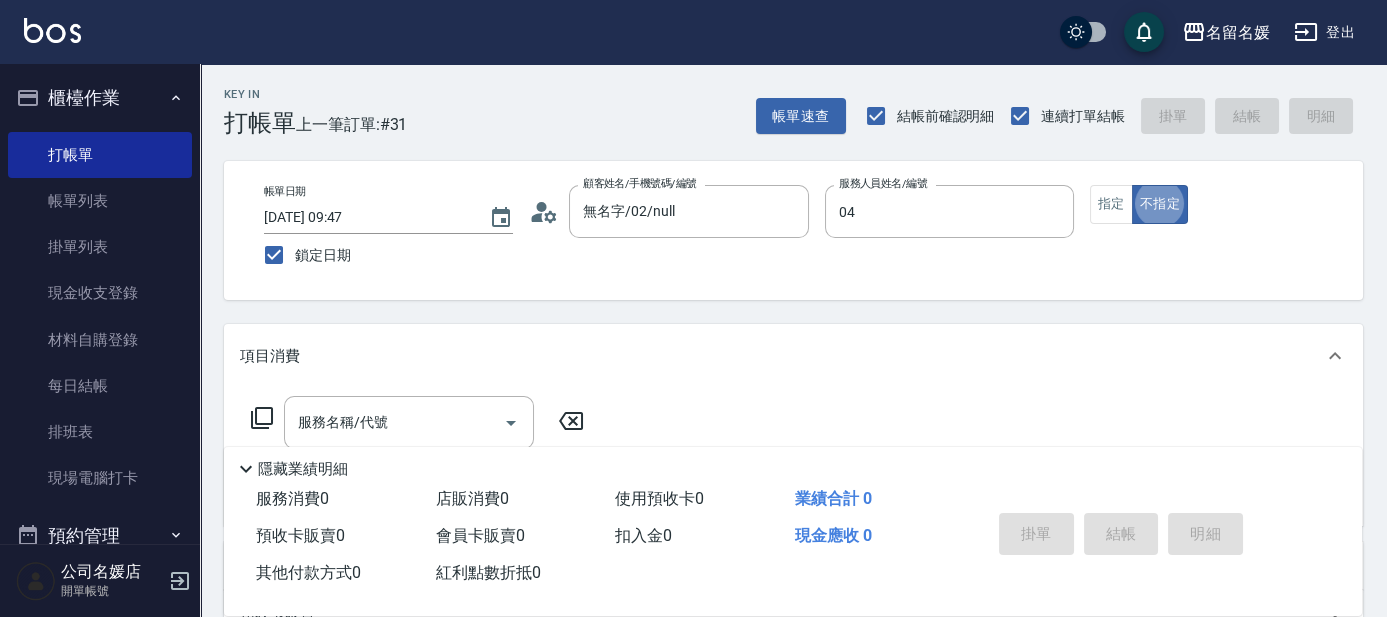 type on "新客人 姓名未設定/0/null" 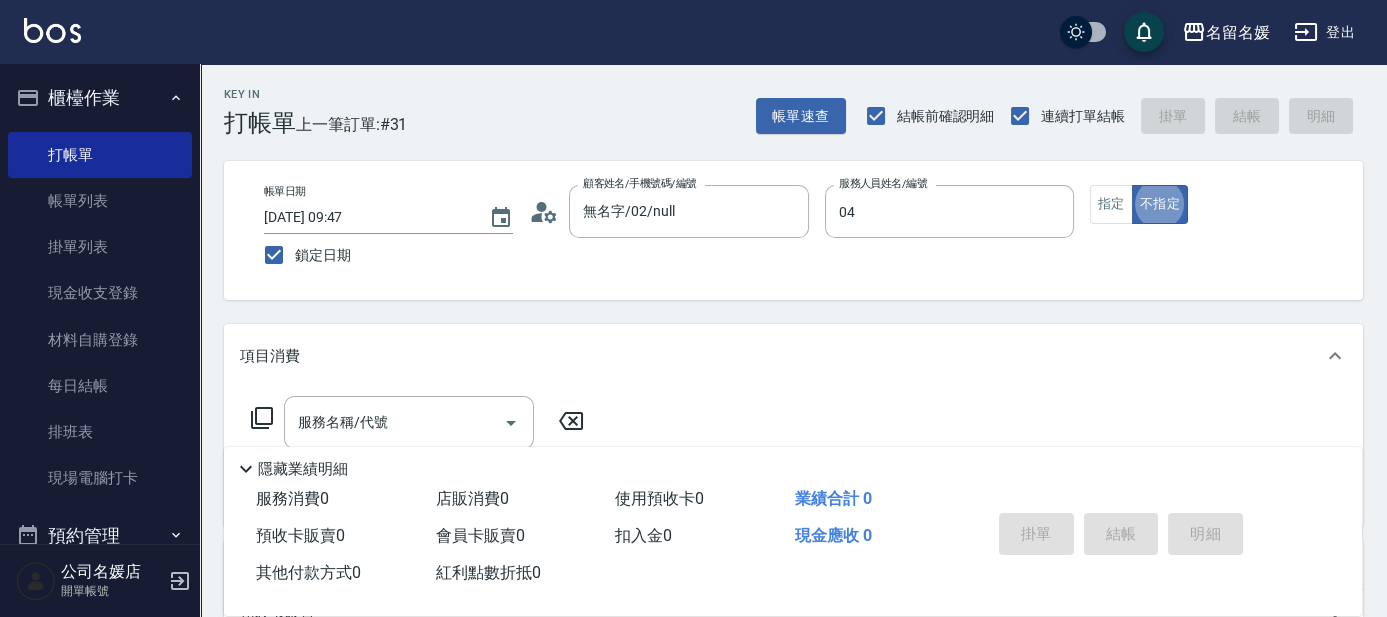 type on "[PERSON_NAME]-04" 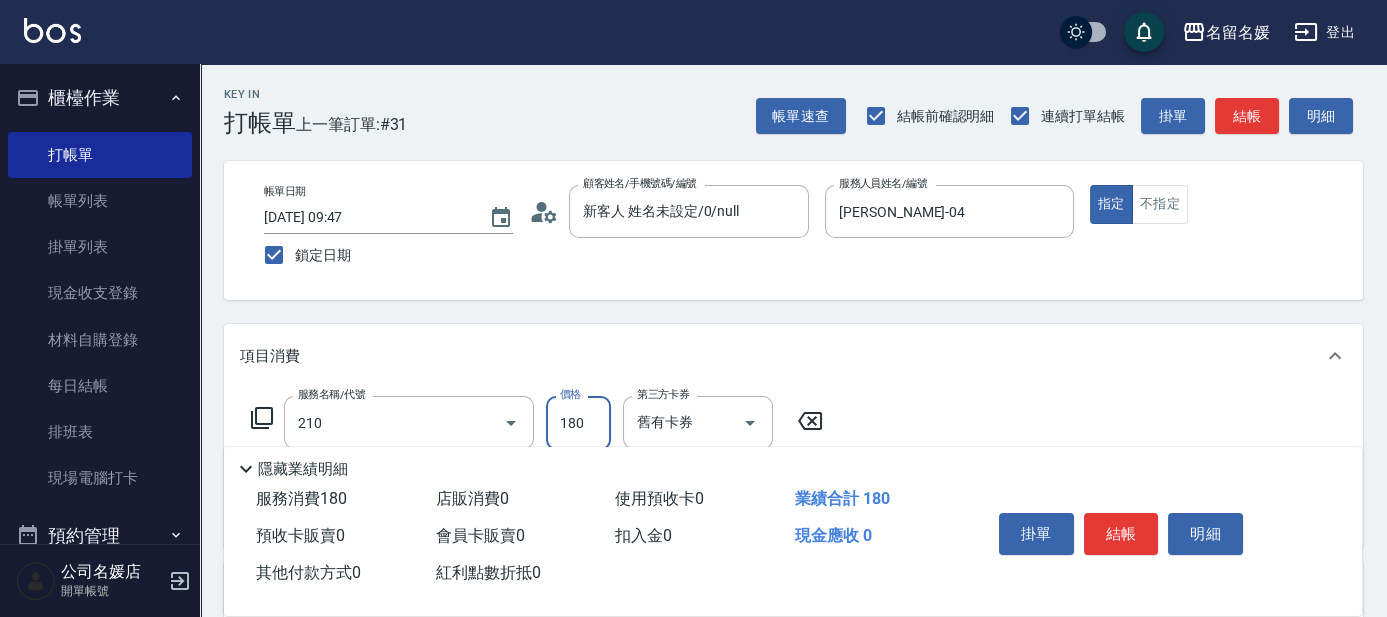 type on "洗券-(卡)180(210)" 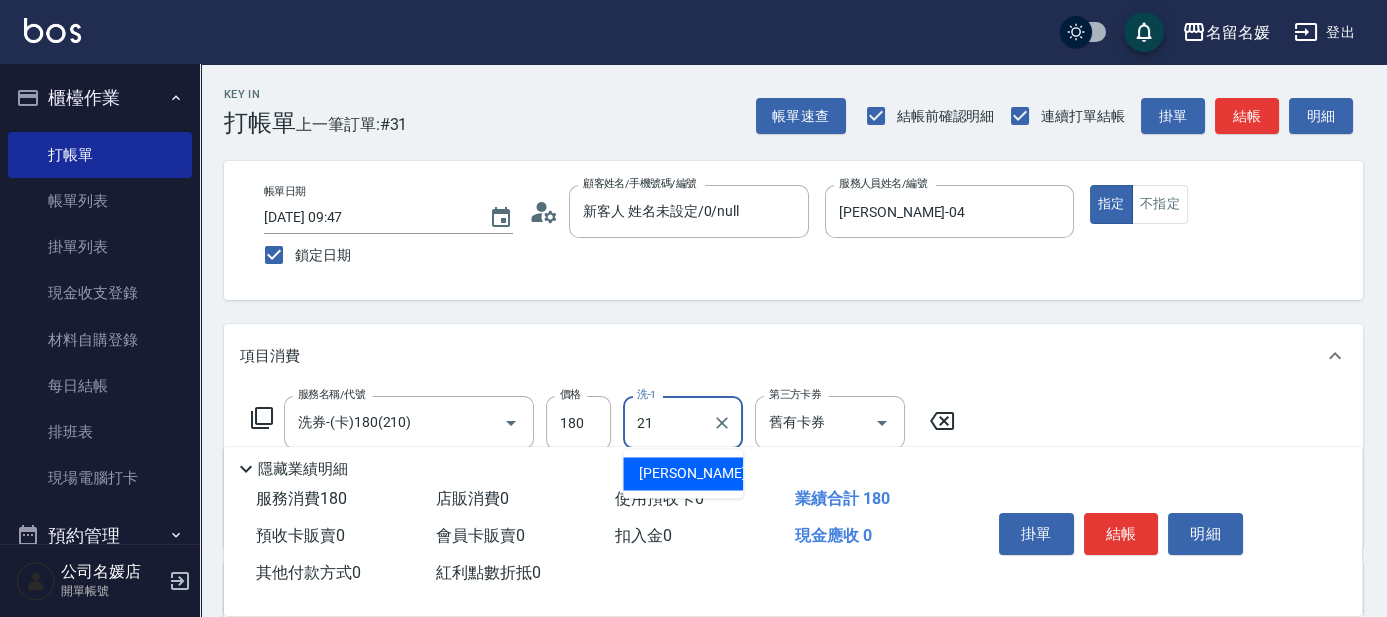 type on "[PERSON_NAME]-21" 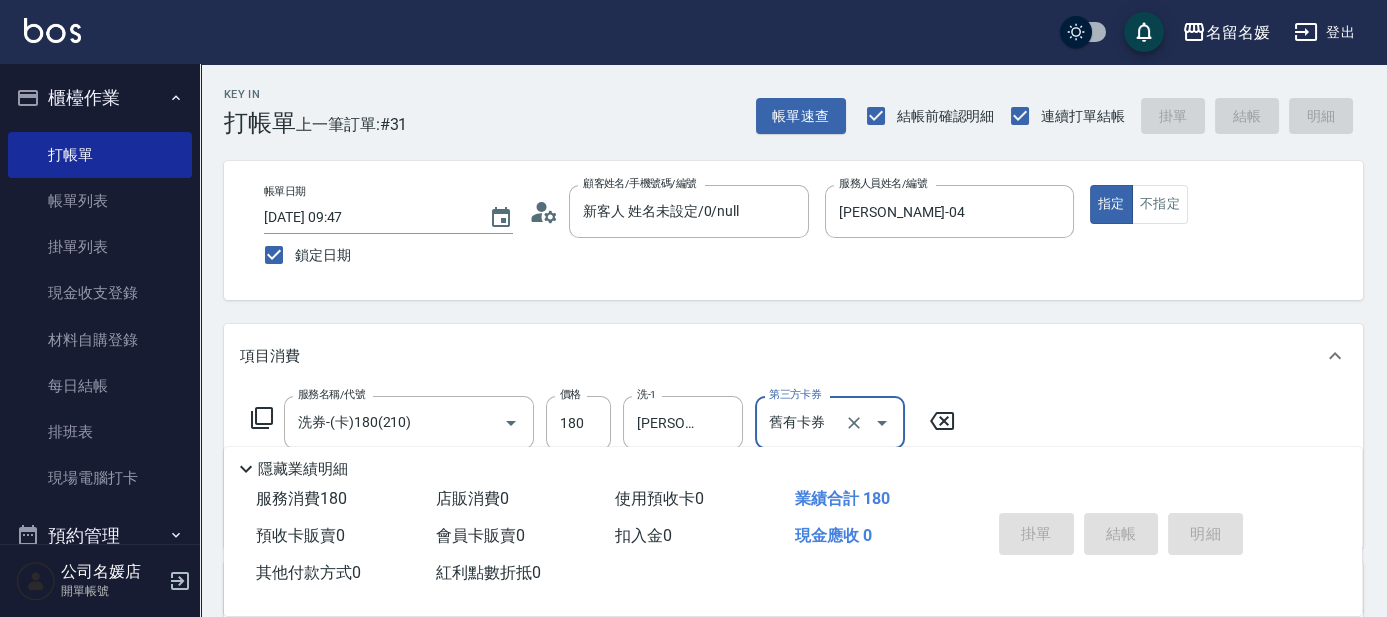 type 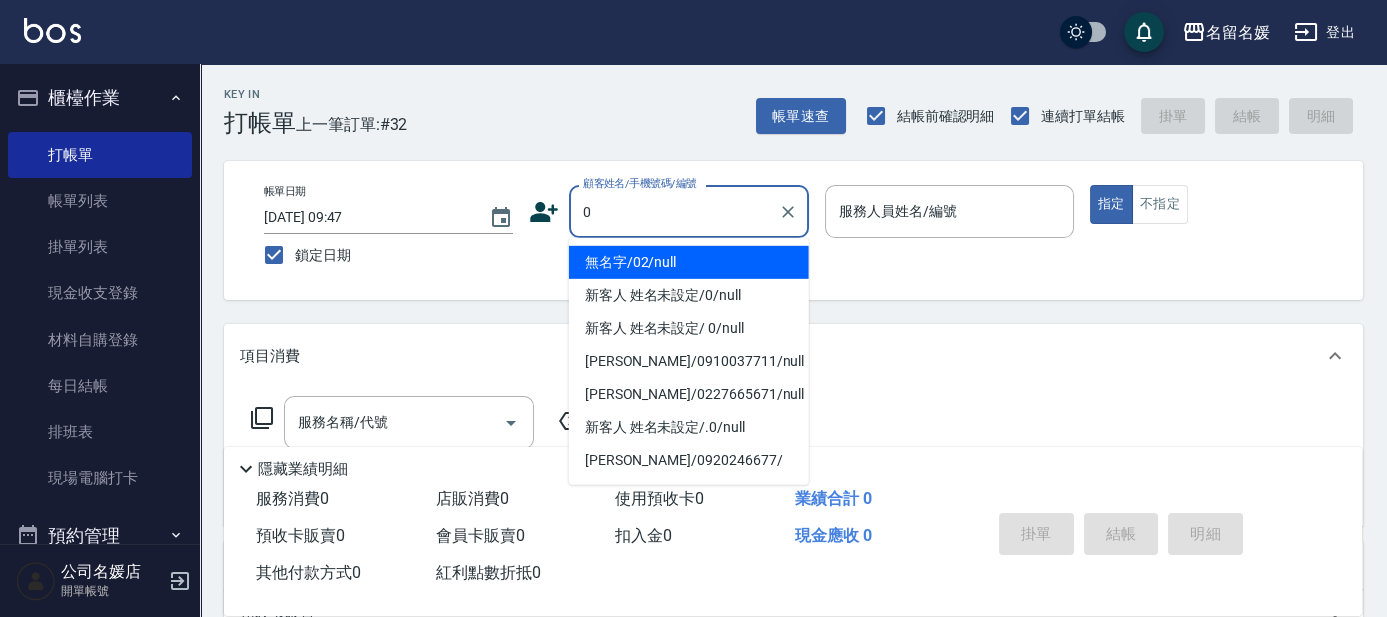 type on "0" 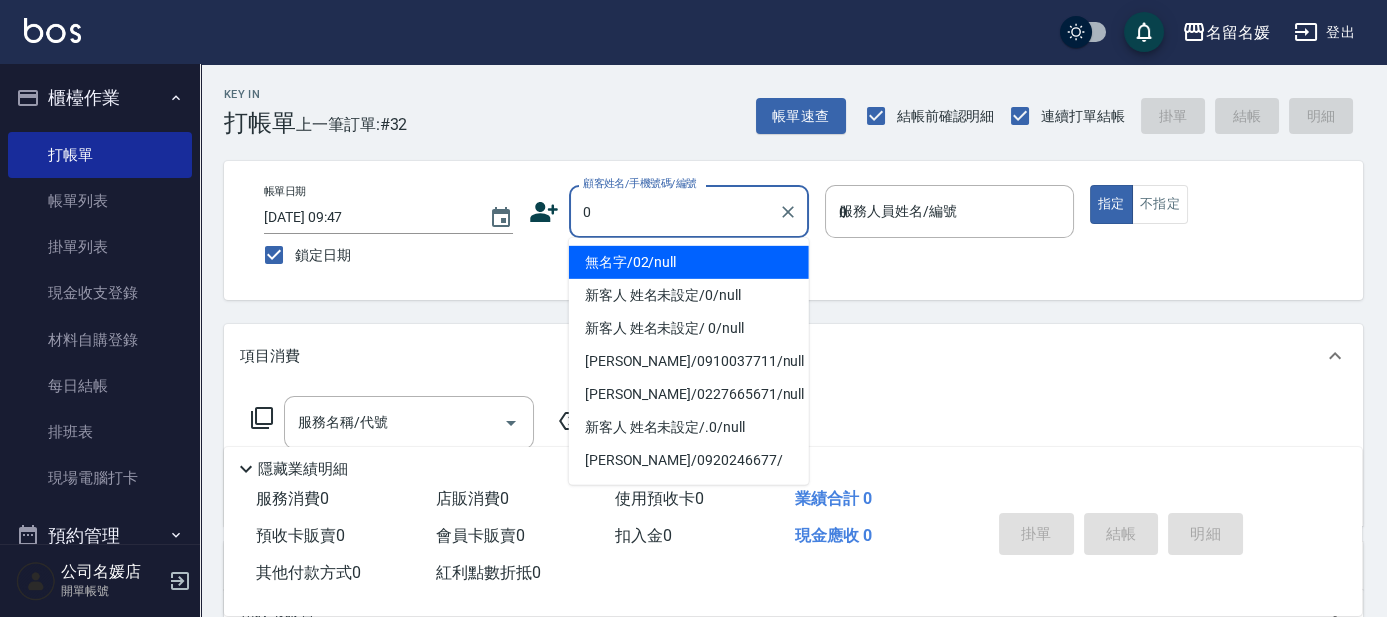 type on "無名字/02/null" 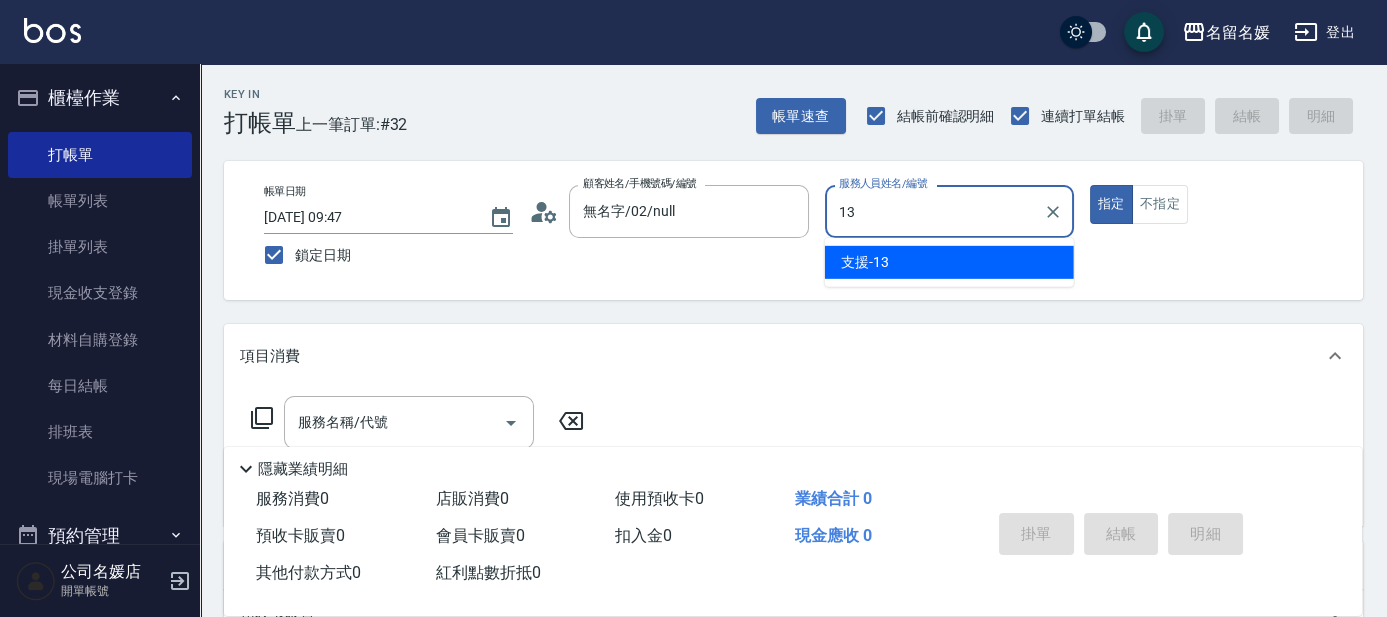type on "13" 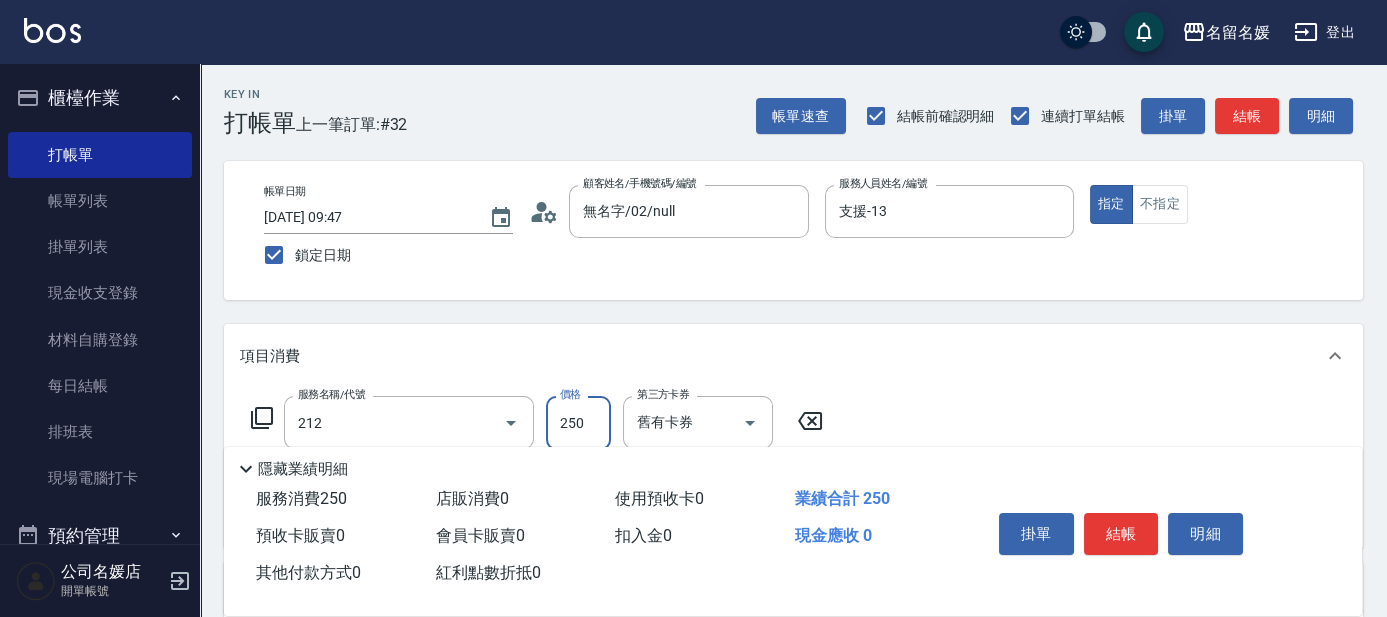 type on "洗髮券-(卡)250(212)" 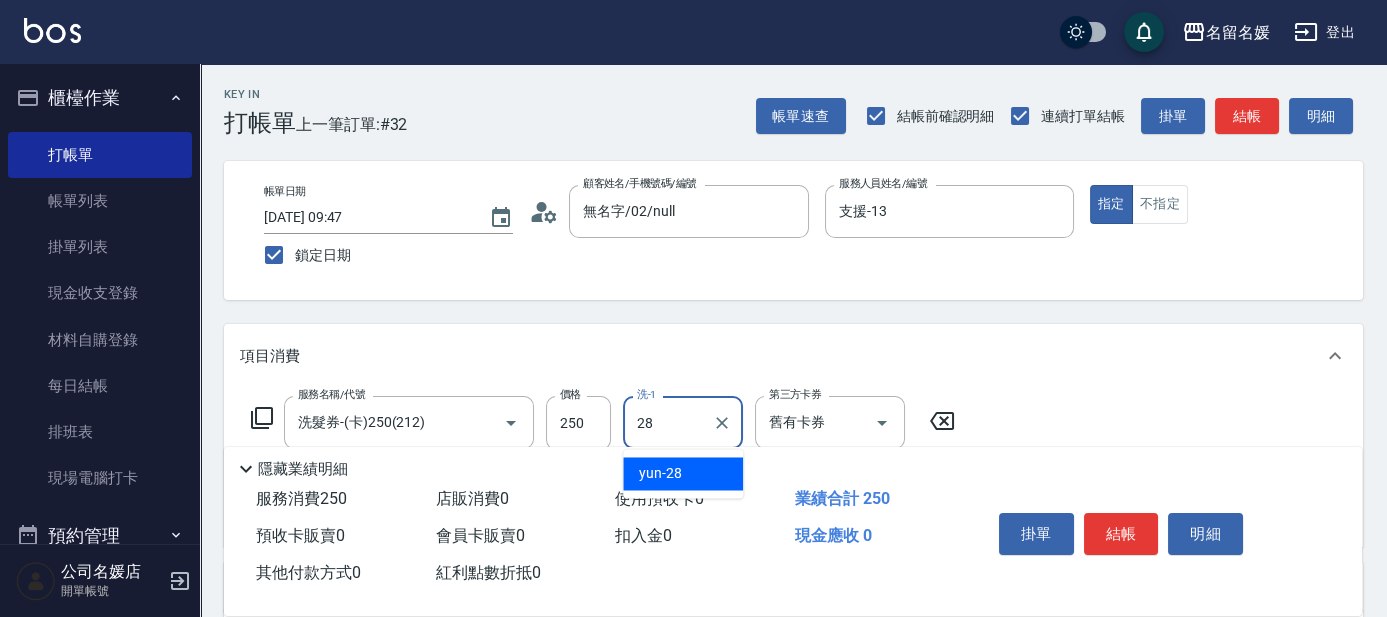 type on "yun-28" 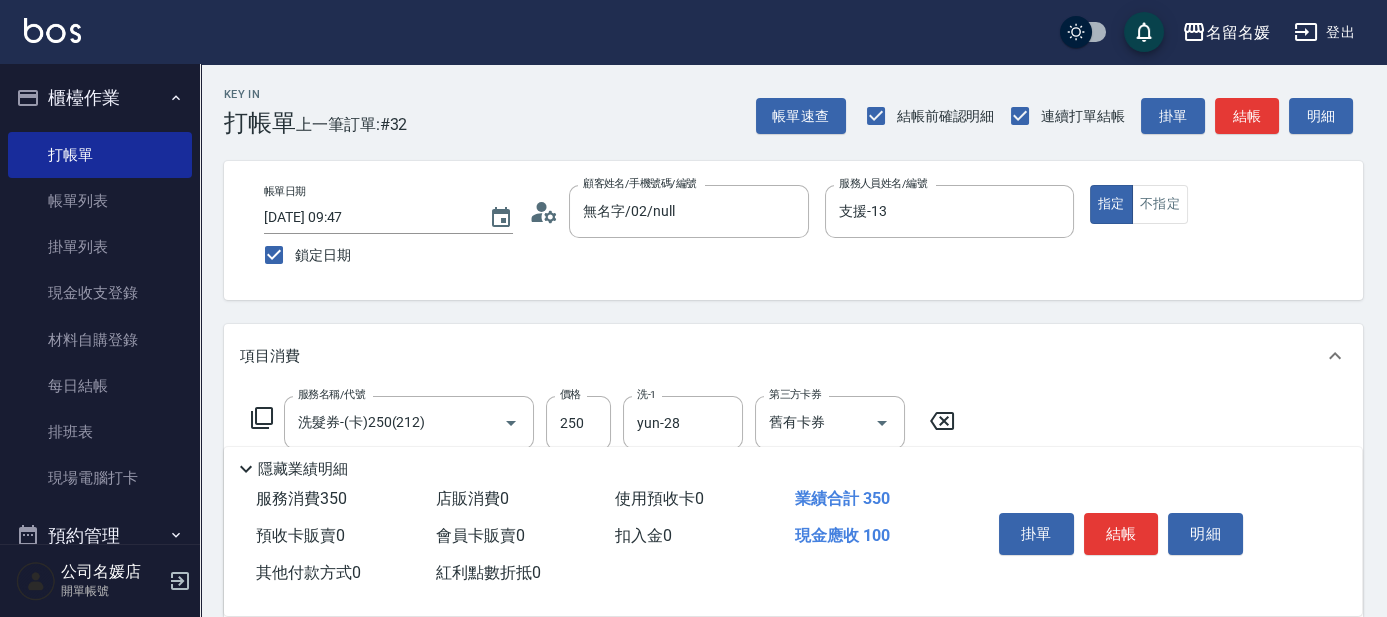 type on "[PERSON_NAME].玻酸.晶膜.水療(635)" 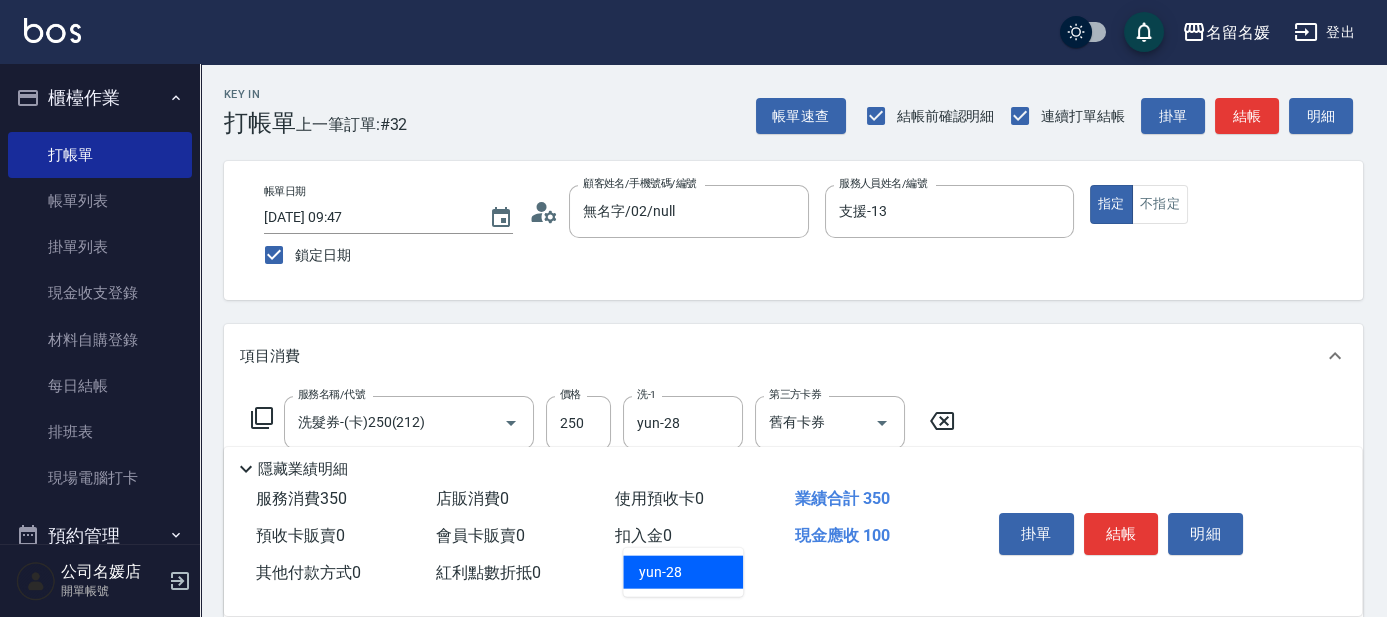type on "yun-28" 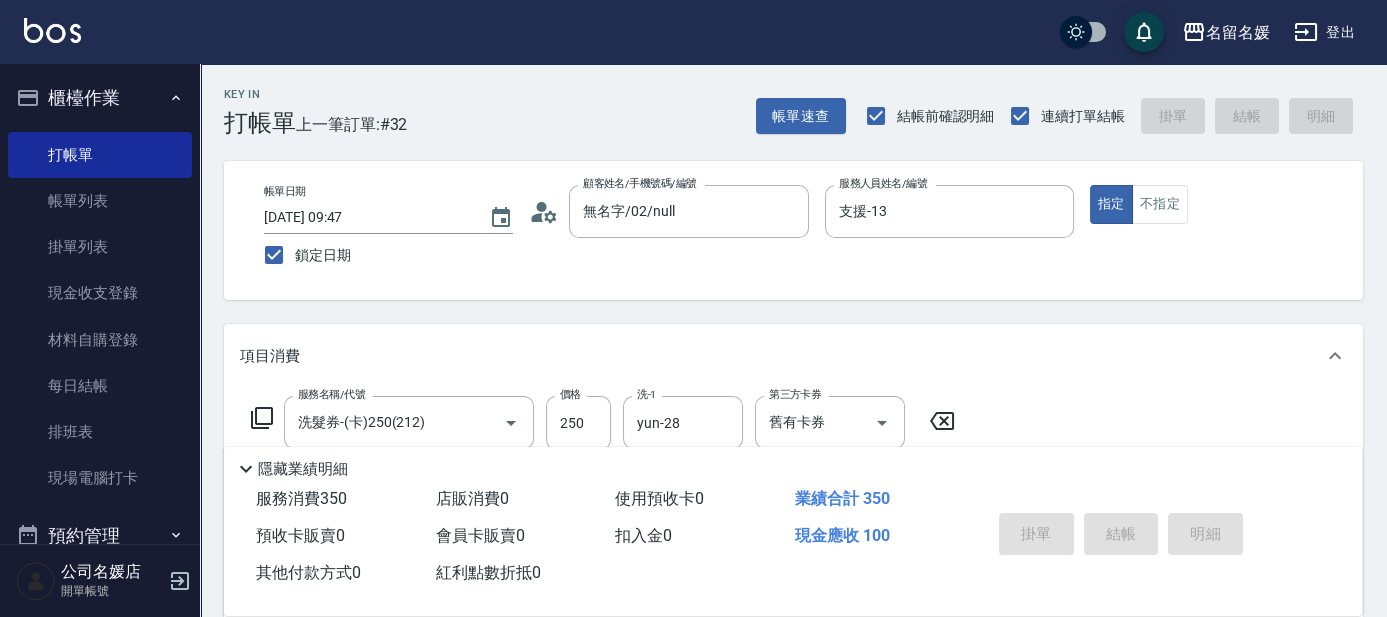 type 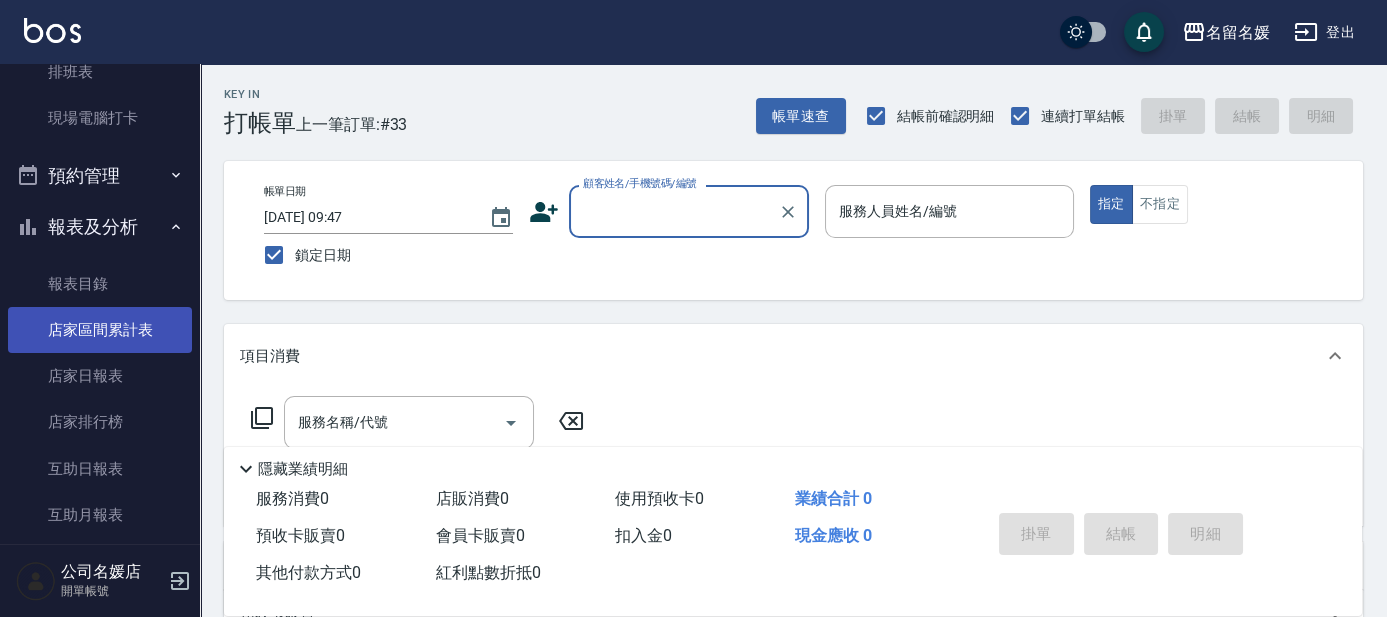 scroll, scrollTop: 363, scrollLeft: 0, axis: vertical 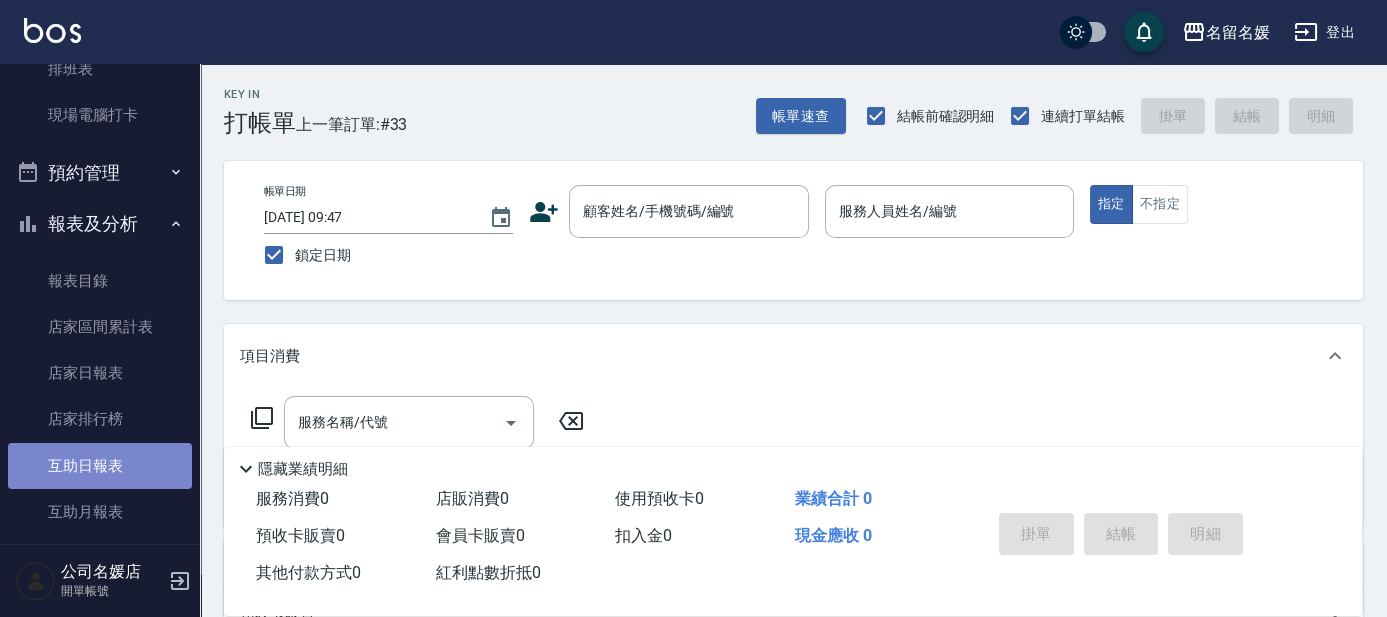 click on "互助日報表" at bounding box center (100, 466) 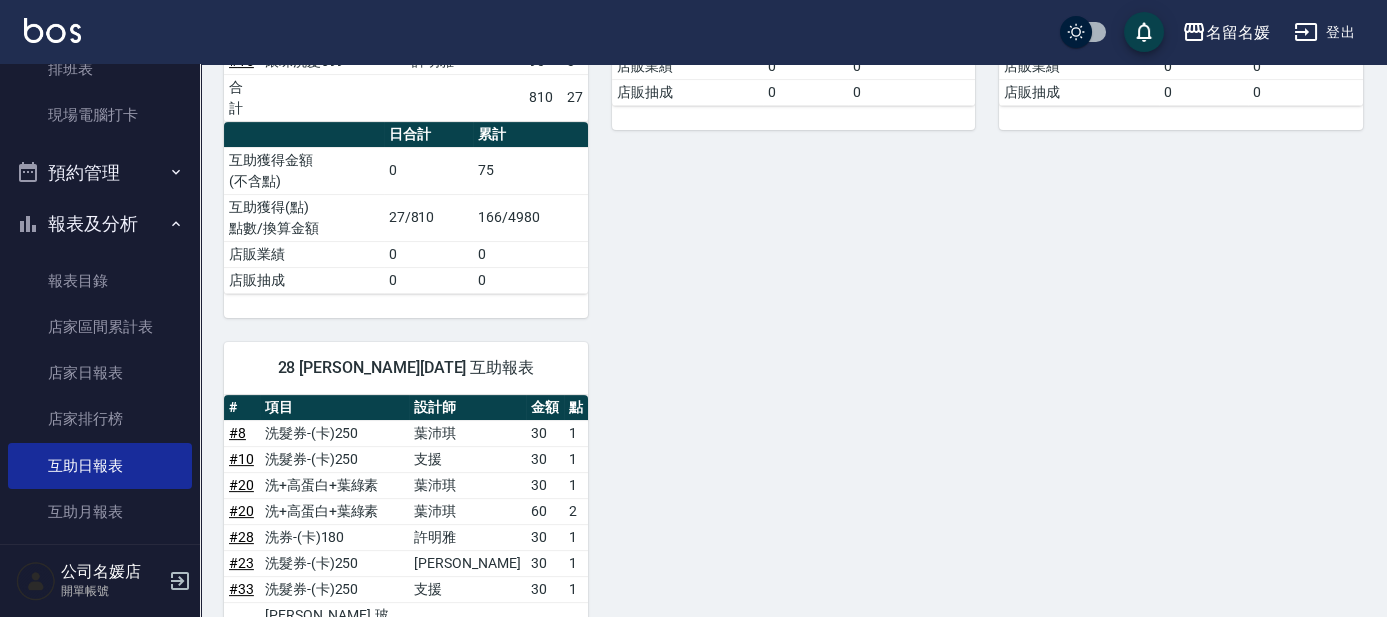 scroll, scrollTop: 1520, scrollLeft: 0, axis: vertical 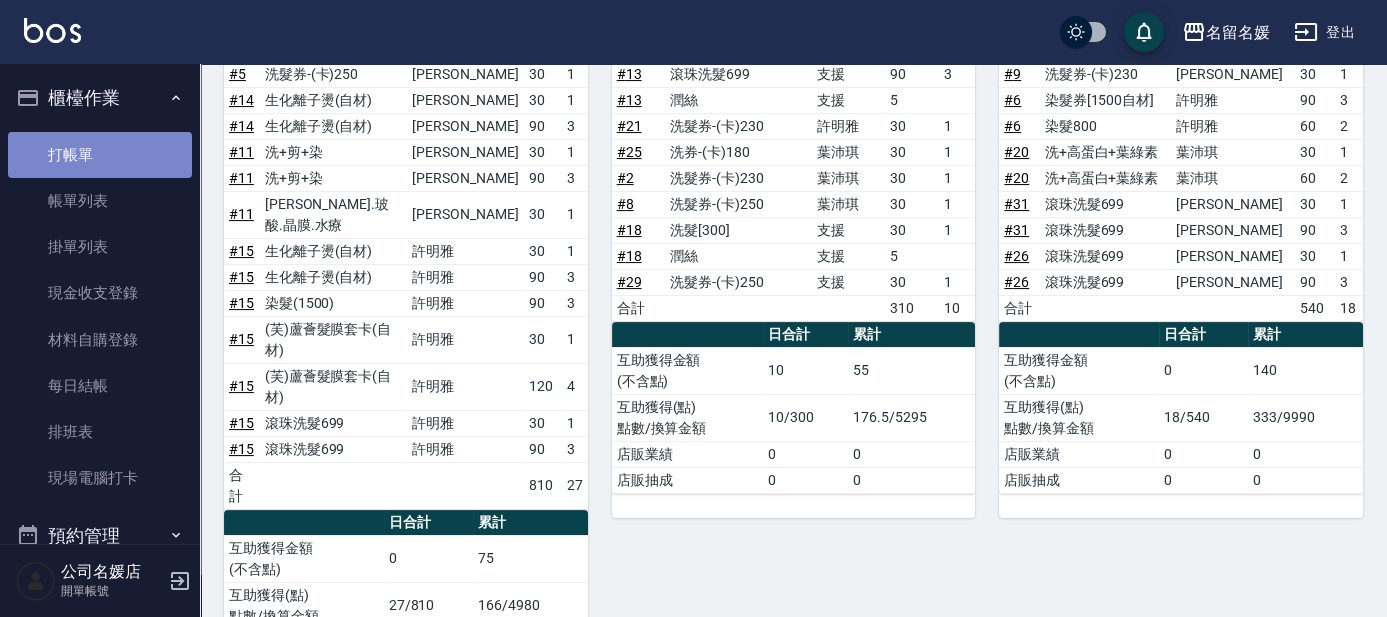 click on "打帳單" at bounding box center [100, 155] 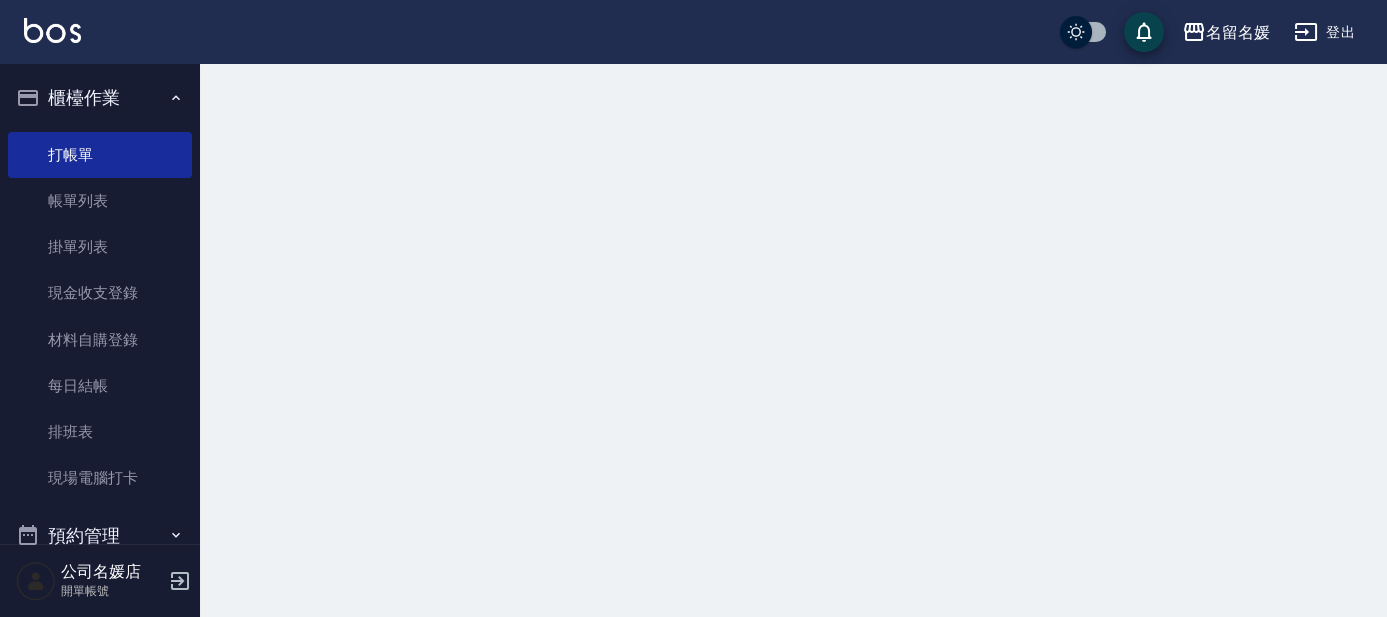 scroll, scrollTop: 0, scrollLeft: 0, axis: both 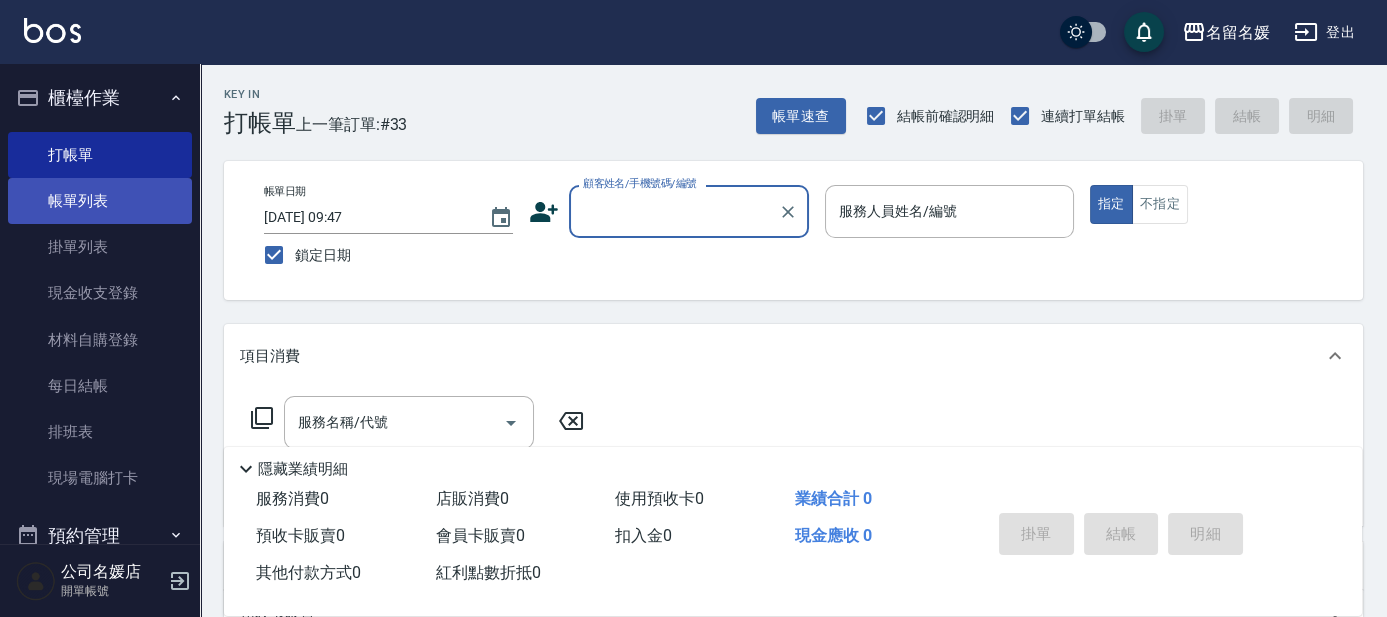 click on "帳單列表" at bounding box center [100, 201] 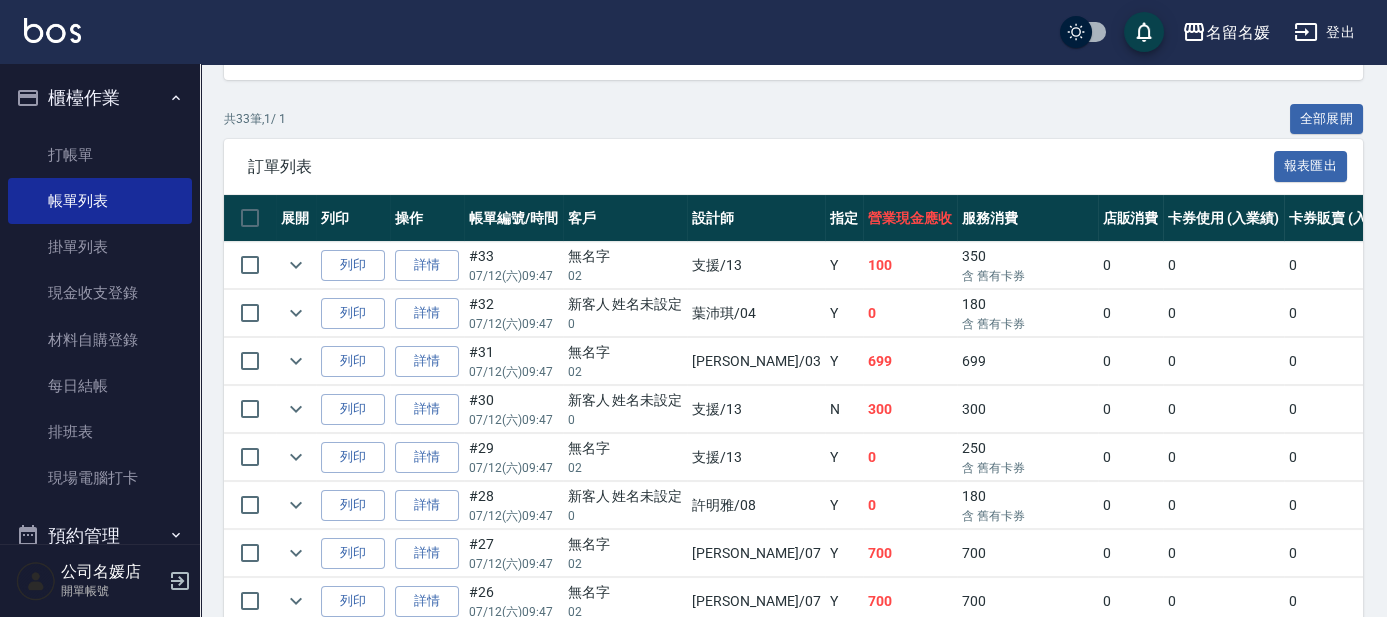 scroll, scrollTop: 0, scrollLeft: 0, axis: both 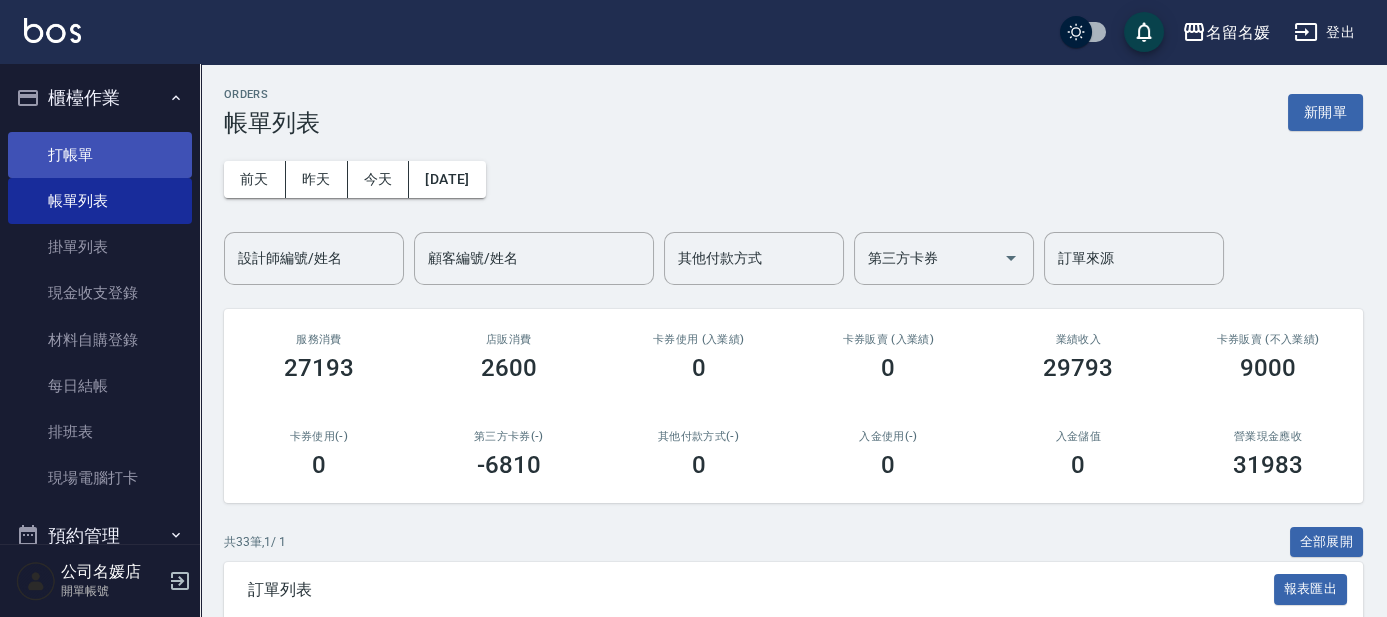 click on "打帳單" at bounding box center [100, 155] 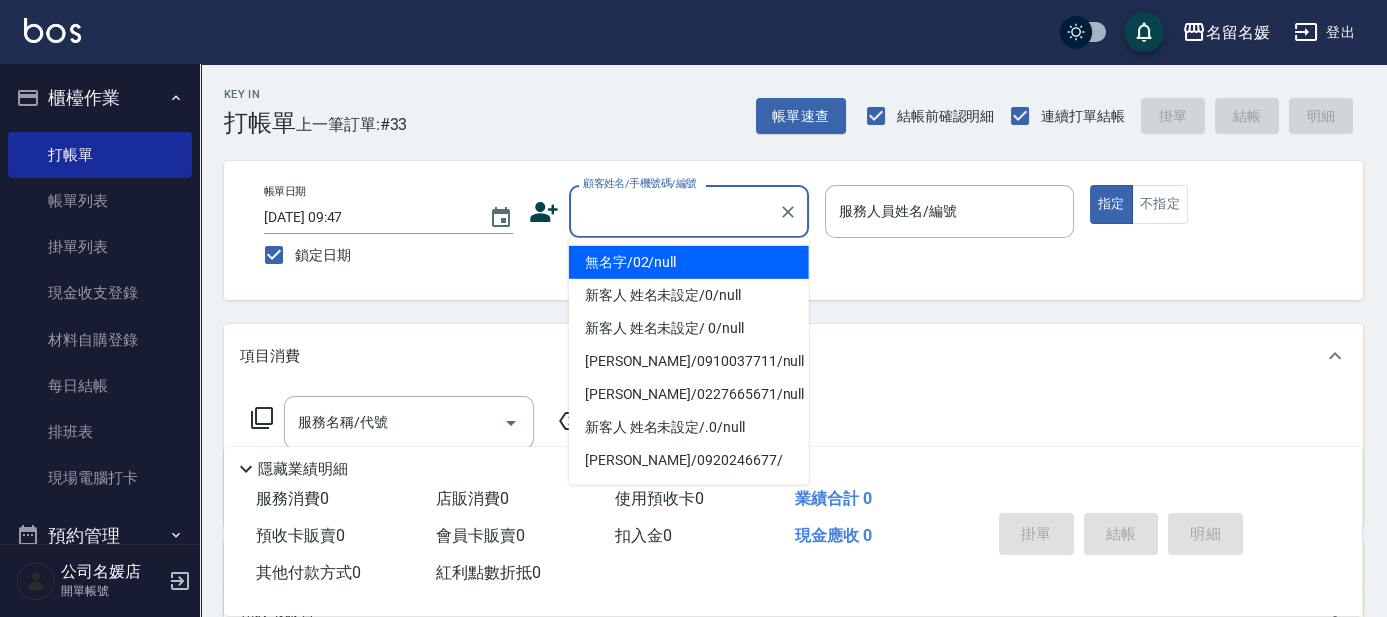 type on "無名字/02/null" 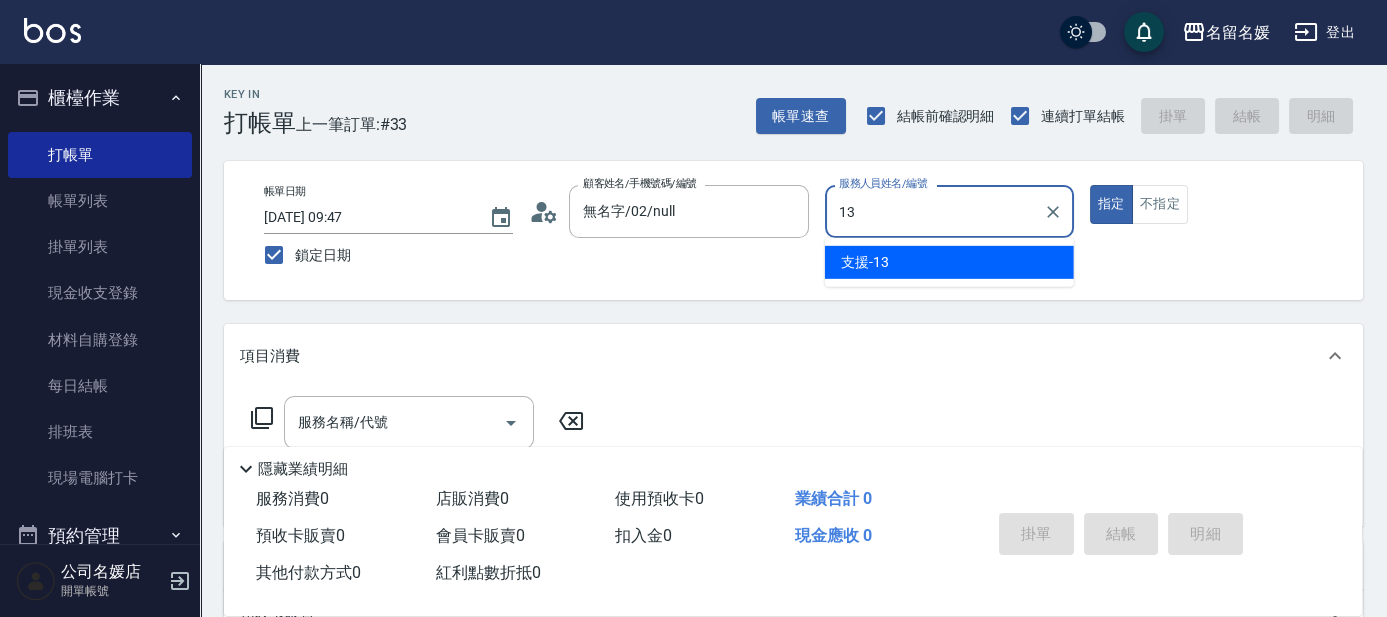 type on "支援-13" 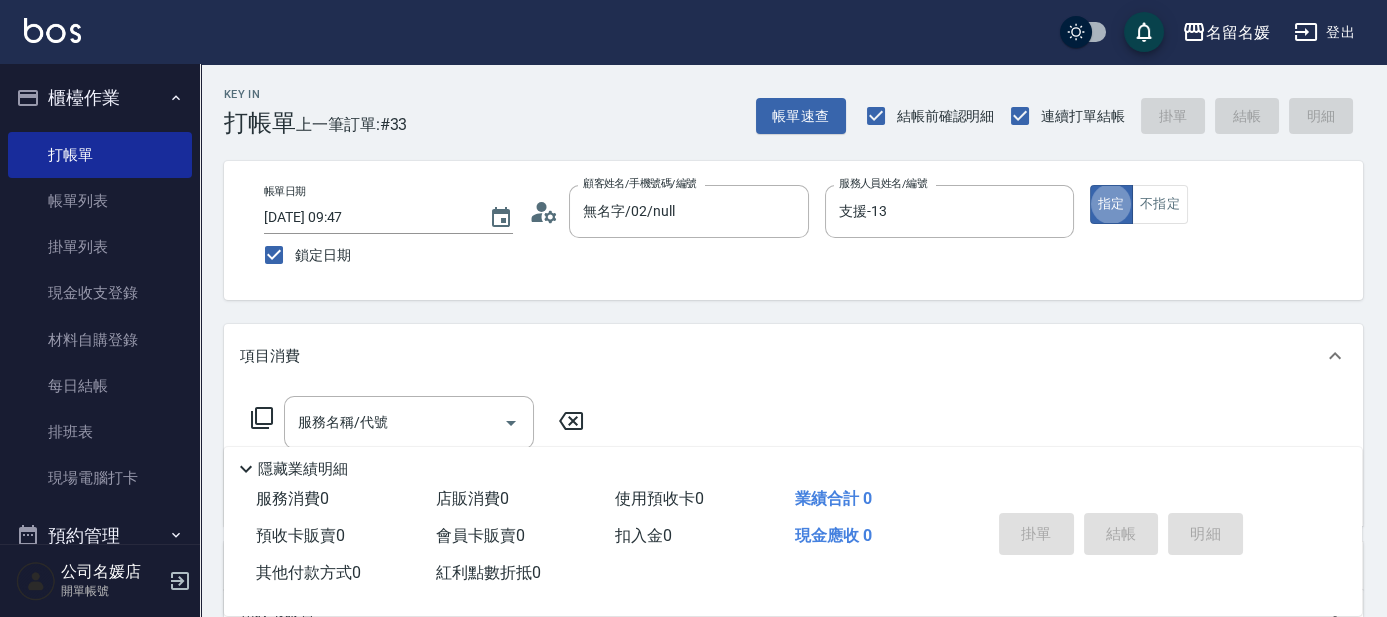 type on "true" 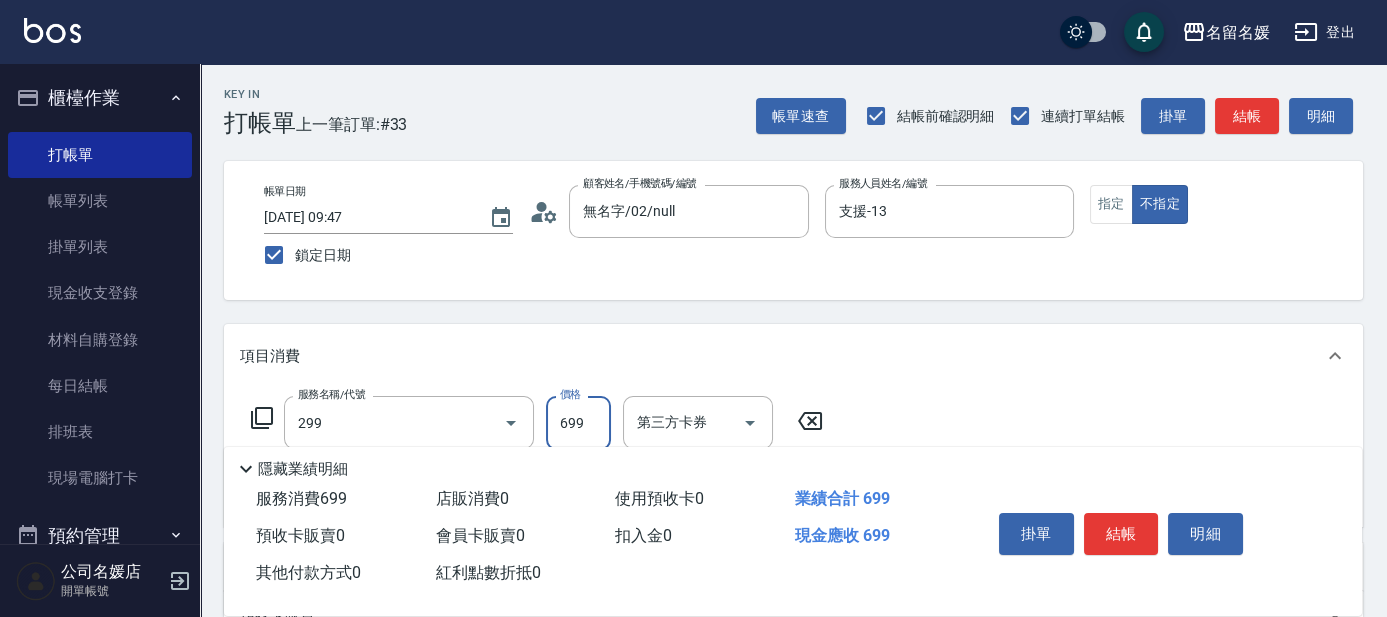 type on "滾珠洗髮699(299)" 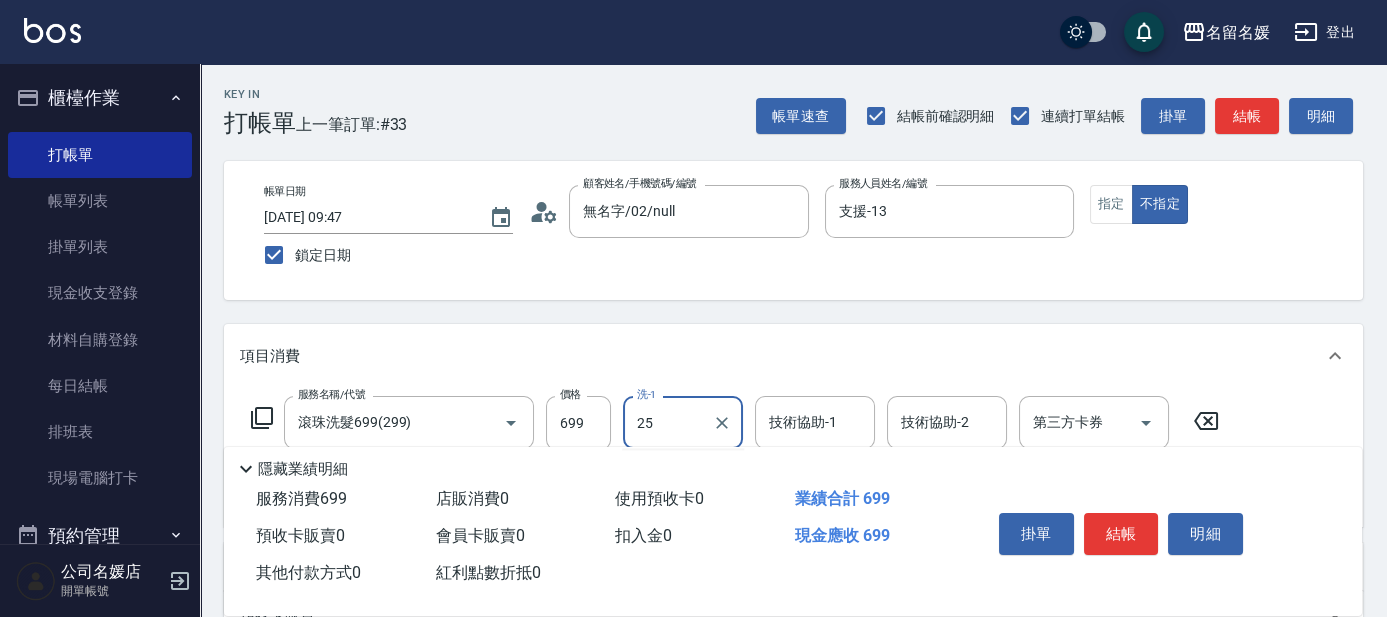 type on "[PERSON_NAME]-25" 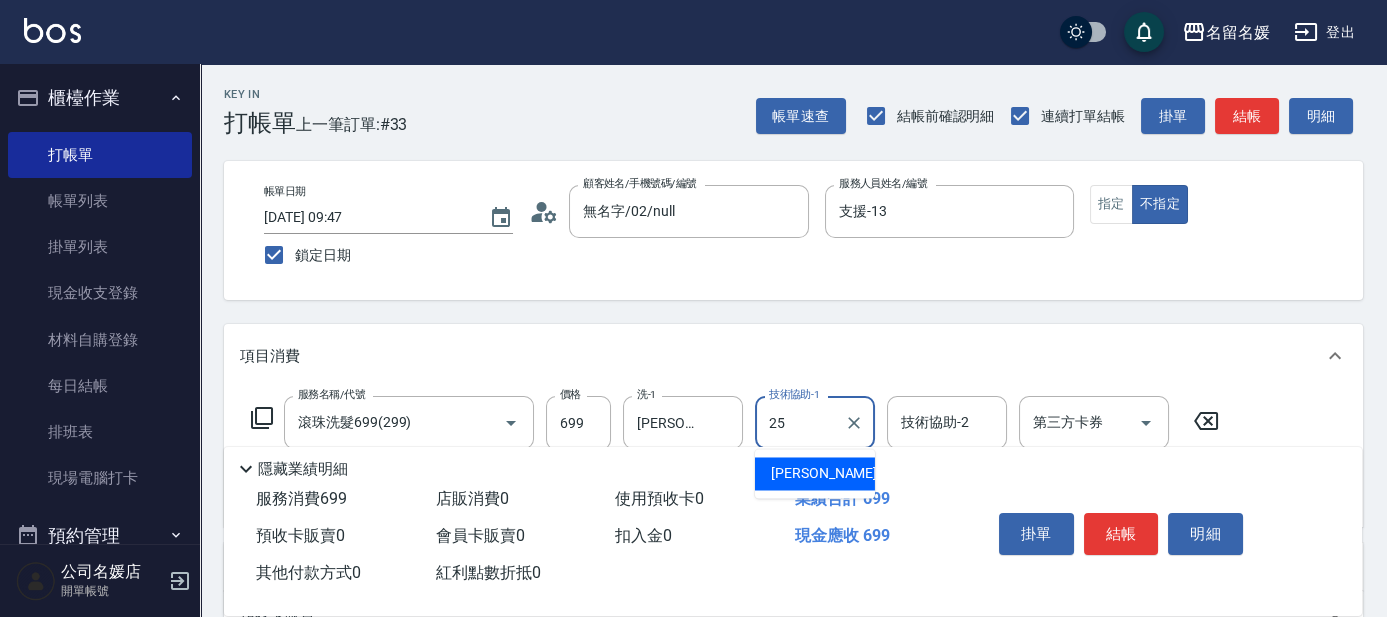 type on "[PERSON_NAME]-25" 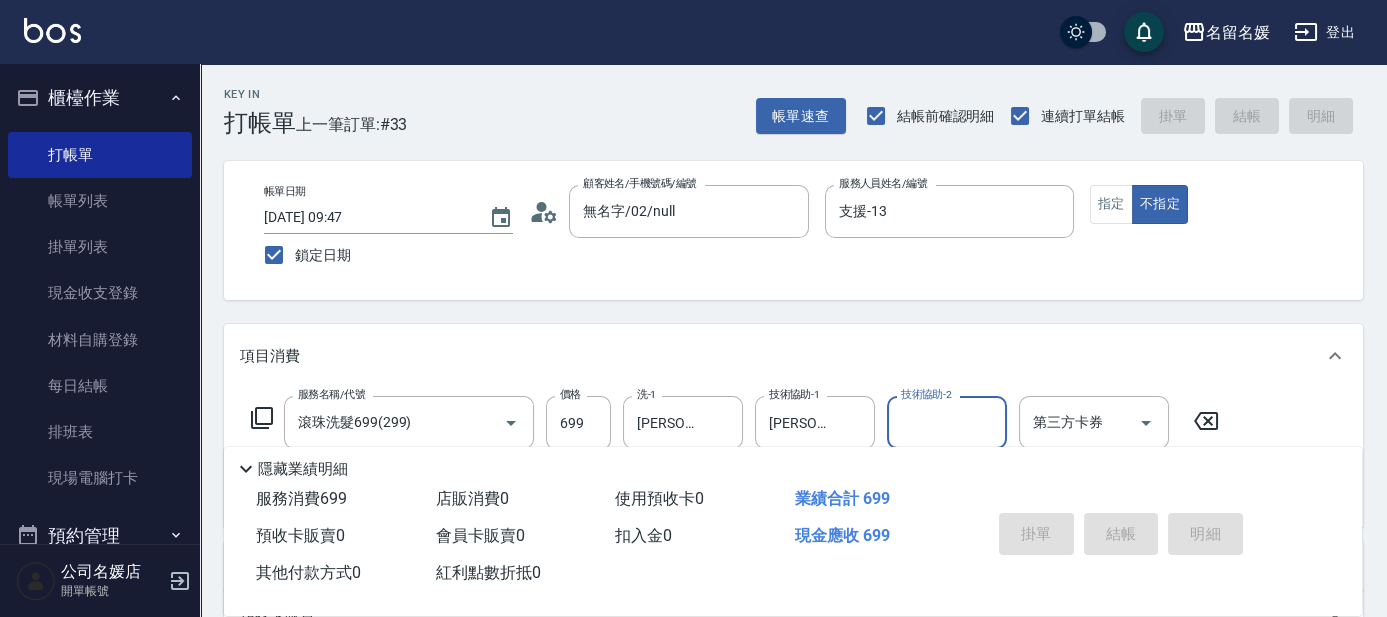 type 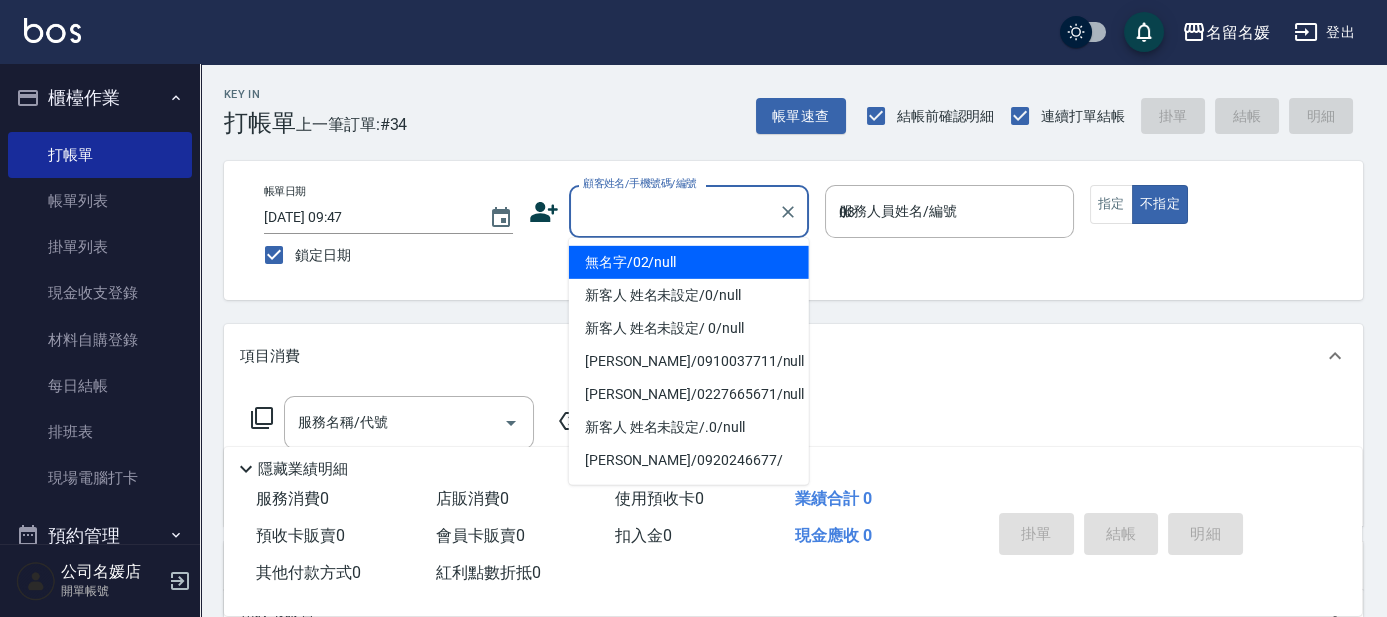 type on "03" 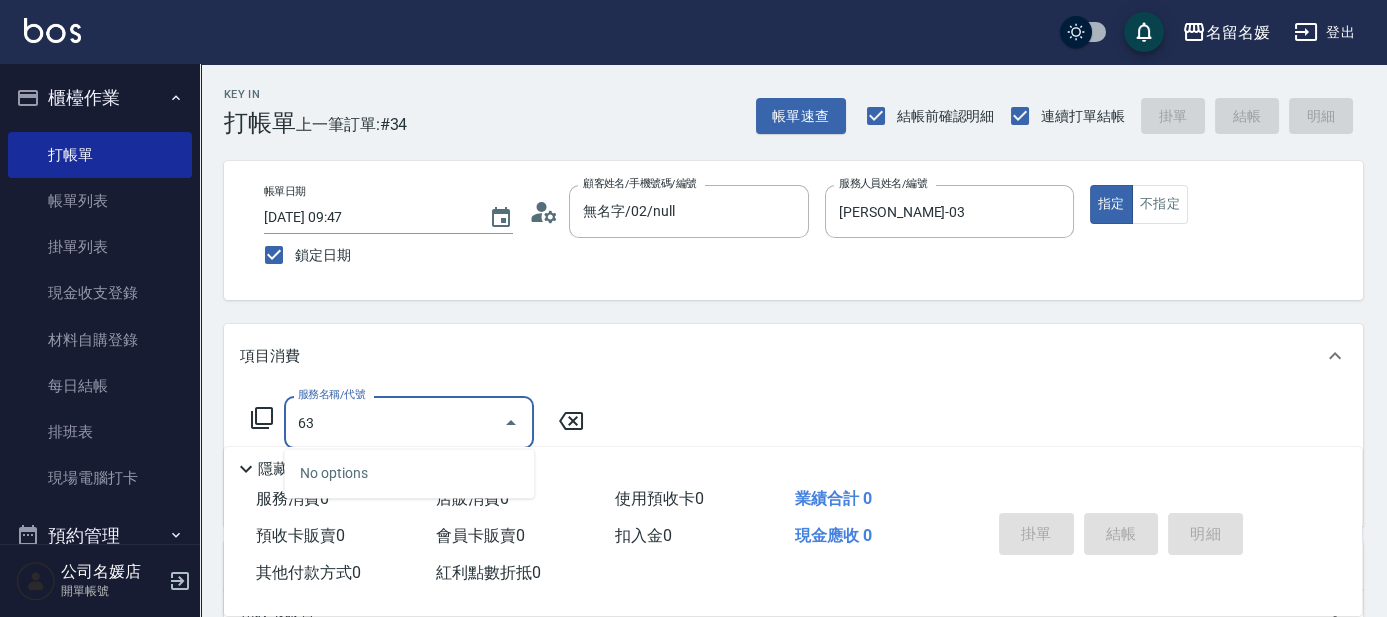 type on "632" 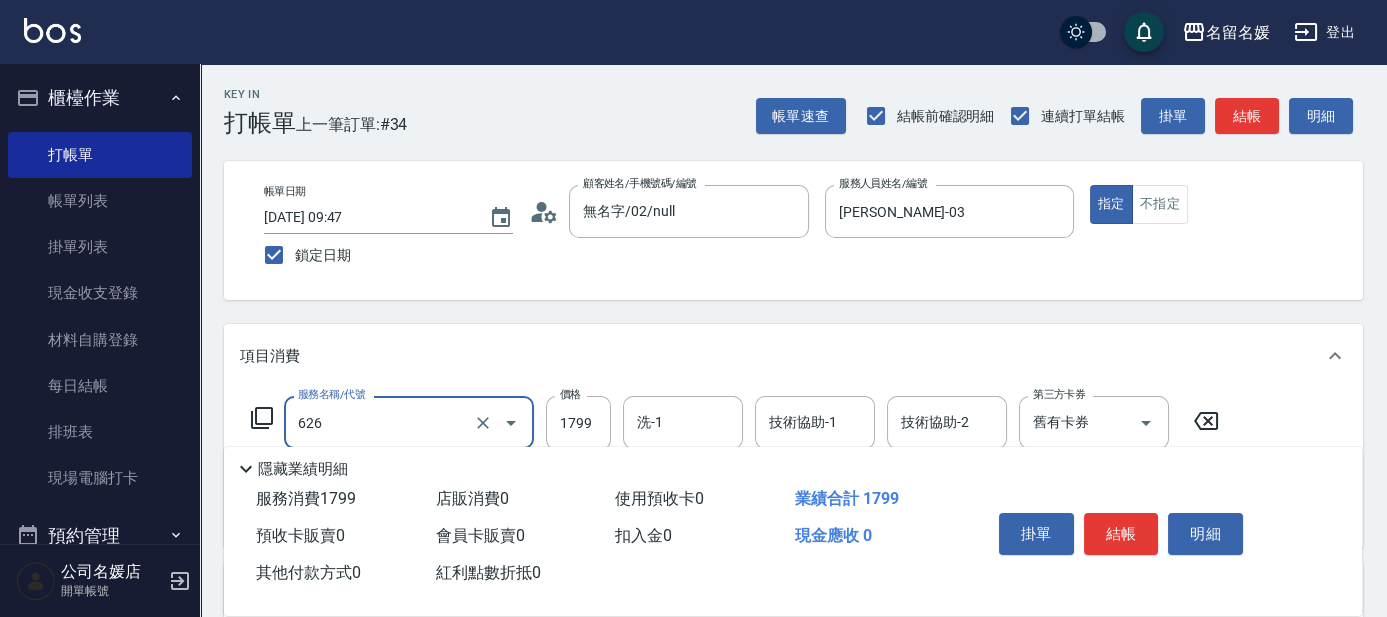 type on "洗剪染餐券[1799](626)" 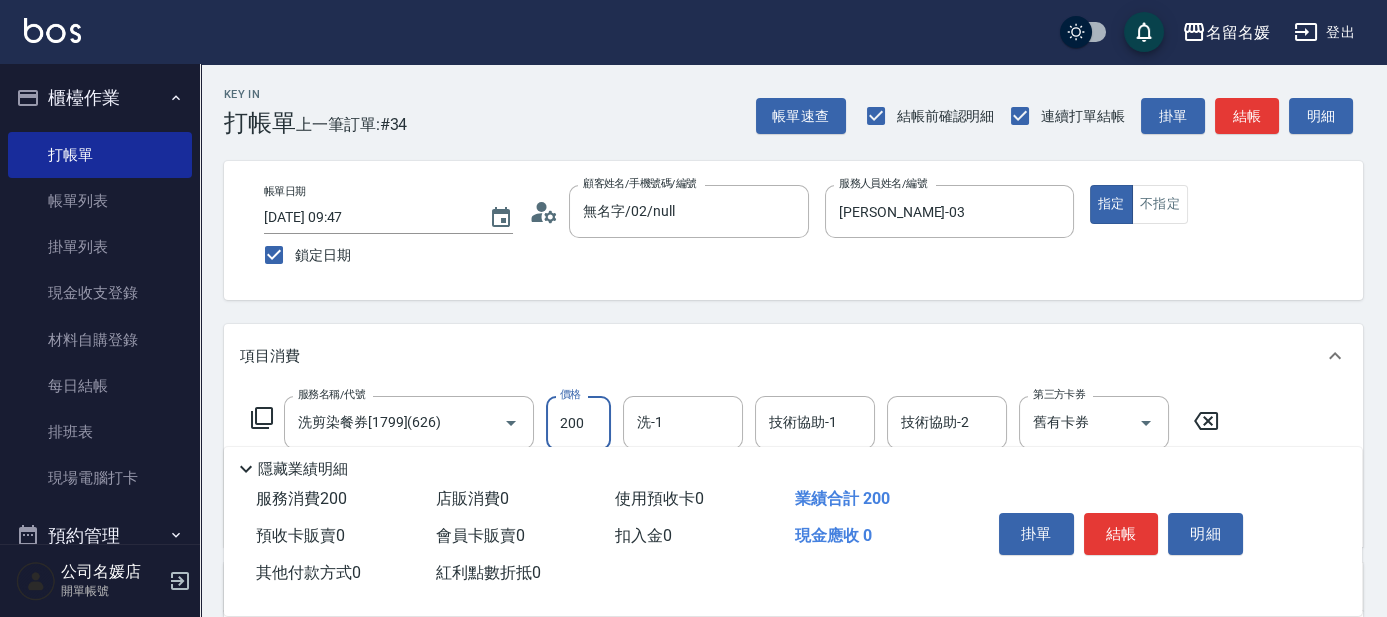 type on "200" 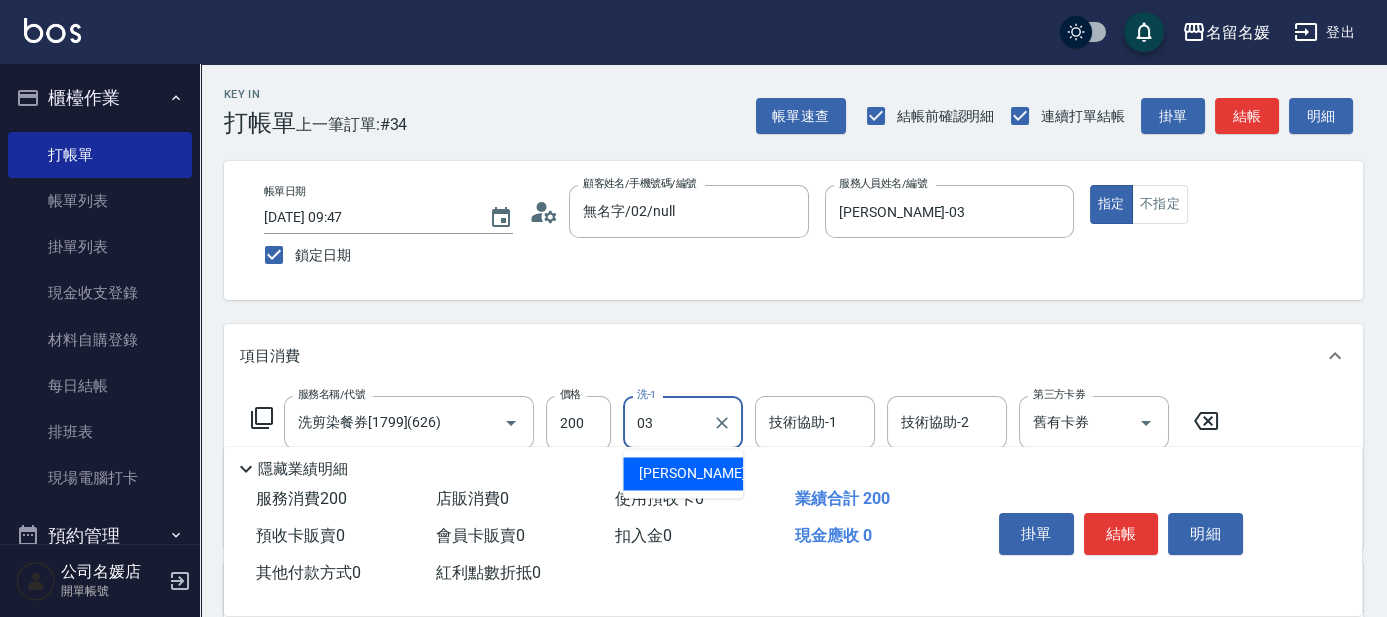 type on "03" 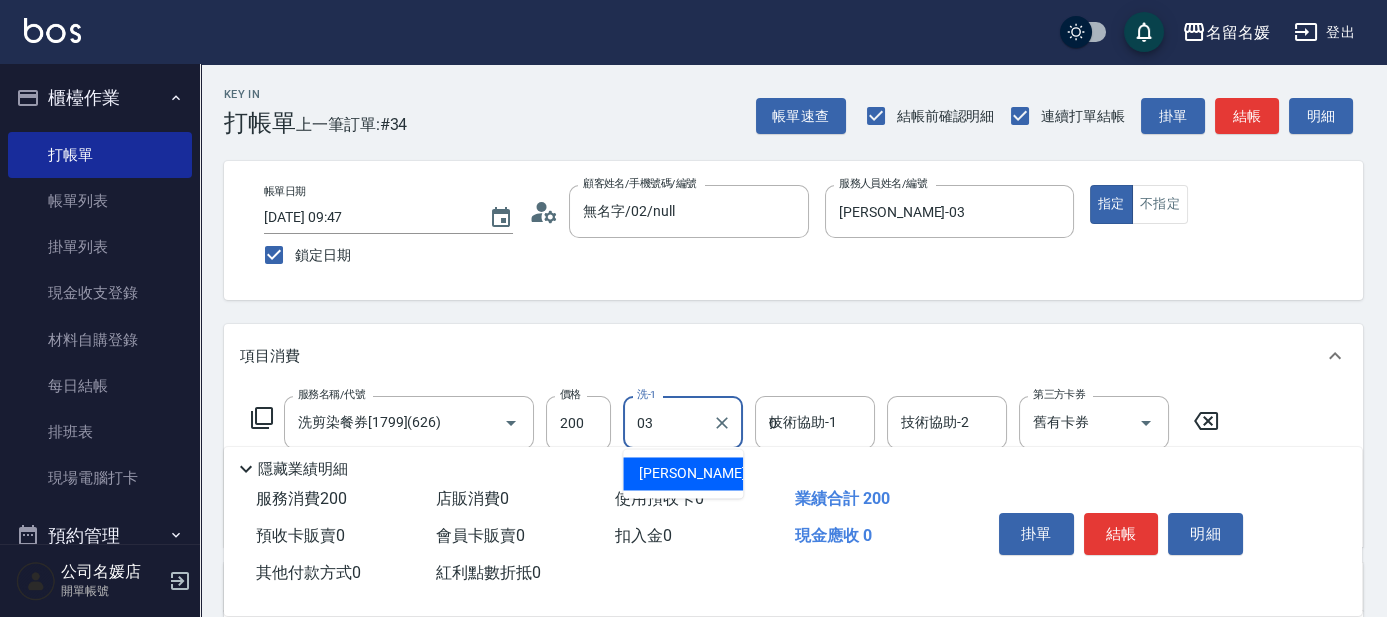 type on "[PERSON_NAME]-03" 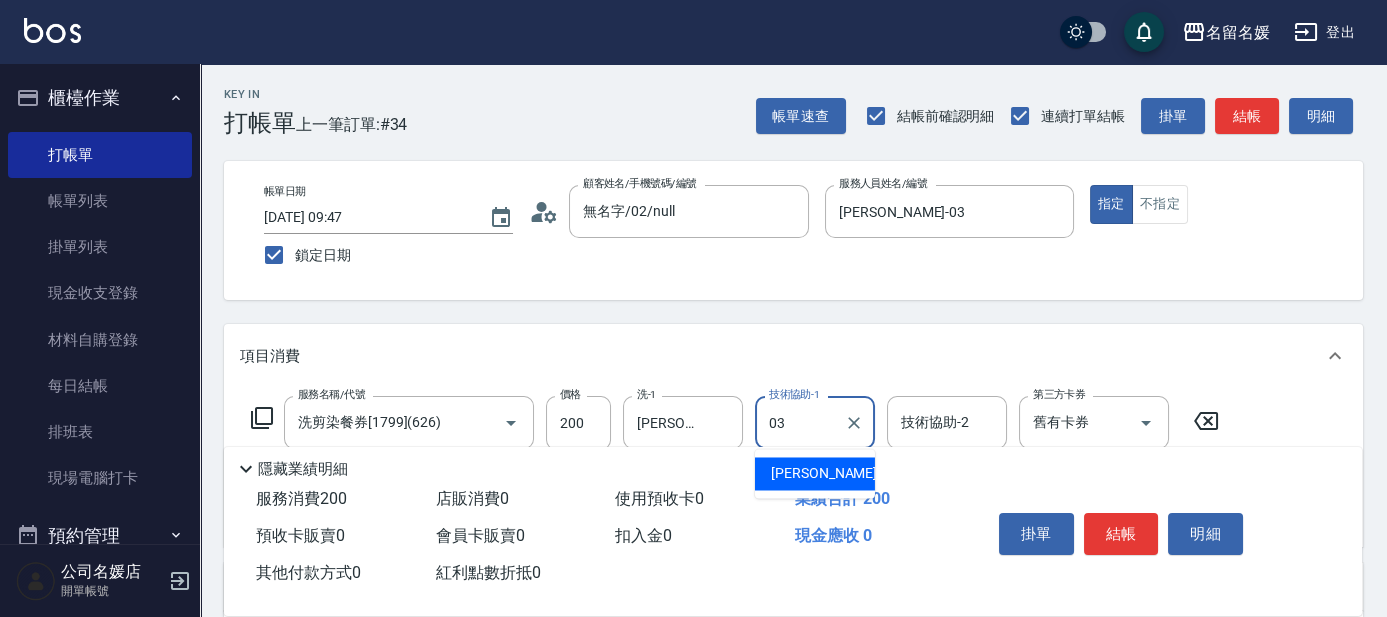 click on "[PERSON_NAME]-03" at bounding box center (834, 473) 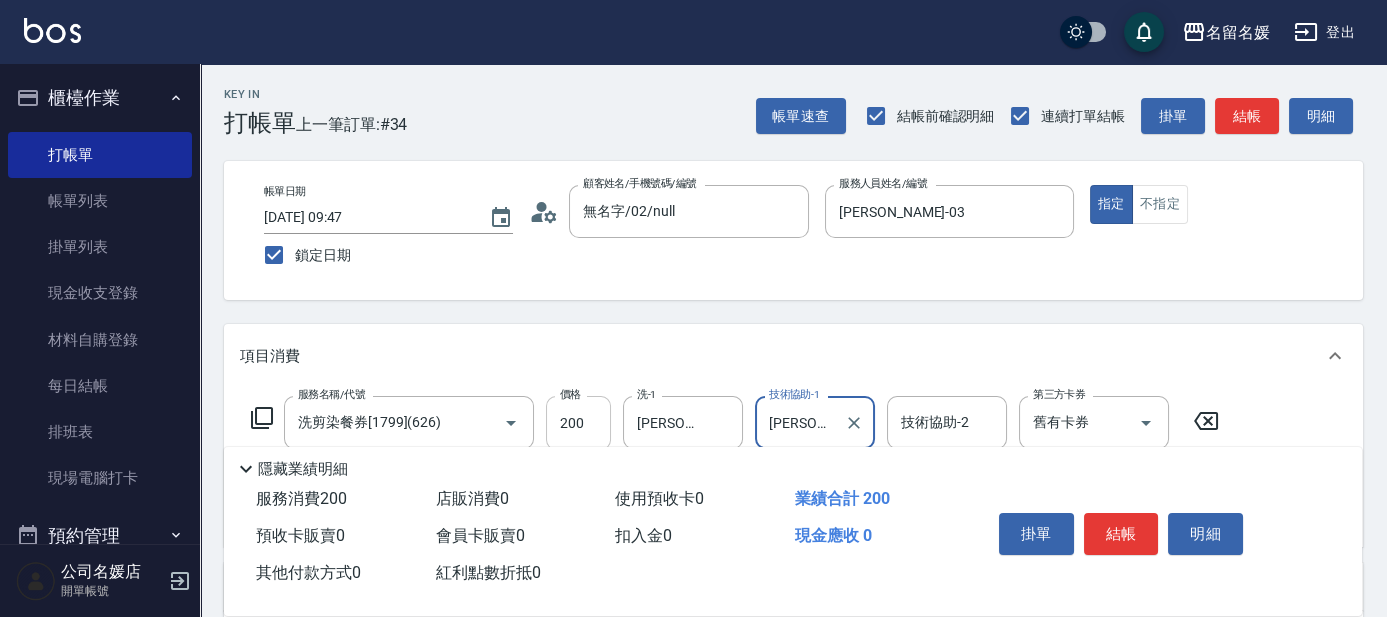 type on "[PERSON_NAME]-03" 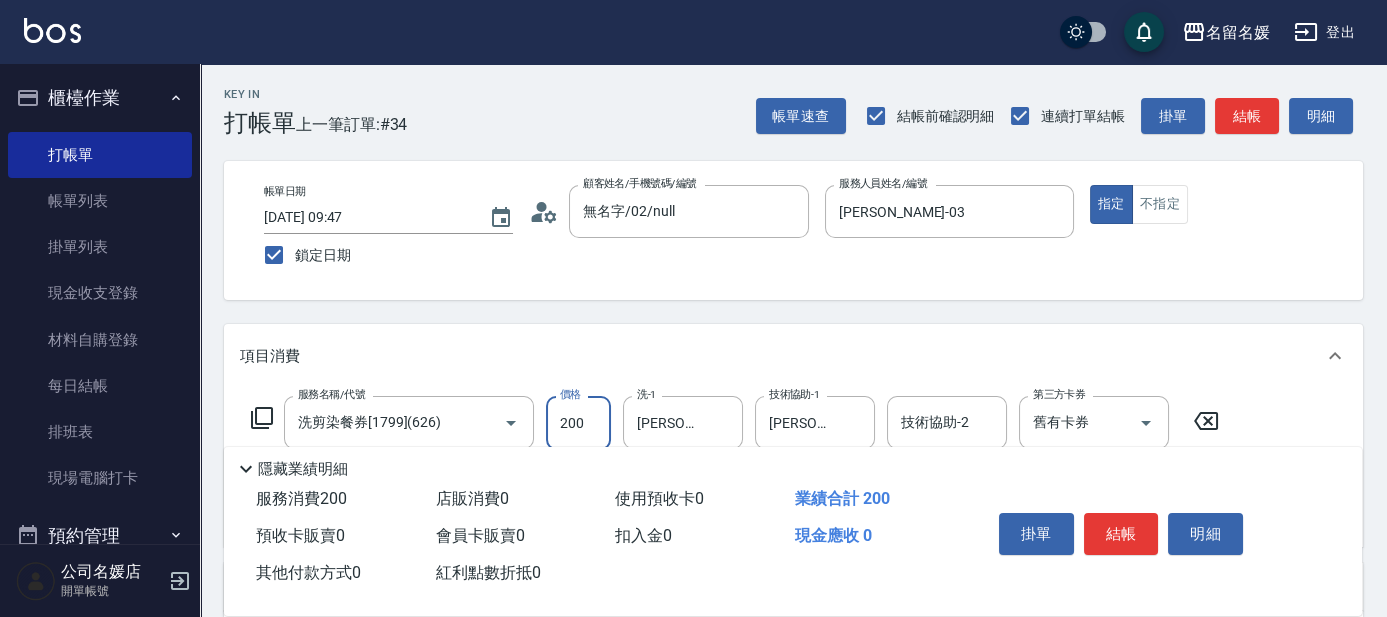 click on "200" at bounding box center [578, 423] 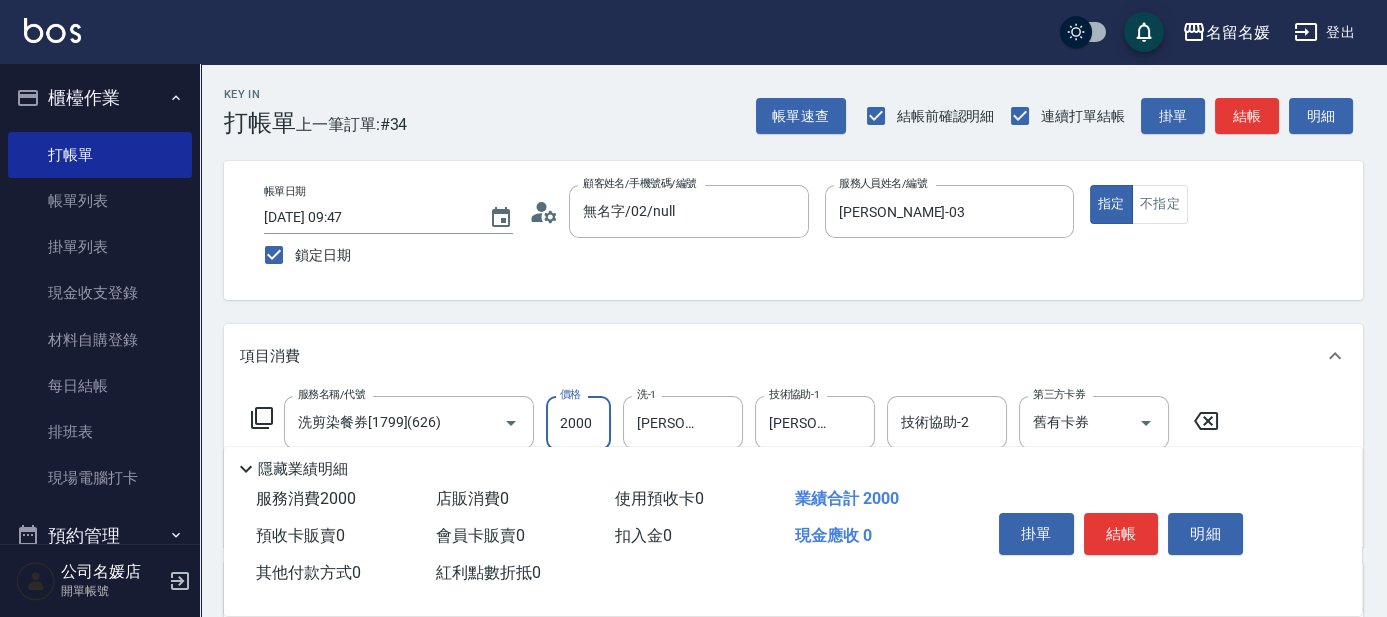 type on "2000" 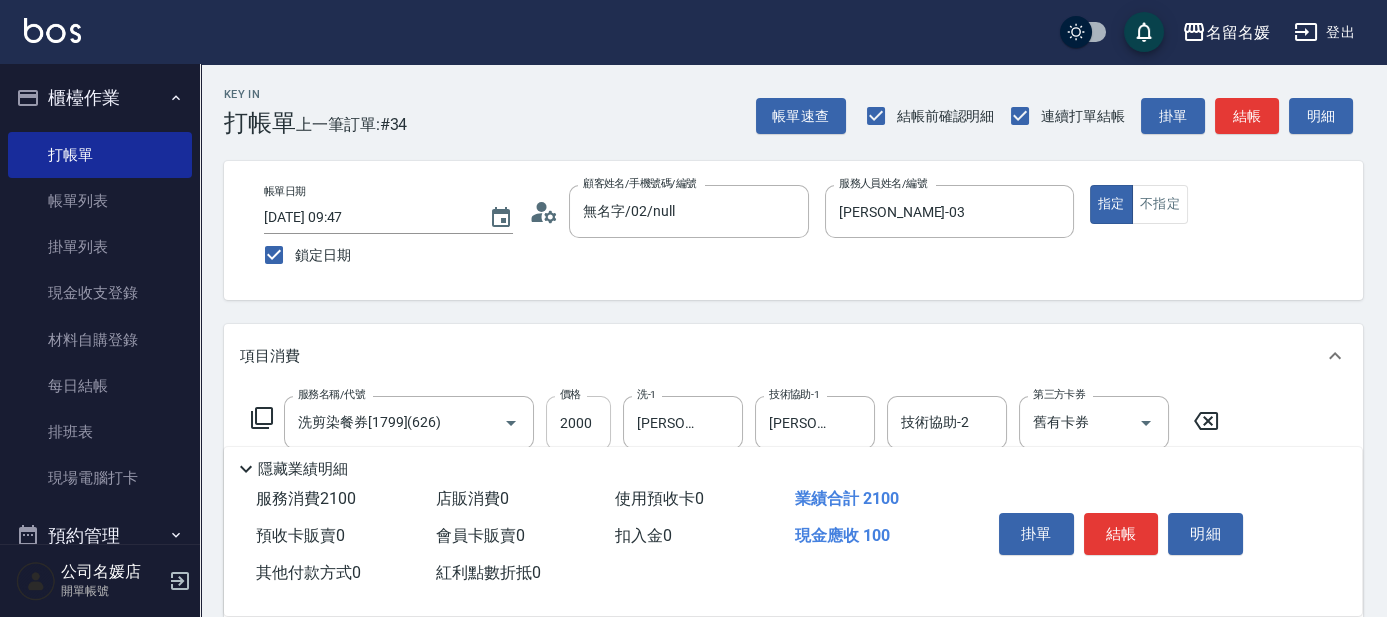 type on "[PERSON_NAME].玻酸.晶膜.水療(635)" 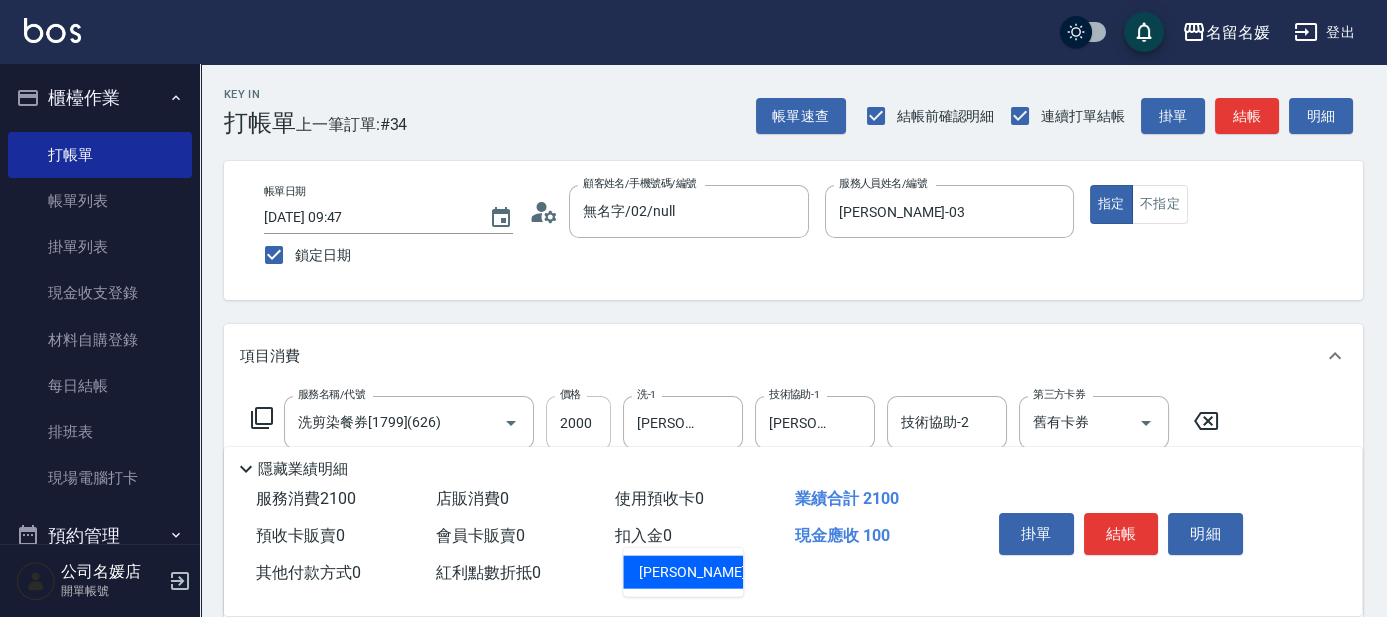 type on "[PERSON_NAME]-03" 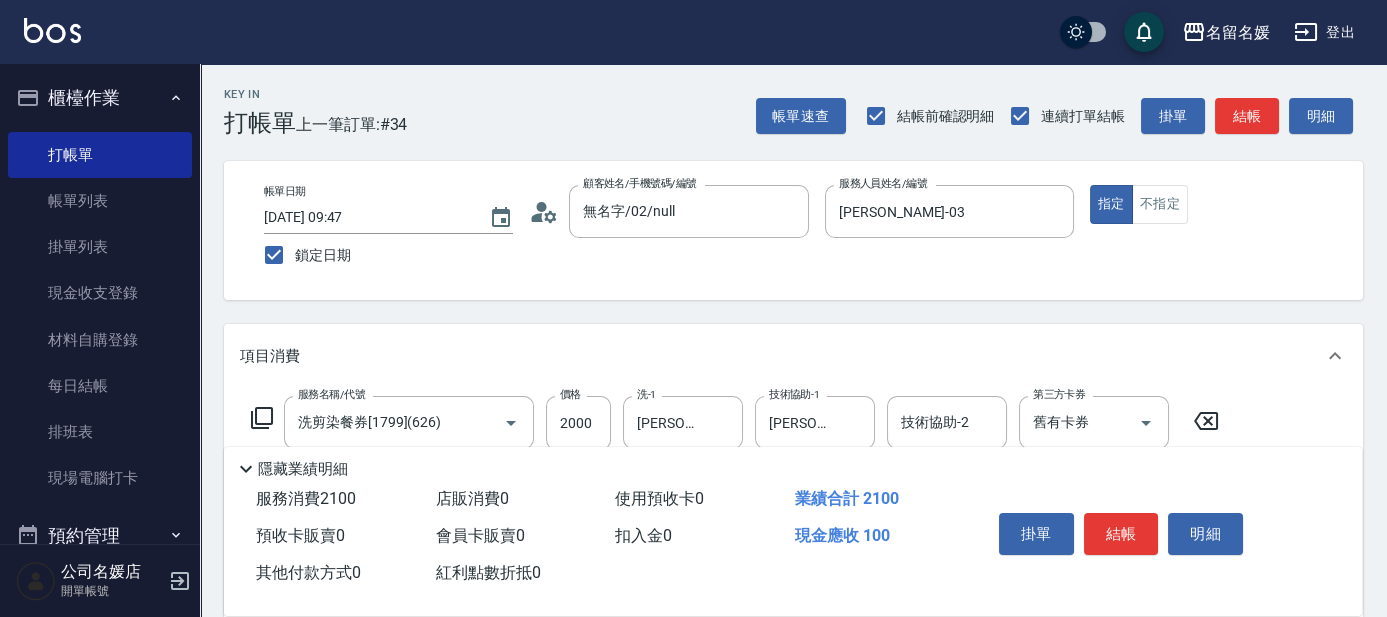 scroll, scrollTop: 90, scrollLeft: 0, axis: vertical 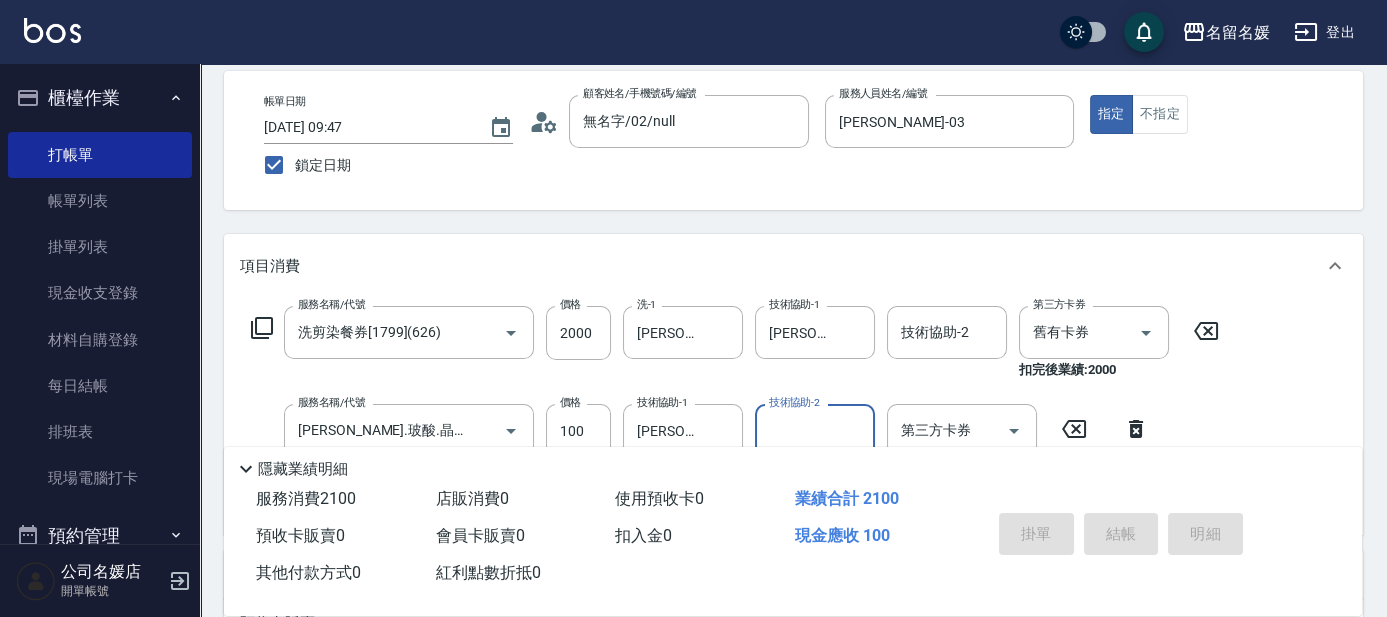 type 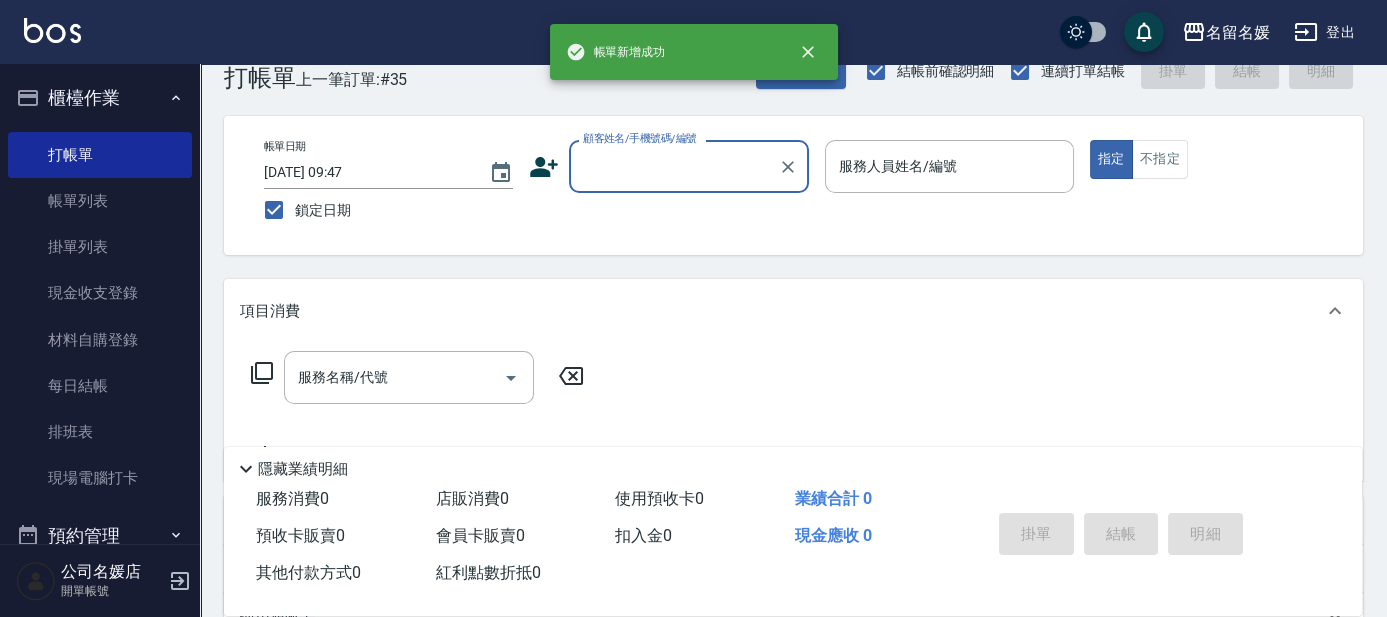 scroll, scrollTop: 0, scrollLeft: 0, axis: both 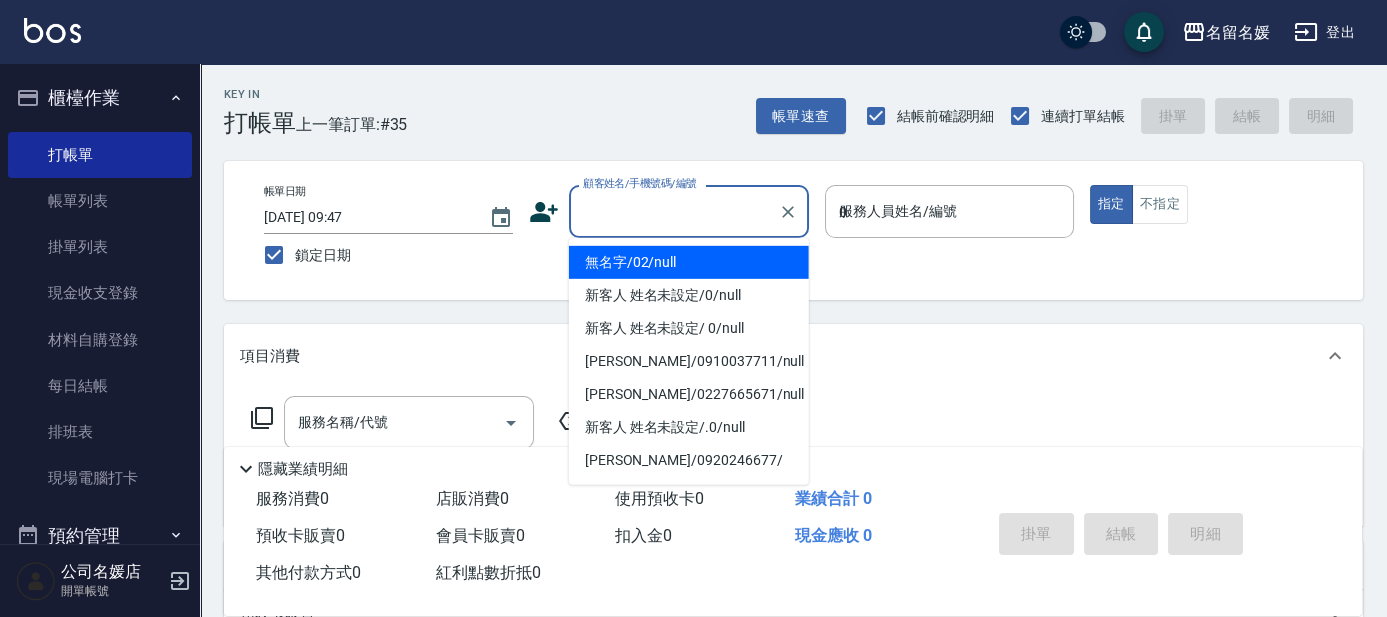type on "03" 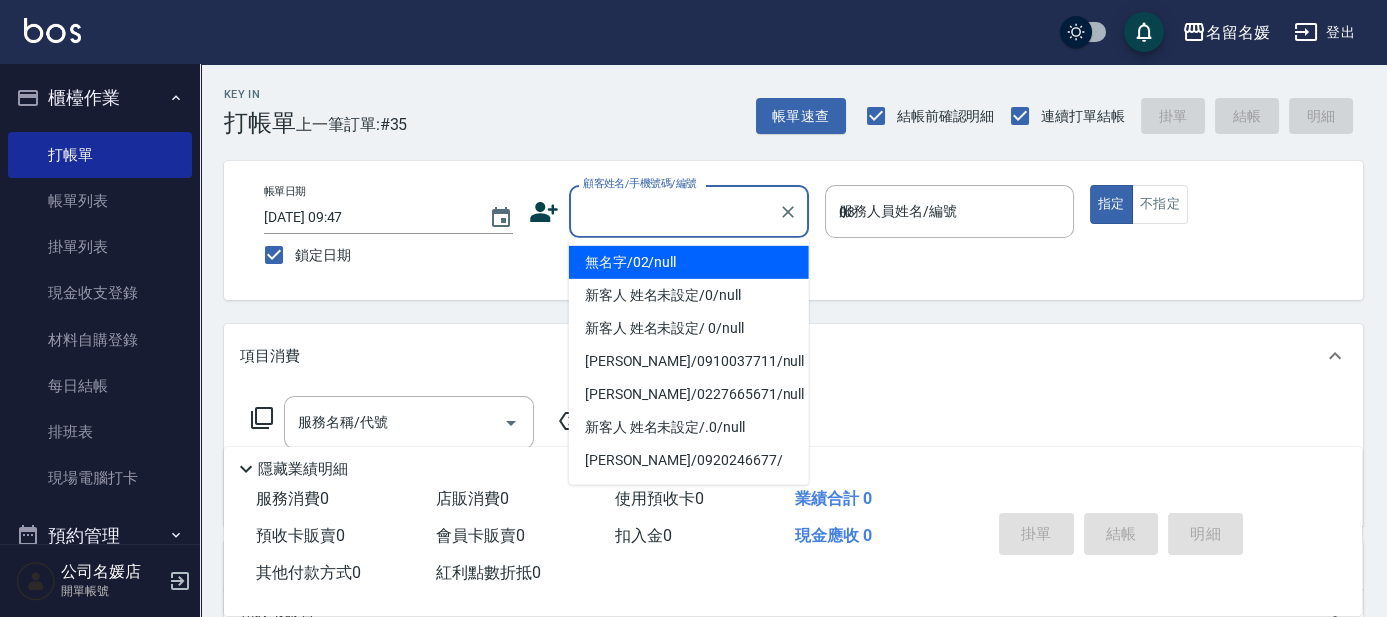 type on "無名字/02/null" 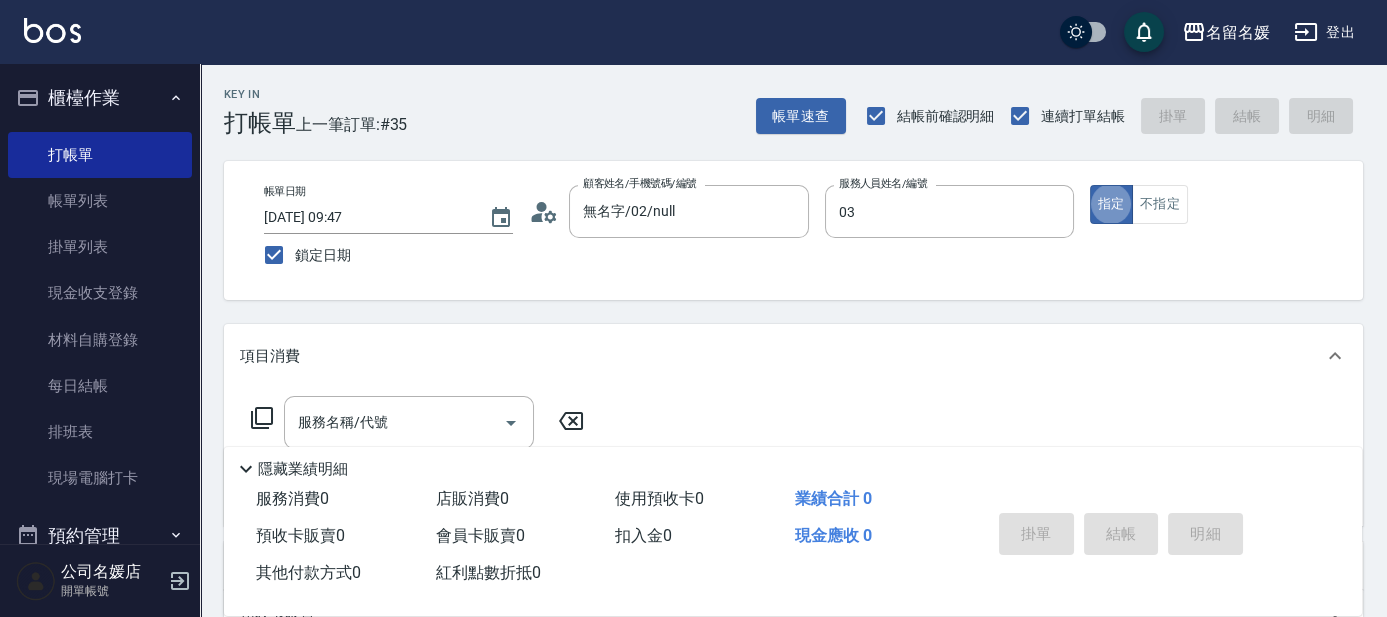 type on "[PERSON_NAME]-03" 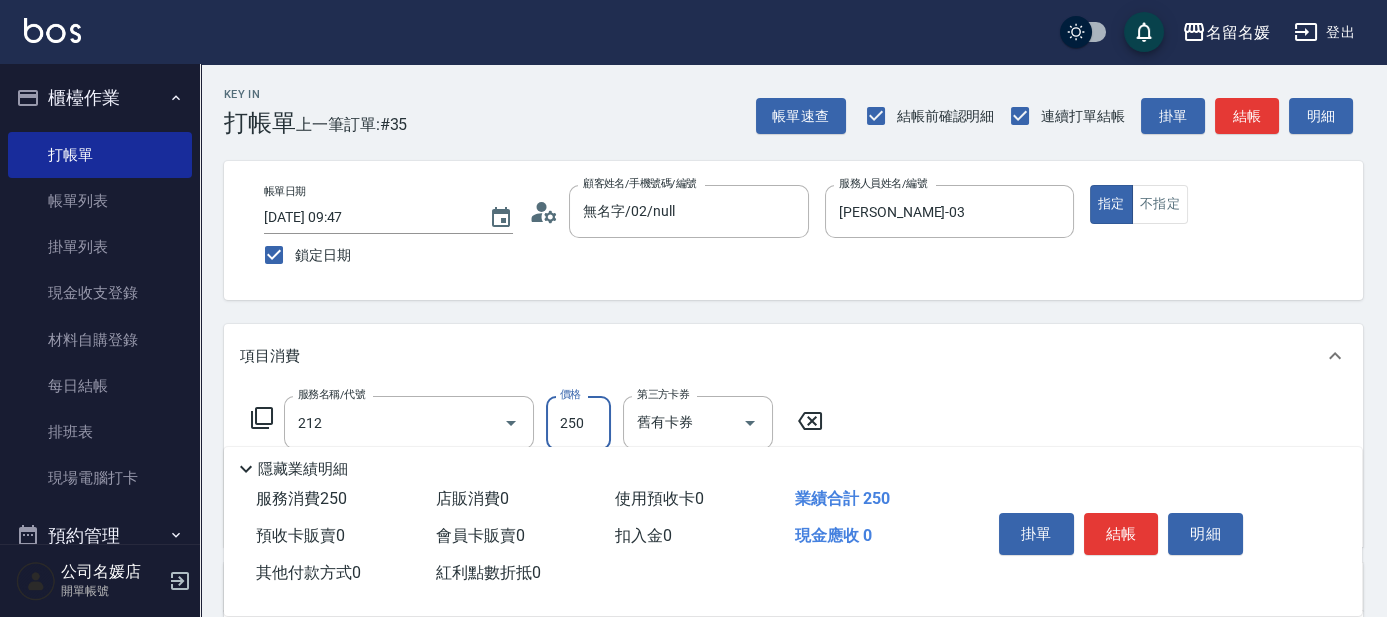 type on "洗髮券-(卡)250(212)" 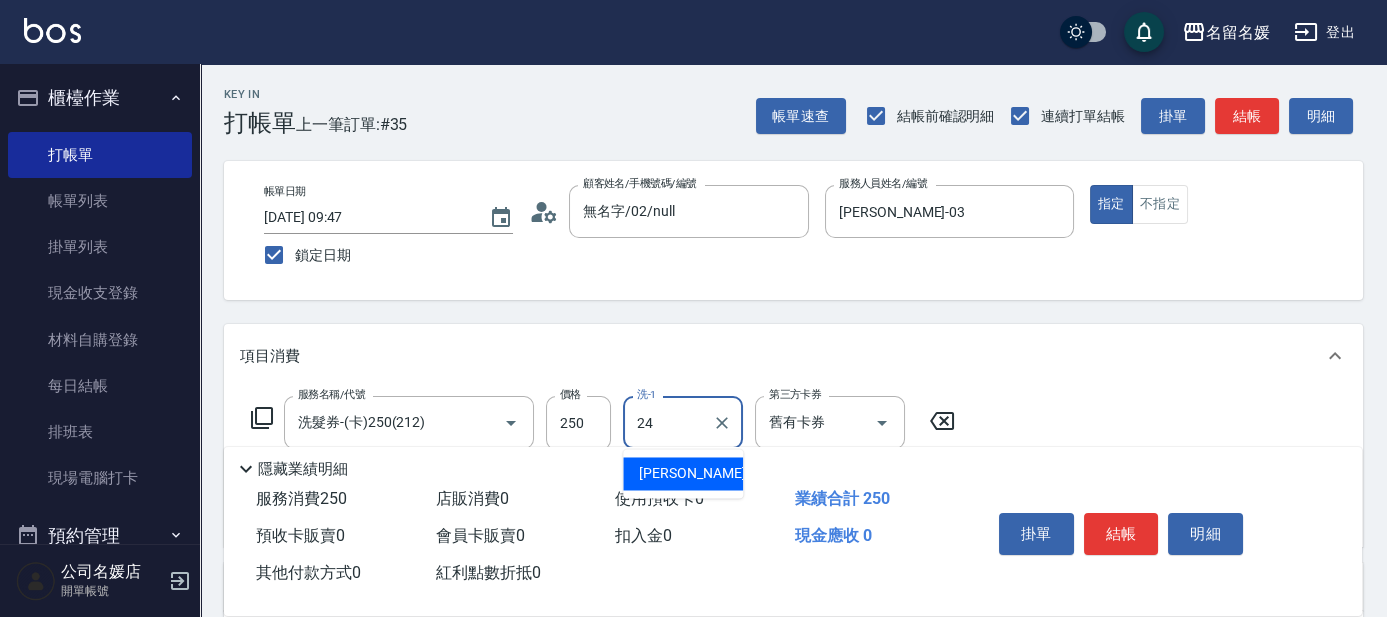 type on "[PERSON_NAME]-24" 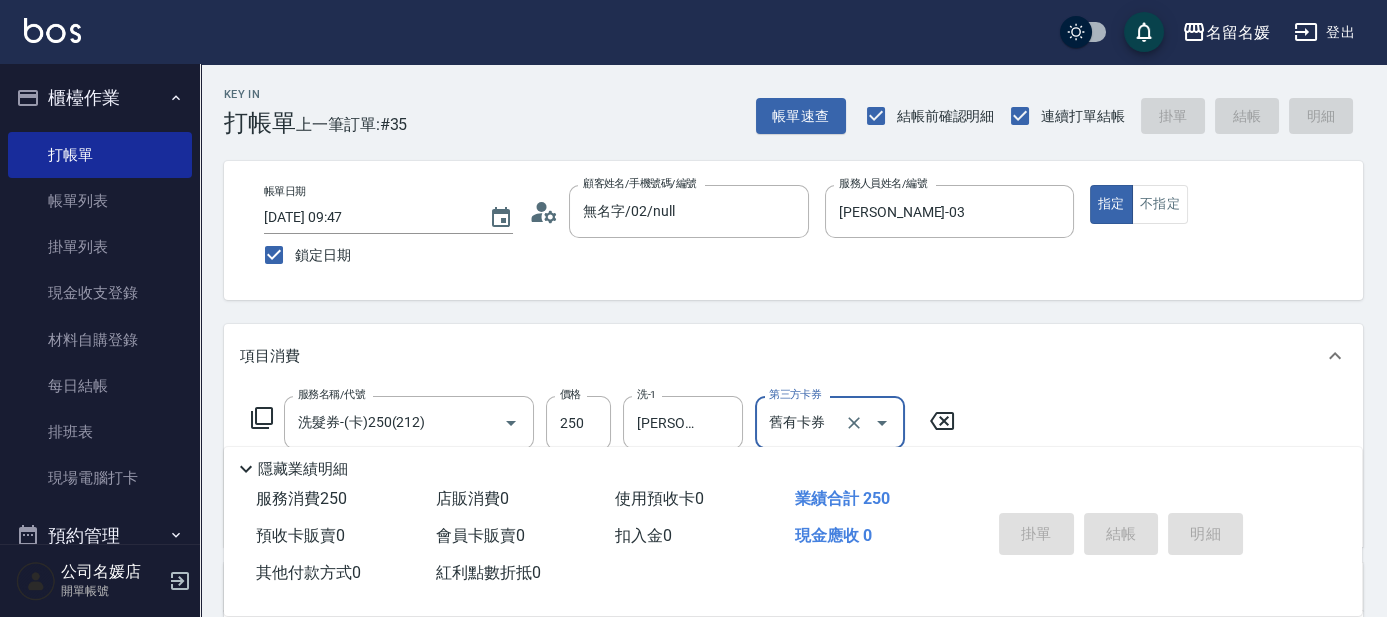 type 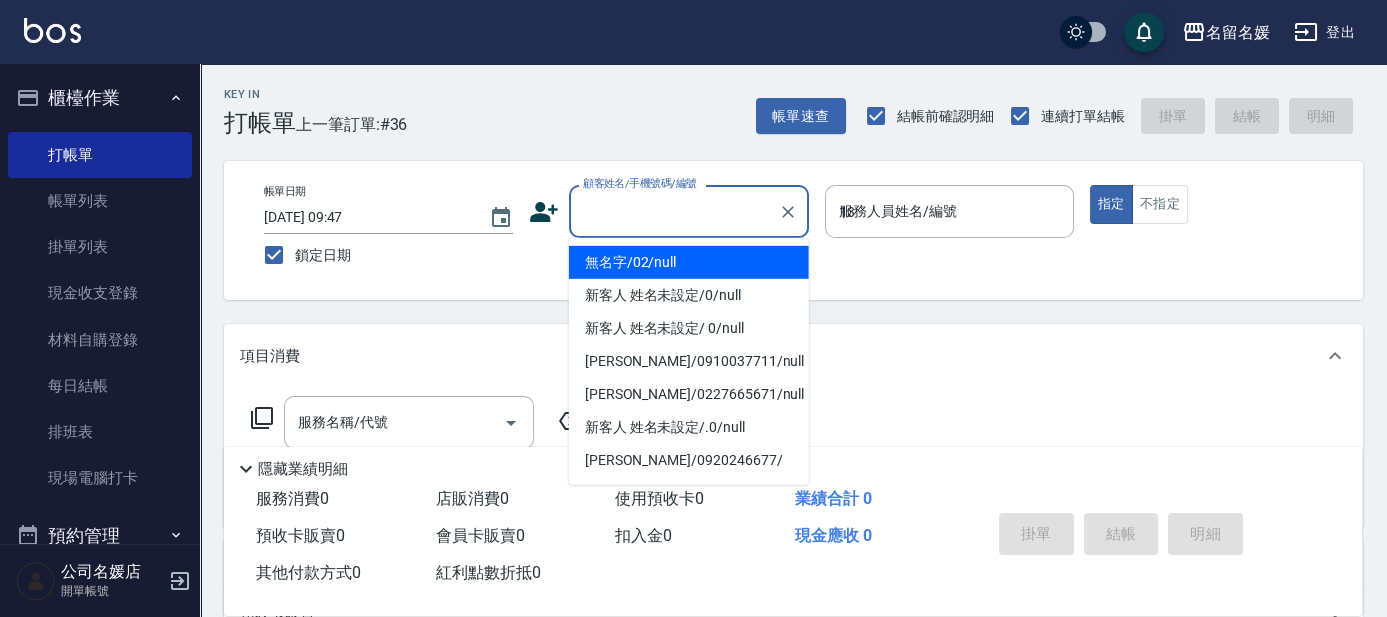 type on "13" 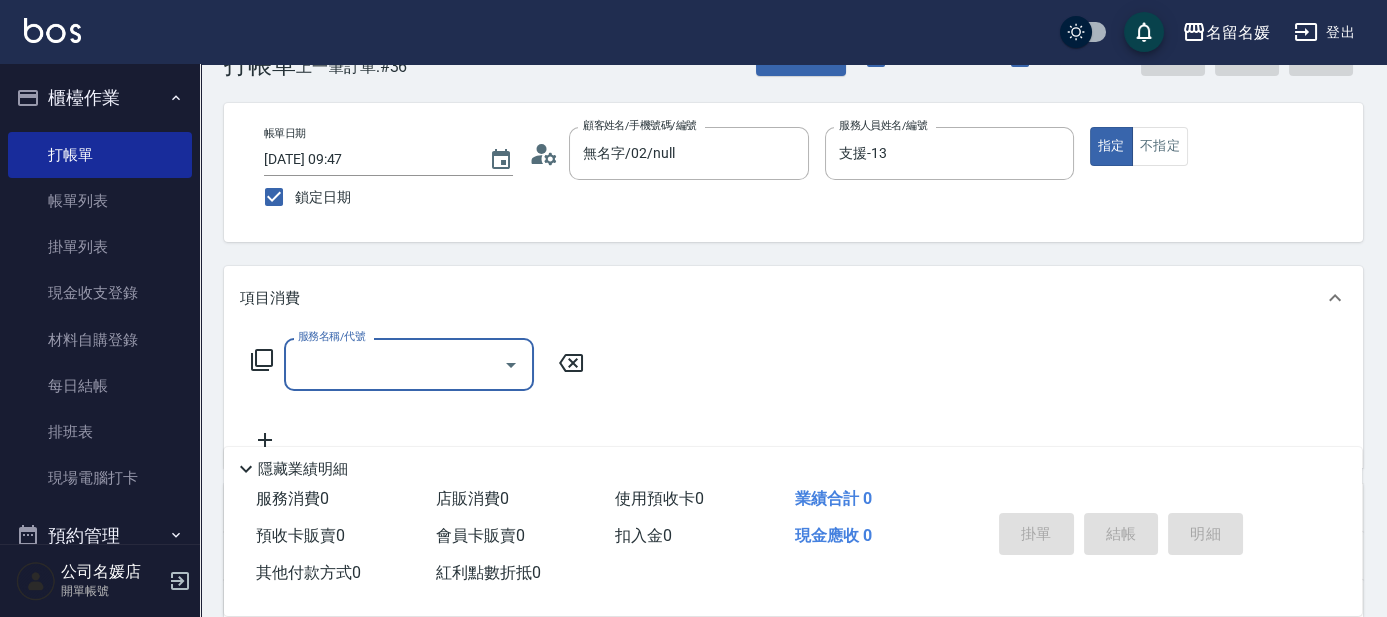 scroll, scrollTop: 90, scrollLeft: 0, axis: vertical 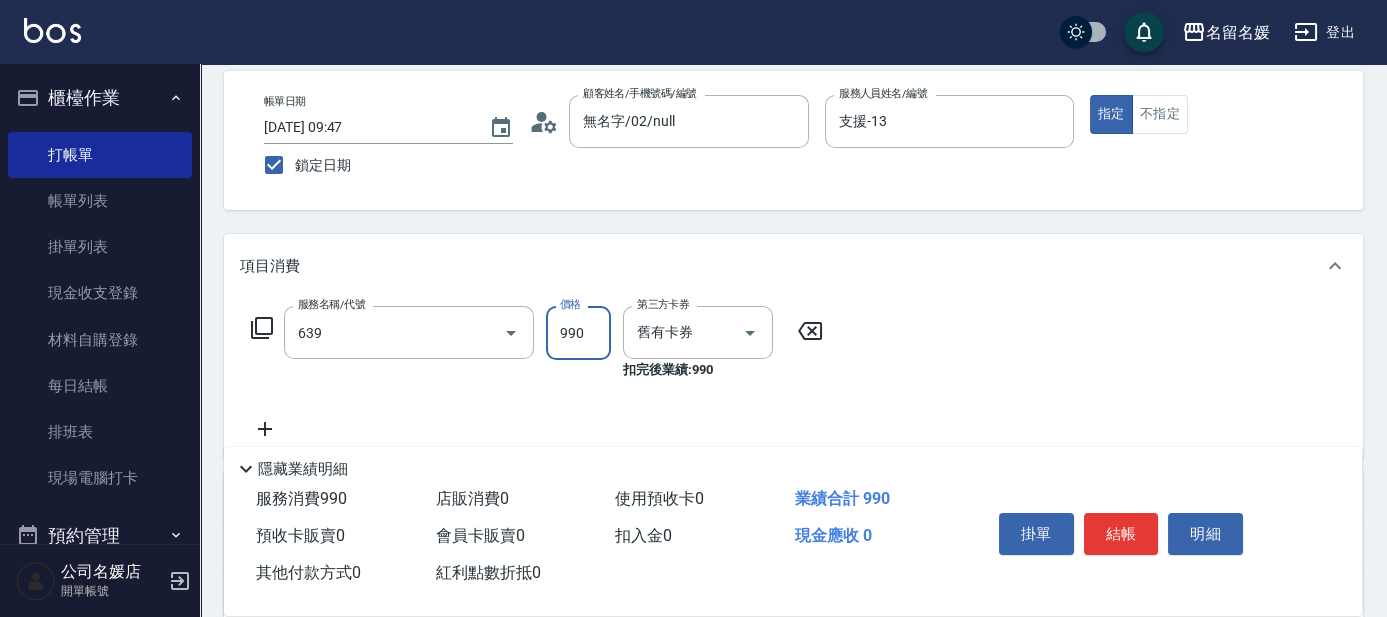 type on "(芙)蘆薈髮膜套卡(自材)(639)" 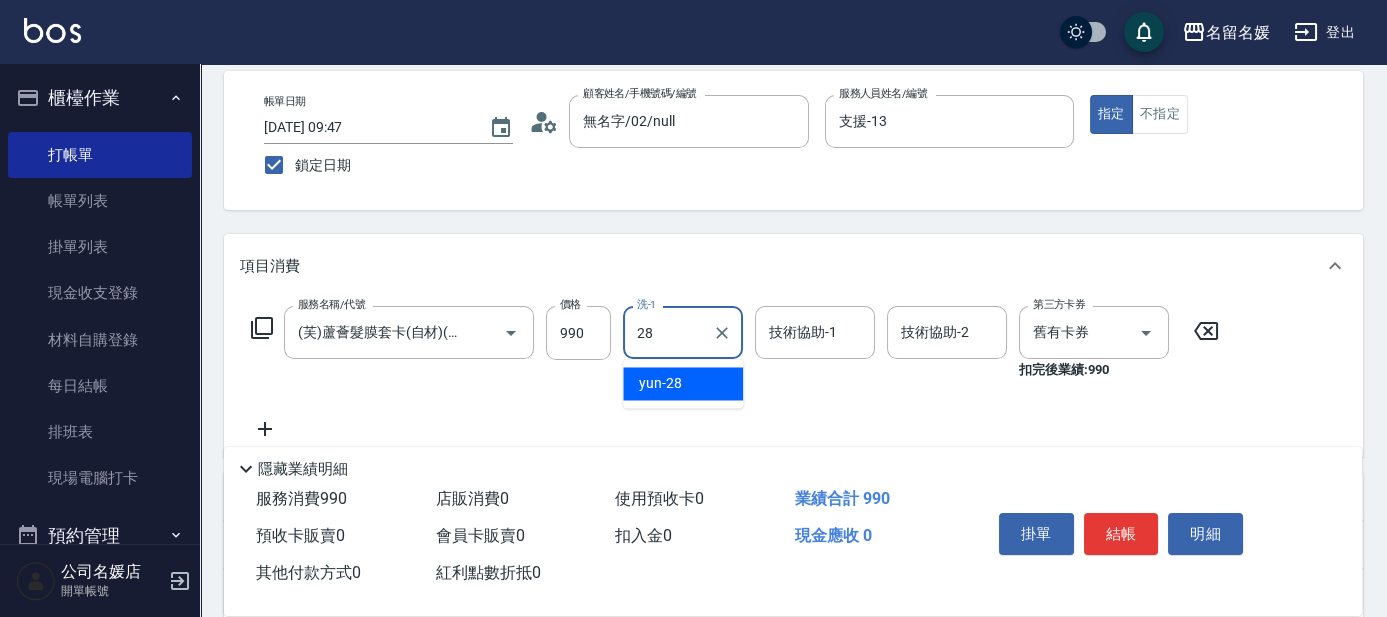 type on "yun-28" 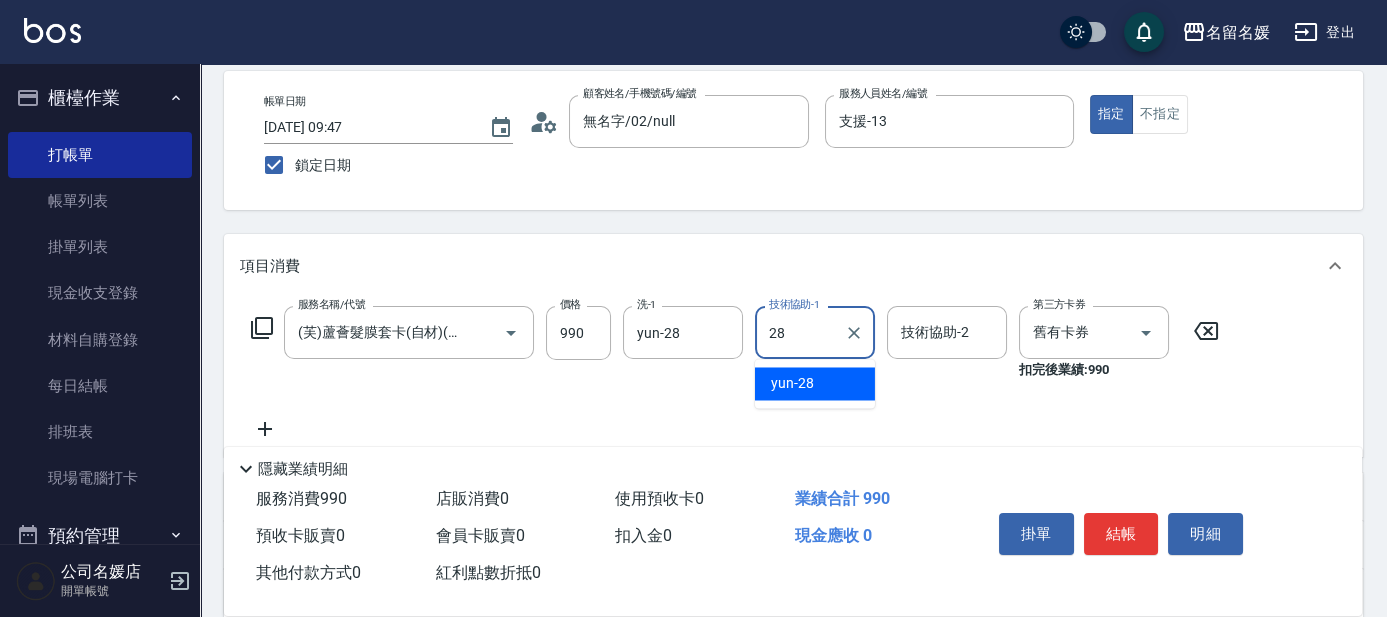 type on "yun-28" 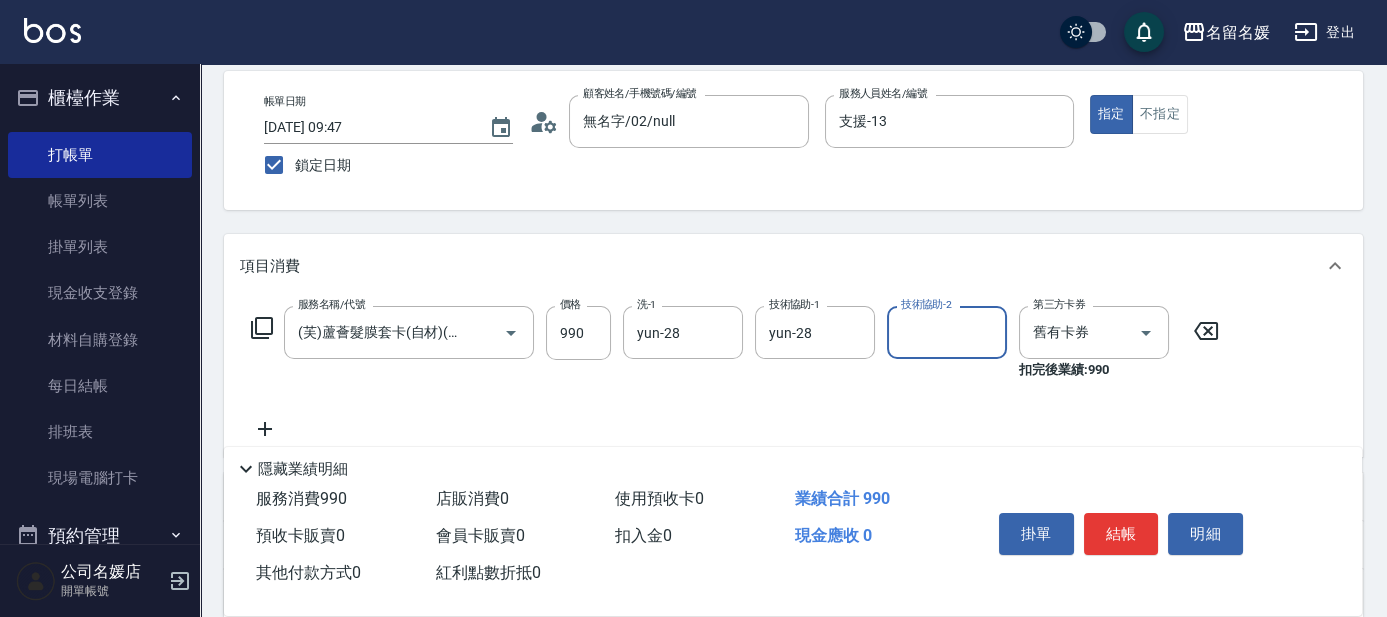 click 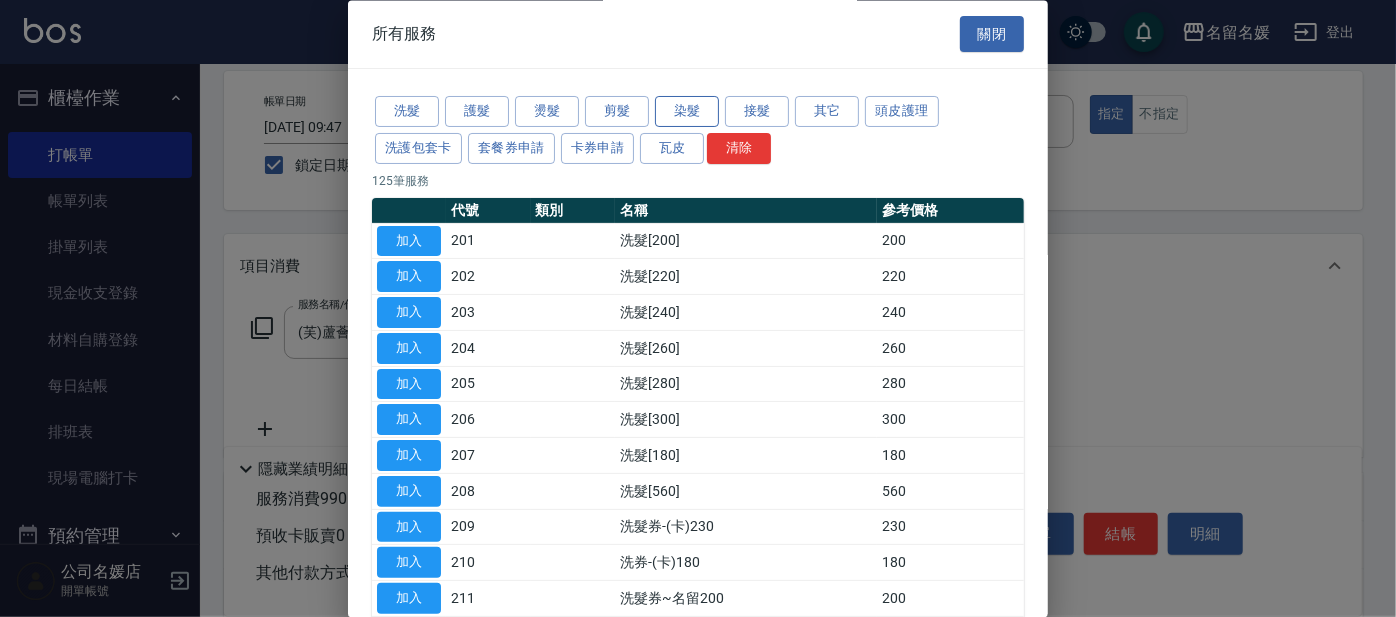 click on "染髮" at bounding box center (687, 112) 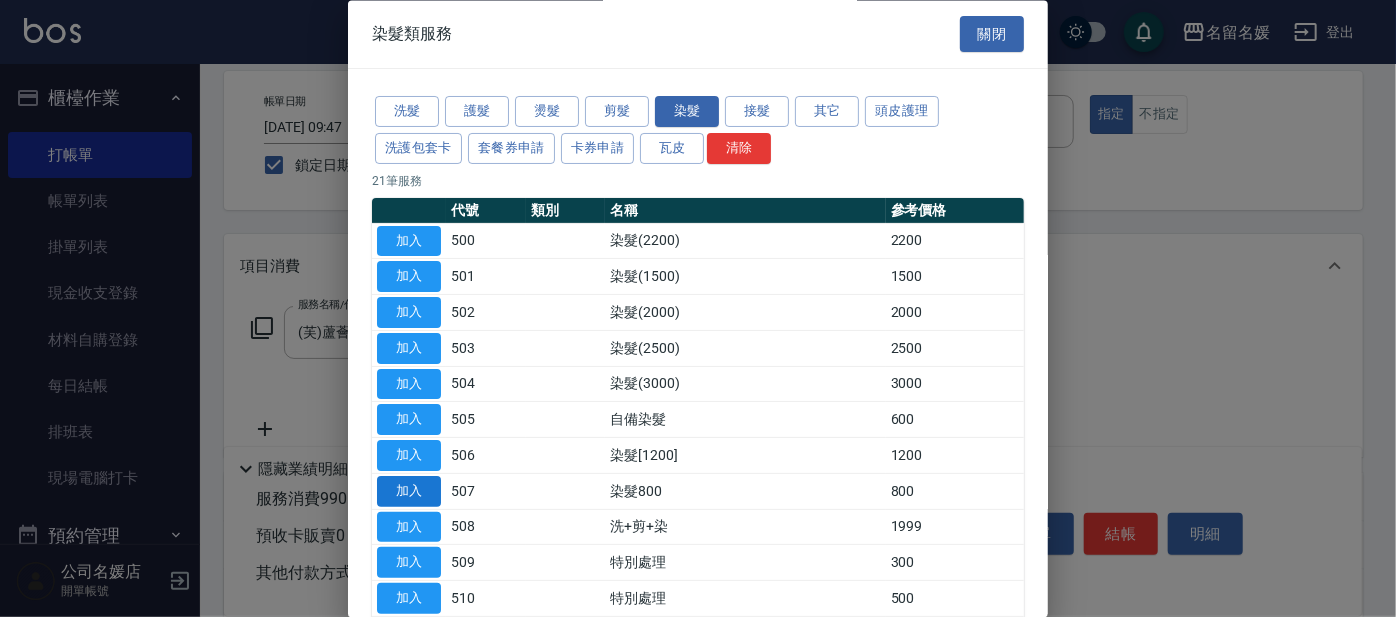 click on "加入" at bounding box center (409, 491) 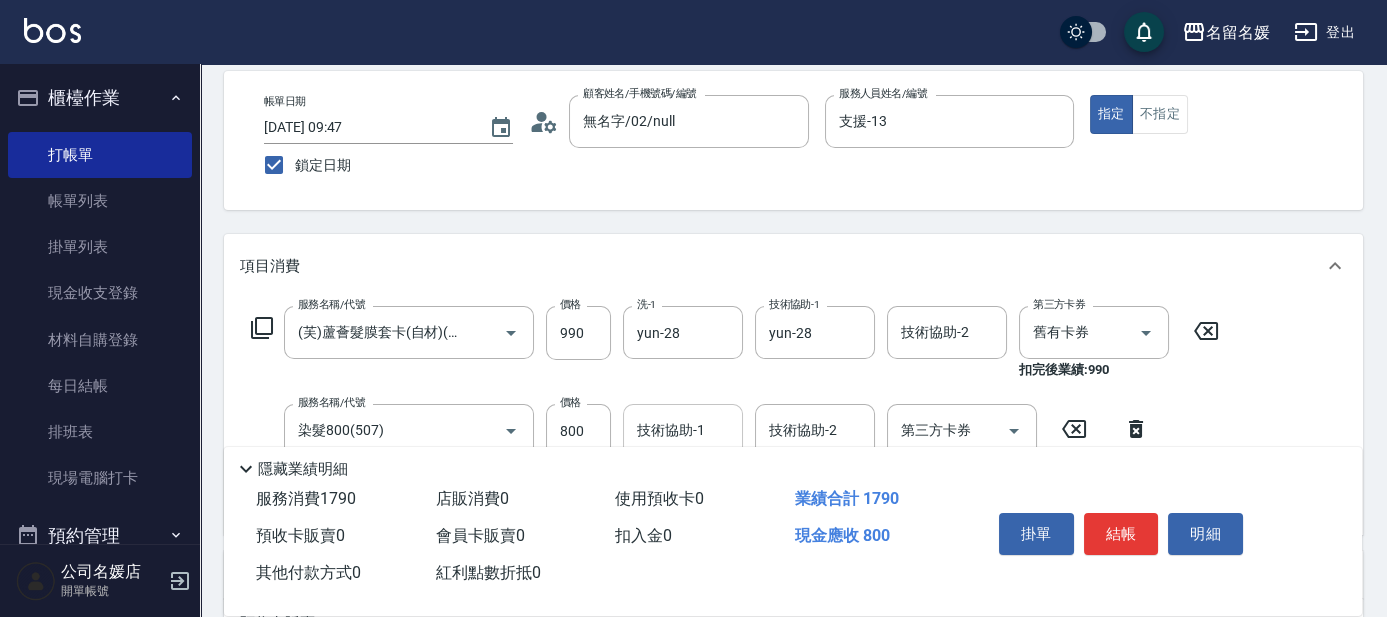 click on "技術協助-1 技術協助-1" at bounding box center [683, 430] 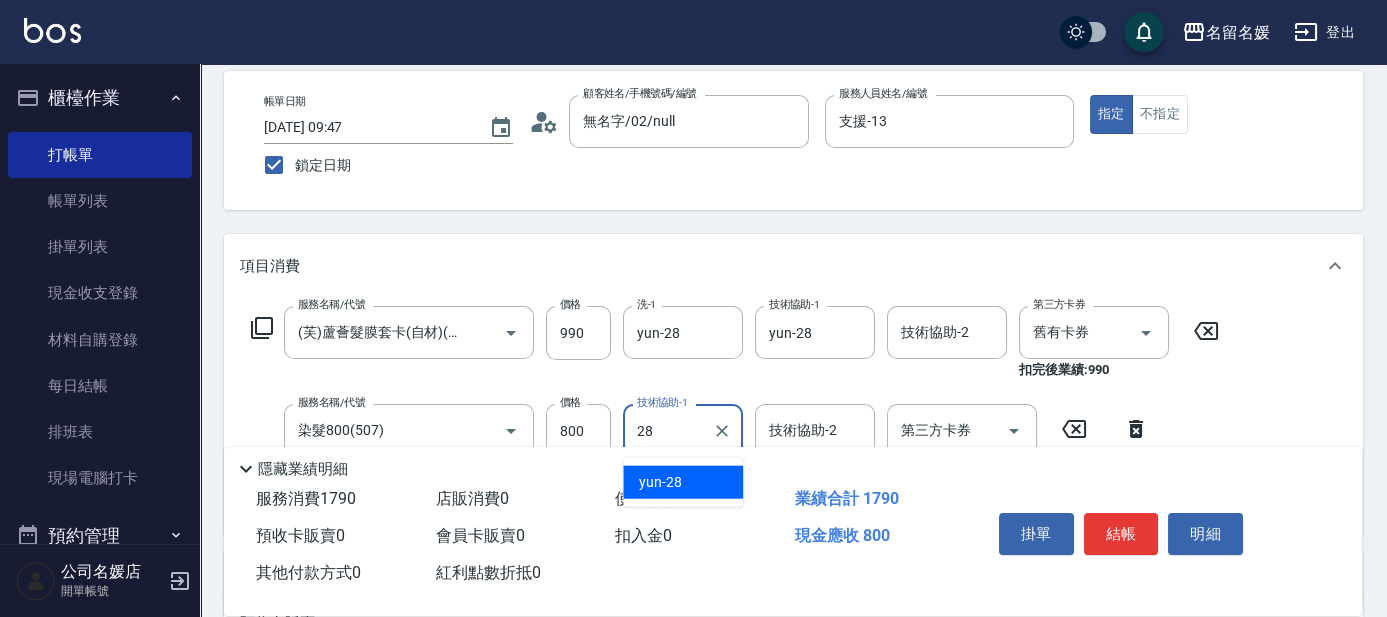 type on "yun-28" 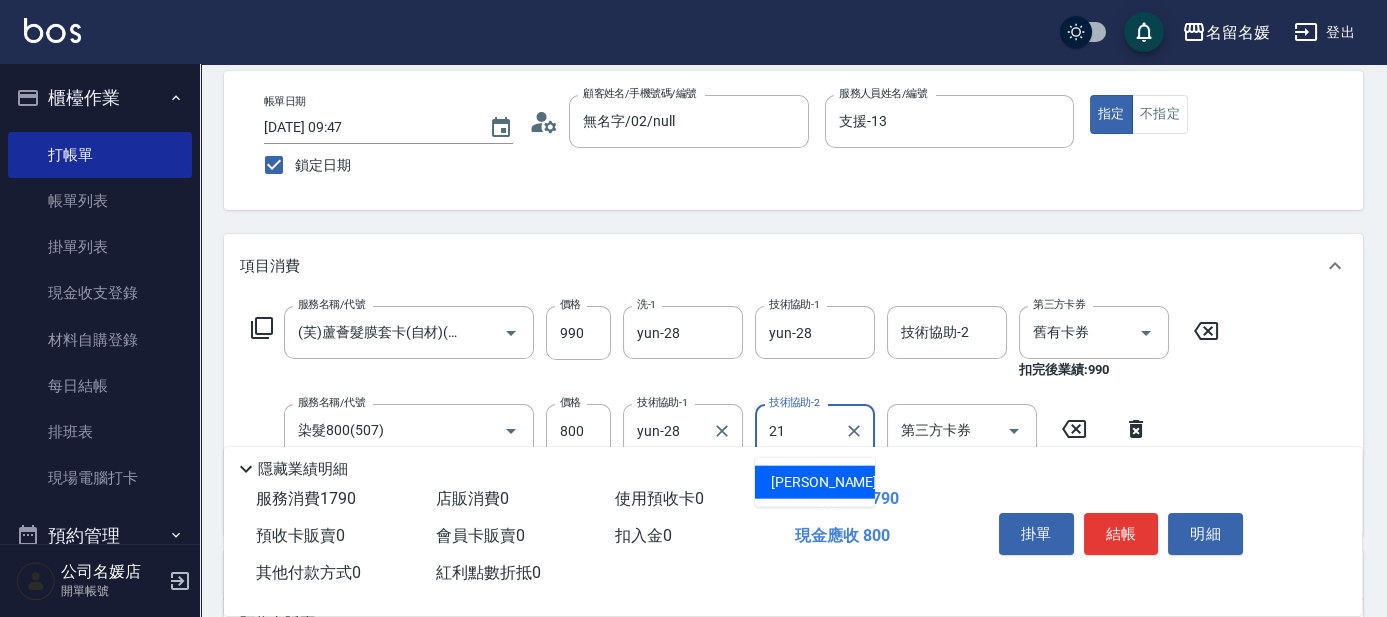 type on "[PERSON_NAME]-21" 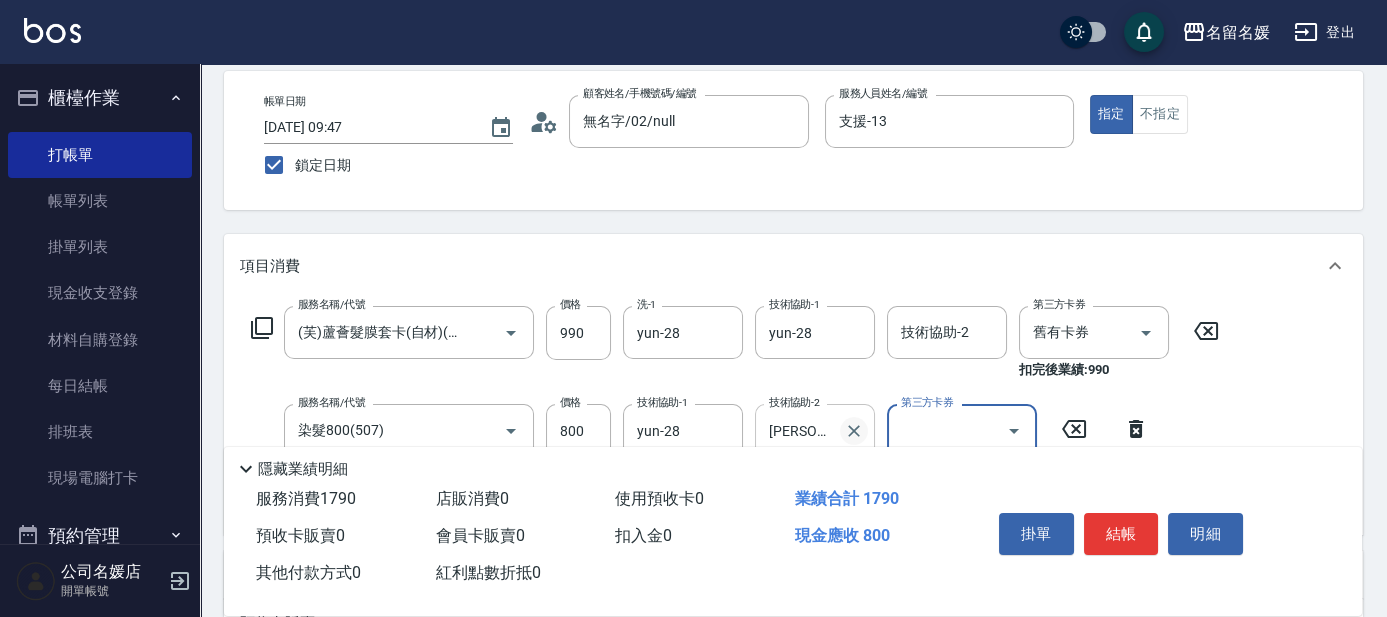 click 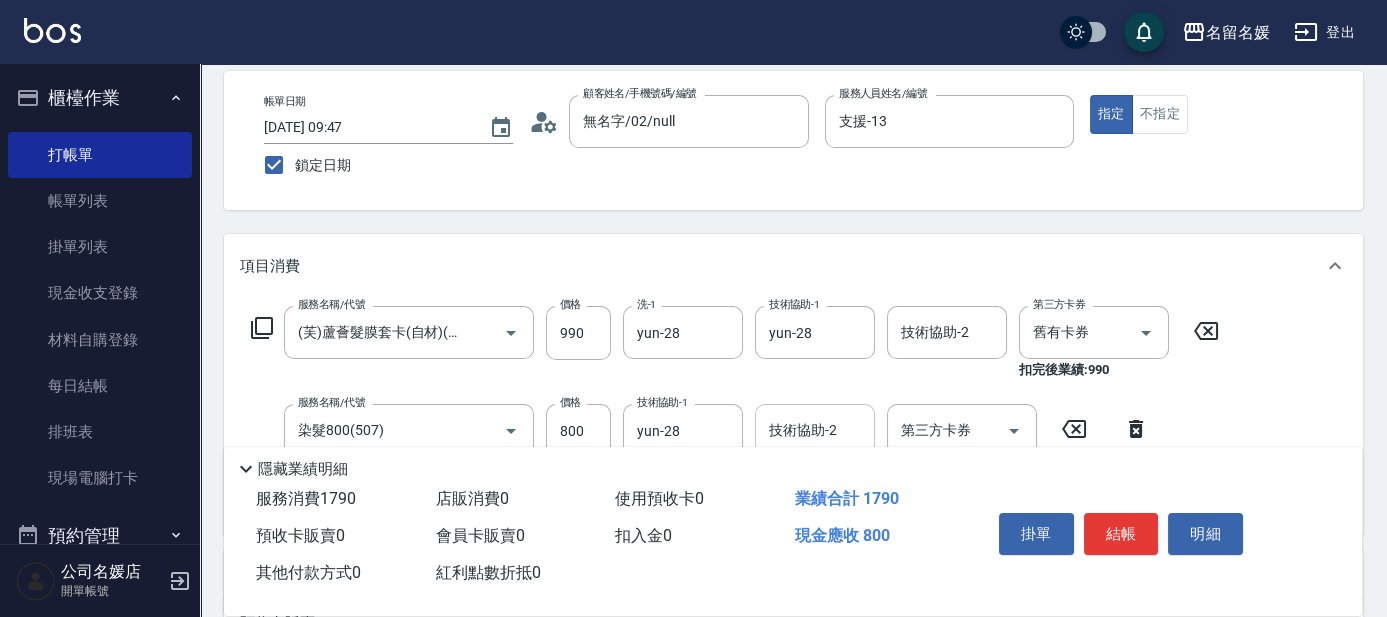click on "Key In 打帳單 上一筆訂單:#36 帳單速查 結帳前確認明細 連續打單結帳 掛單 結帳 明細 帳單日期 [DATE] 09:47 鎖定日期 顧客姓名/手機號碼/編號 無名字/02/null 顧客姓名/手機號碼/編號 服務人員姓名/編號 支援-13 服務人員姓名/編號 指定 不指定 項目消費 服務名稱/代號 (芙)蘆薈髮膜套卡(自材)(639) 服務名稱/代號 價格 990 價格 洗-1 yun-28 洗-1 技術協助-1 yun-28 技術協助-1 技術協助-2 技術協助-2 第三方卡券 舊有卡券 第三方卡券 扣完後業績: 990 服務名稱/代號 染髮800(507) 服務名稱/代號 價格 800 價格 技術協助-1 yun-28 技術協助-1 技術協助-2 技術協助-2 第三方卡券 第三方卡券 店販銷售 服務人員姓名/編號 服務人員姓名/編號 商品代號/名稱 商品代號/名稱 預收卡販賣 卡券名稱/代號 卡券名稱/代號 使用預收卡 x320 卡券代號/名稱 卡券代號/名稱 其他付款方式 入金可用餘額: 0 0元 0 ​" at bounding box center (793, 480) 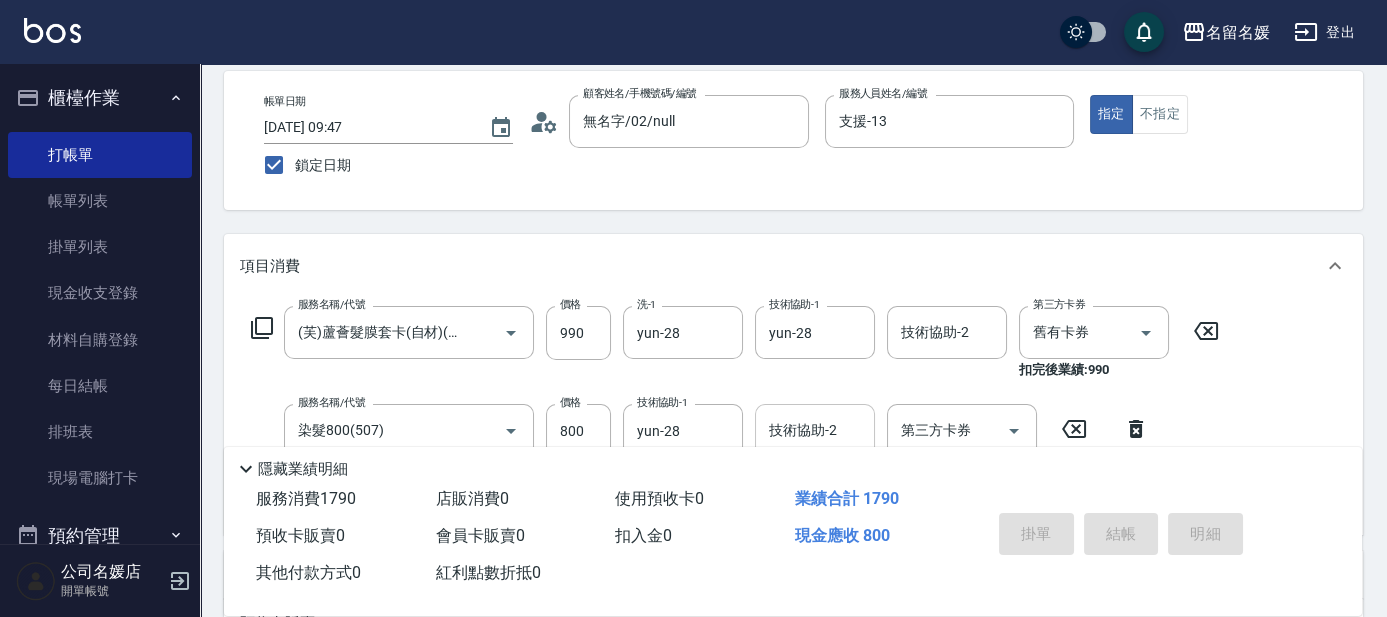 type 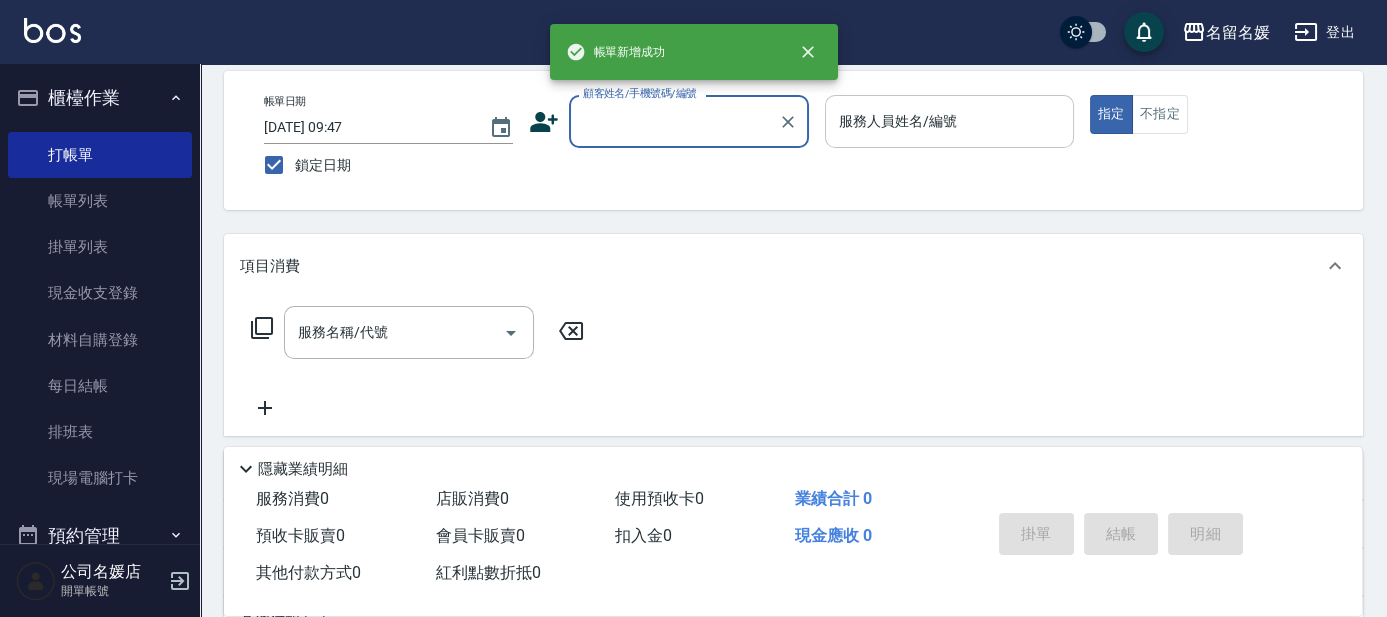 scroll, scrollTop: 0, scrollLeft: 0, axis: both 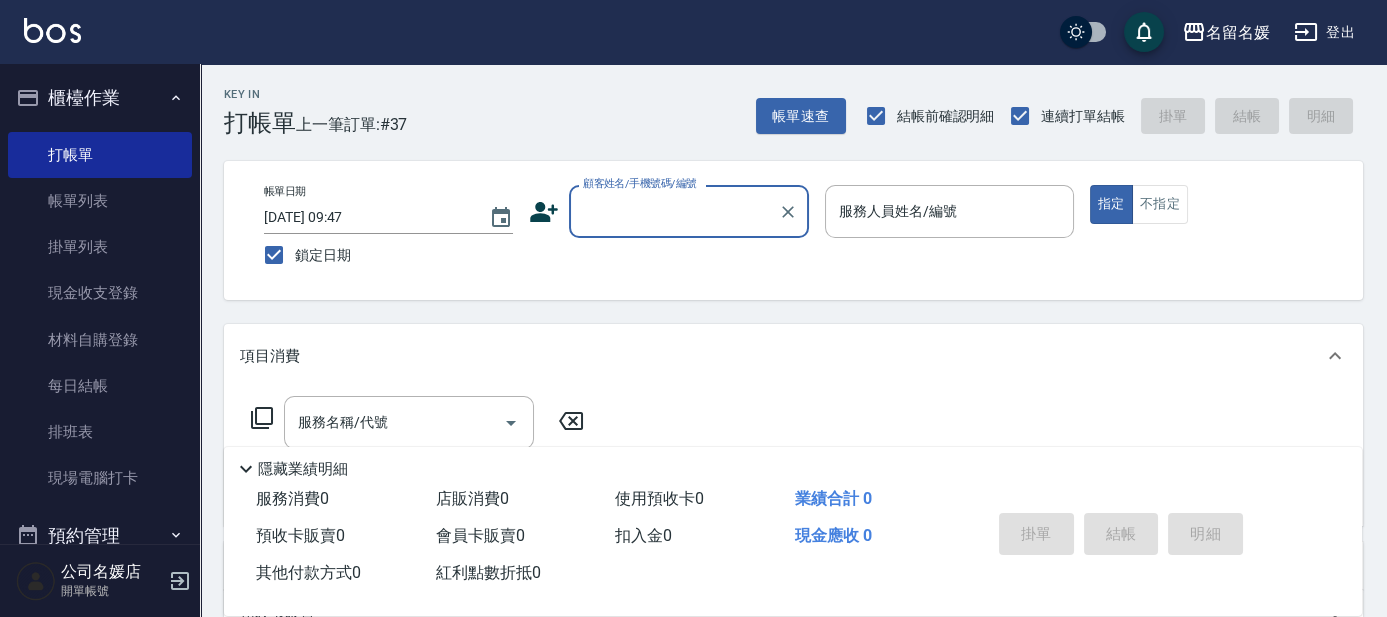 click on "顧客姓名/手機號碼/編號 顧客姓名/手機號碼/編號" at bounding box center [689, 211] 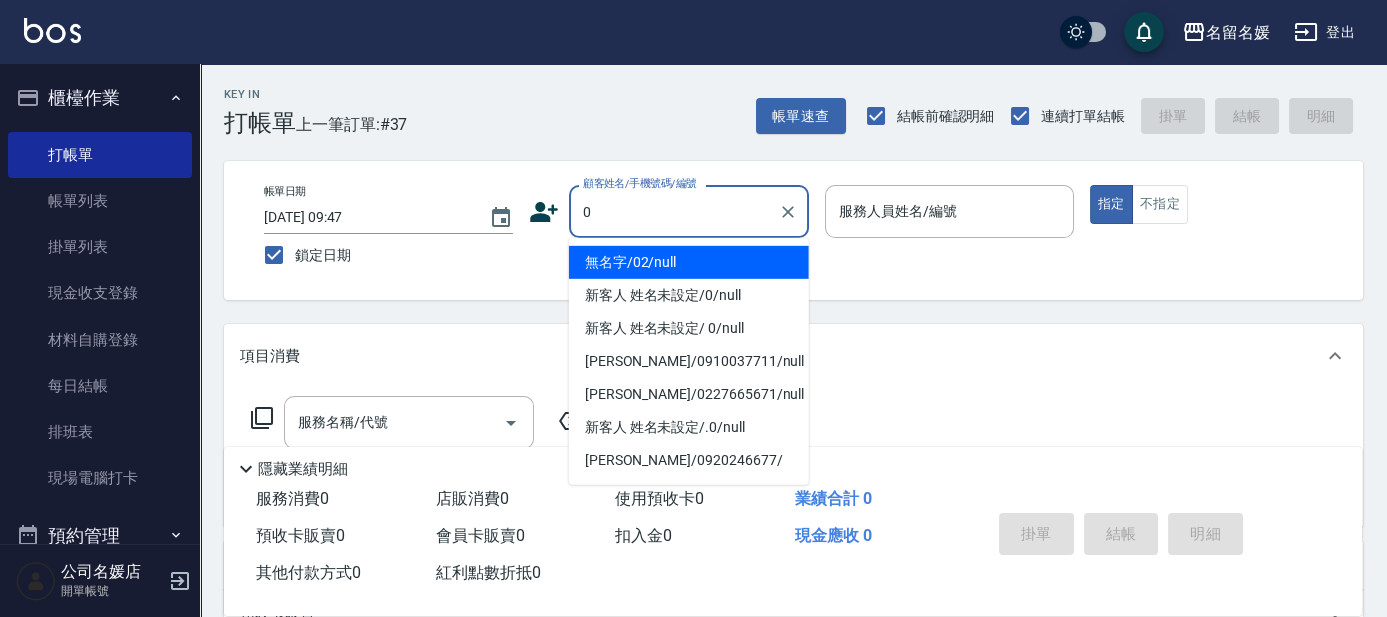 type on "0" 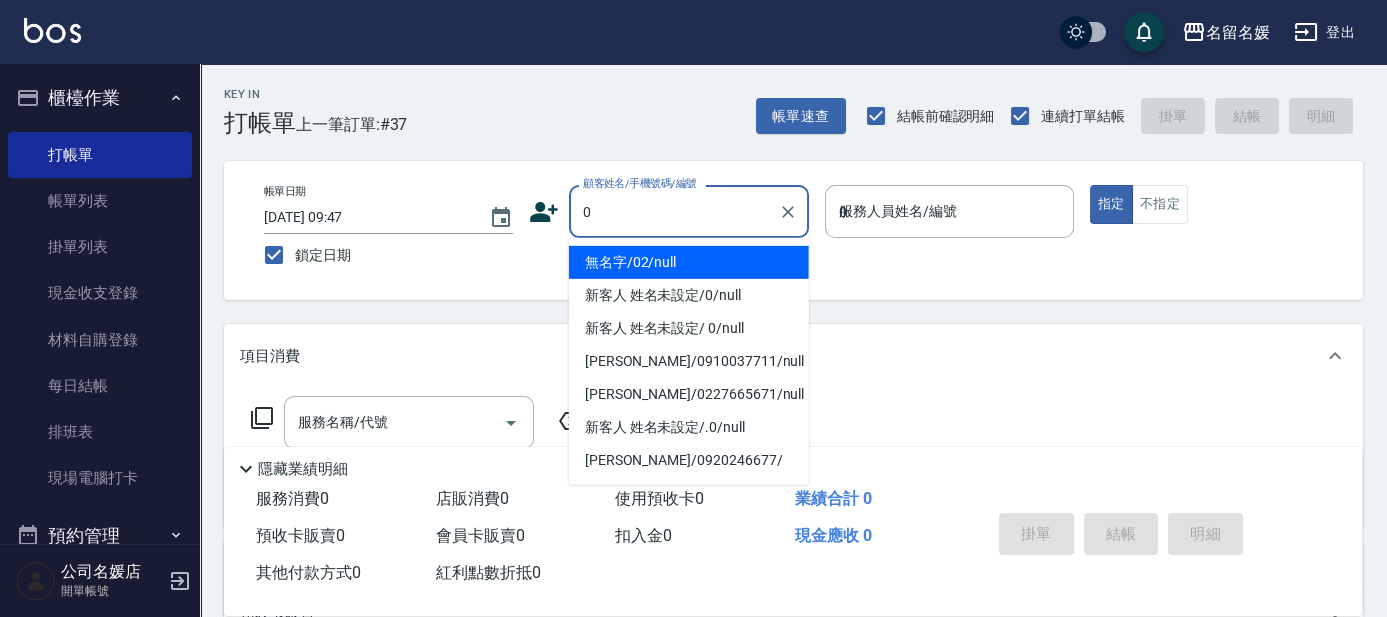 type on "無名字/02/null" 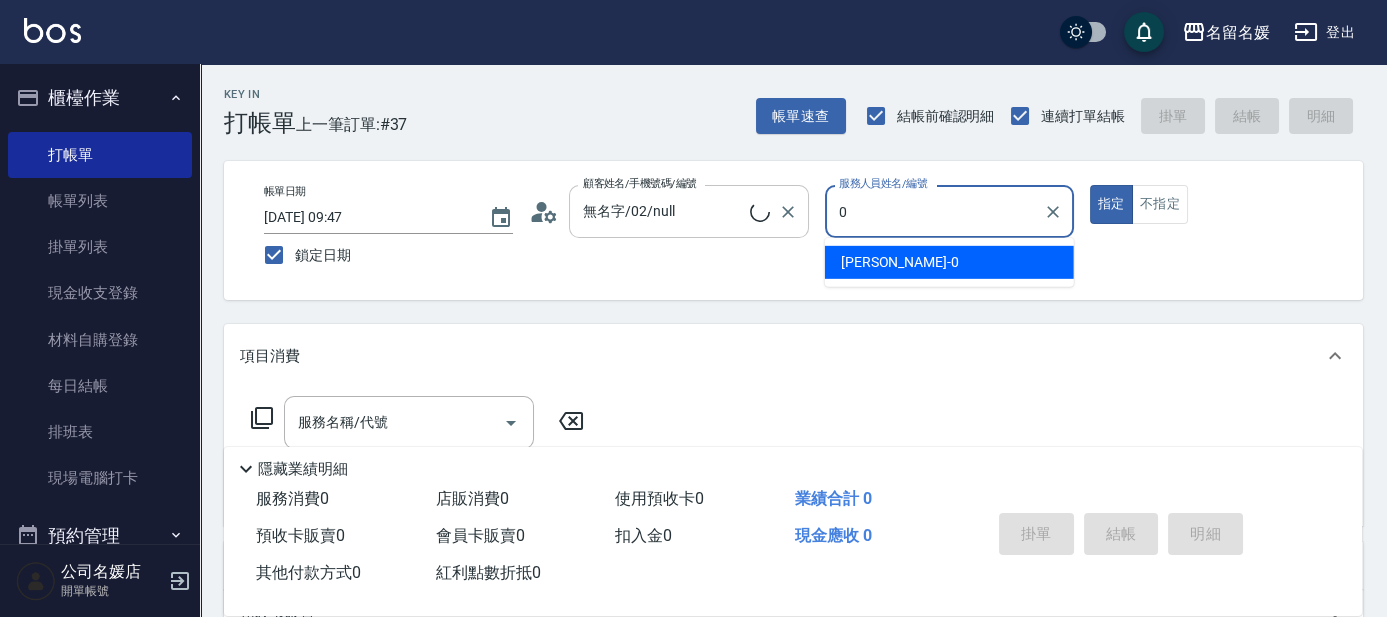 type on "03" 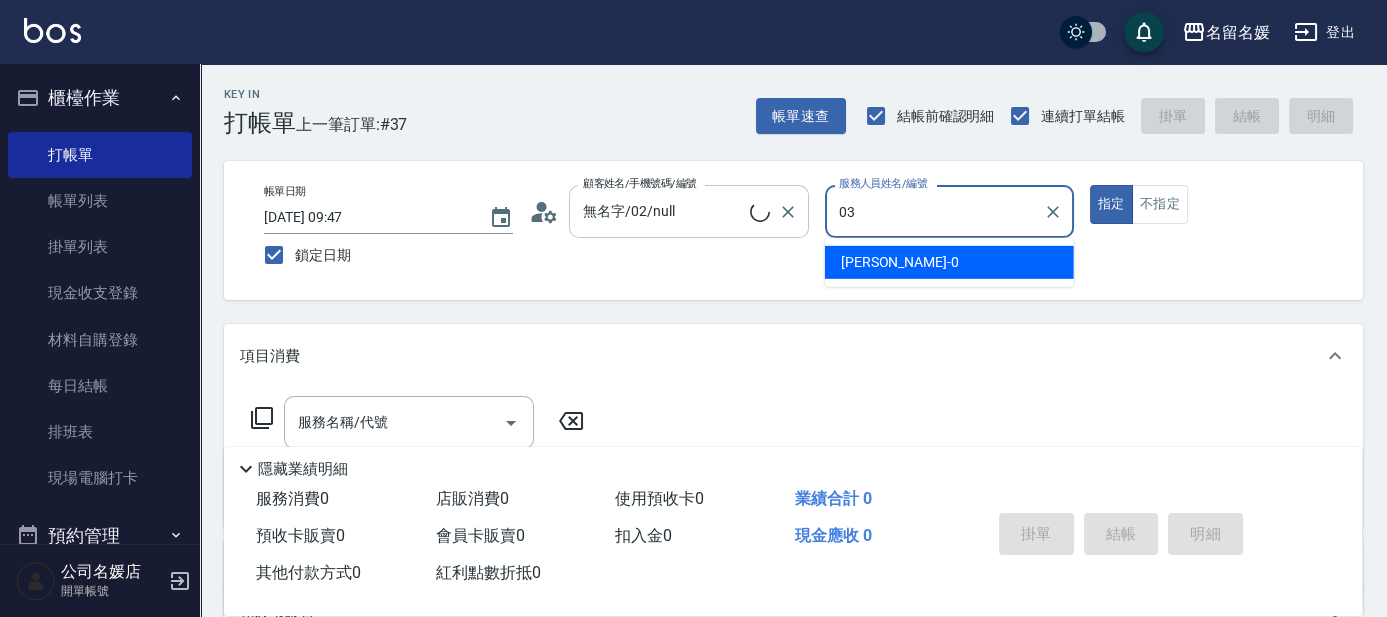 type on "新客人 姓名未設定/0/null" 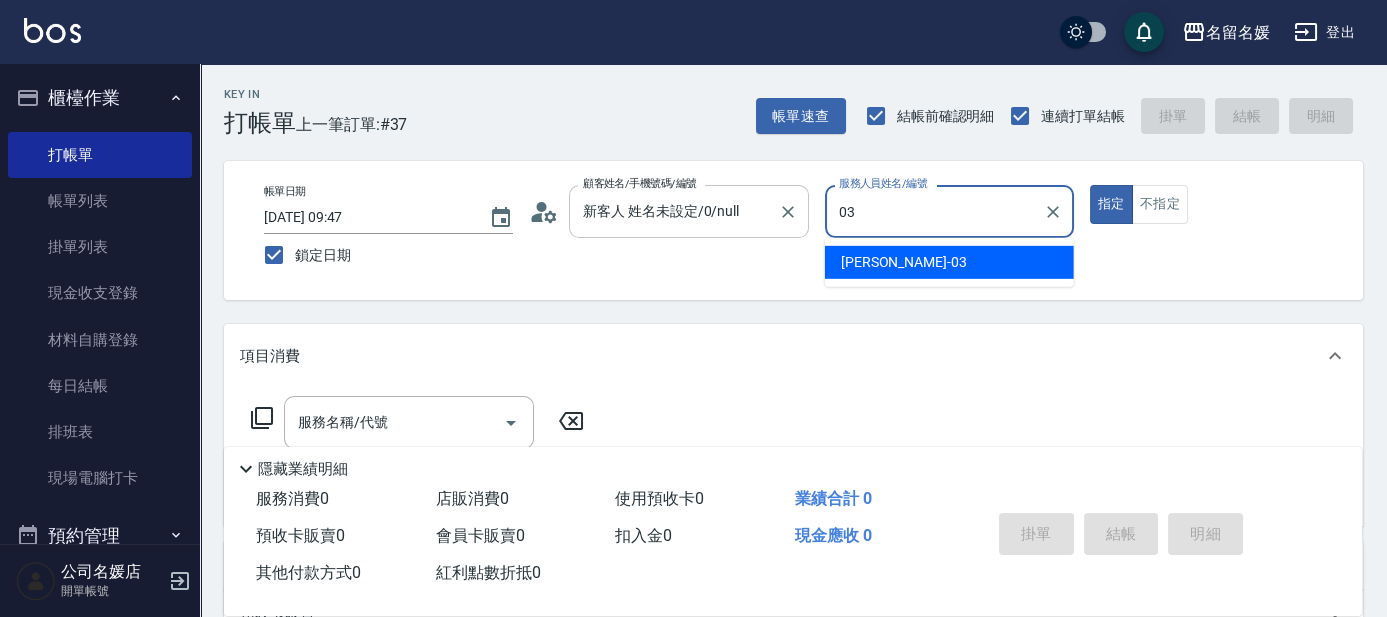 type on "[PERSON_NAME]-03" 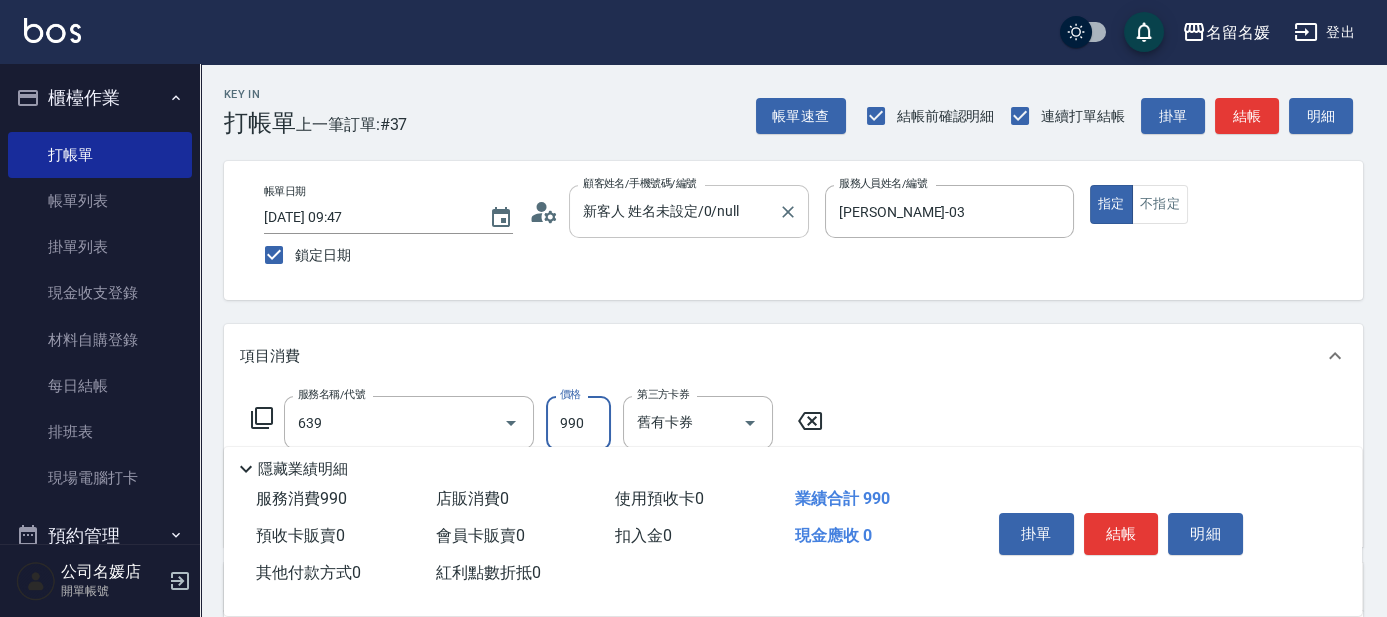 type on "(芙)蘆薈髮膜套卡(自材)(639)" 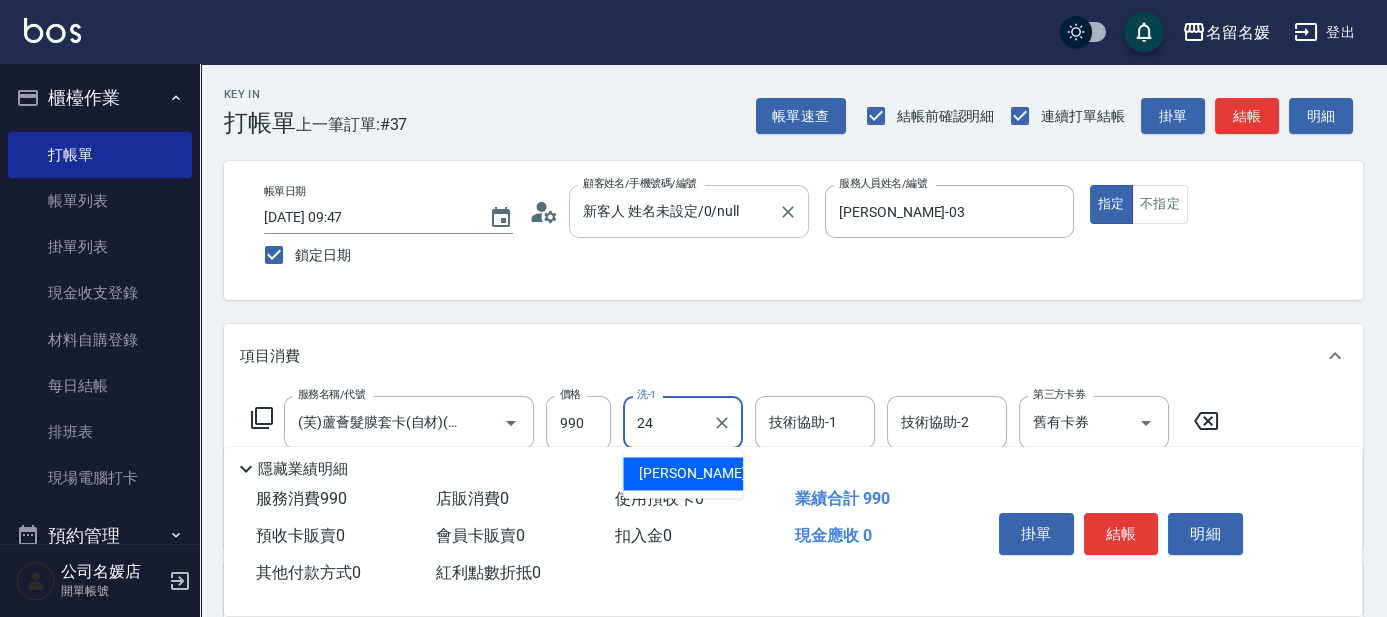 type on "[PERSON_NAME]-24" 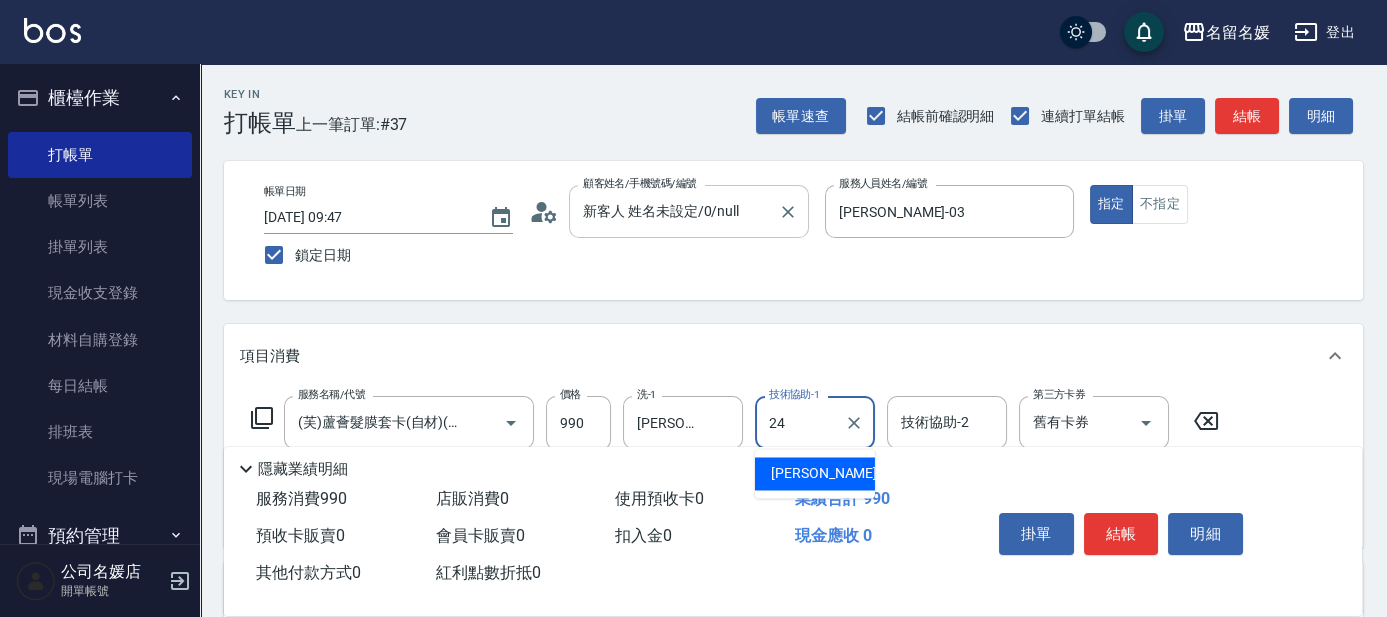 type on "[PERSON_NAME]-24" 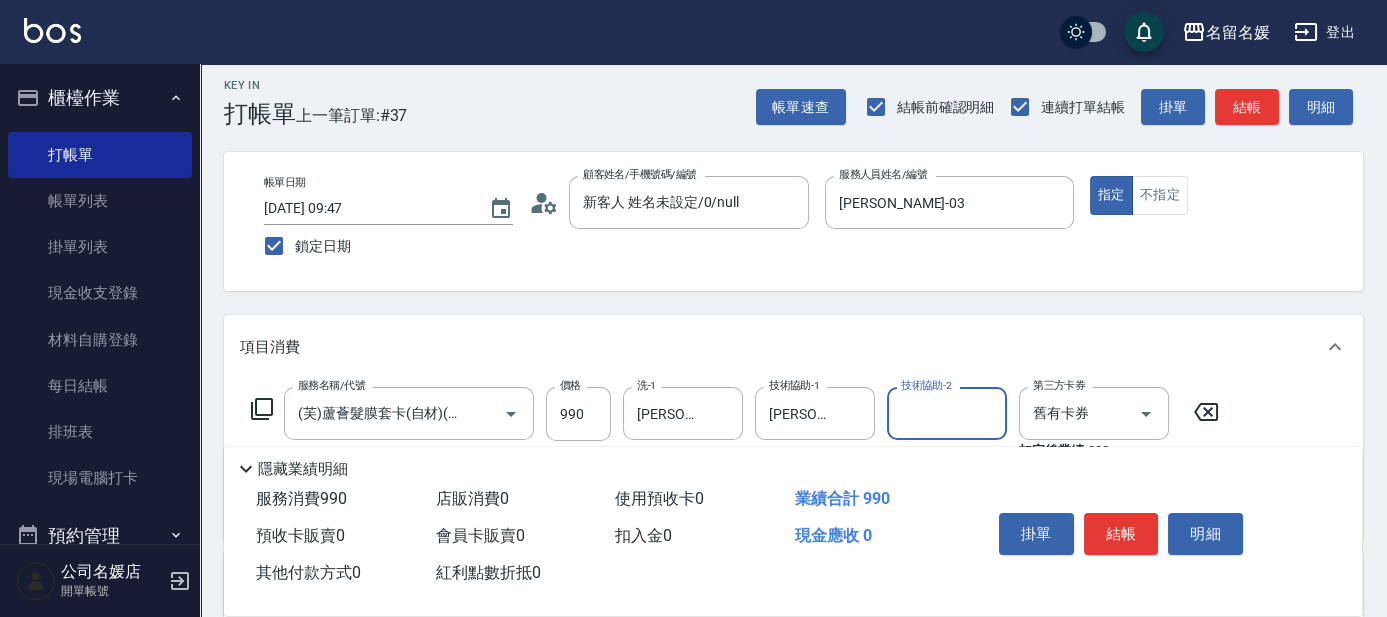 scroll, scrollTop: 0, scrollLeft: 0, axis: both 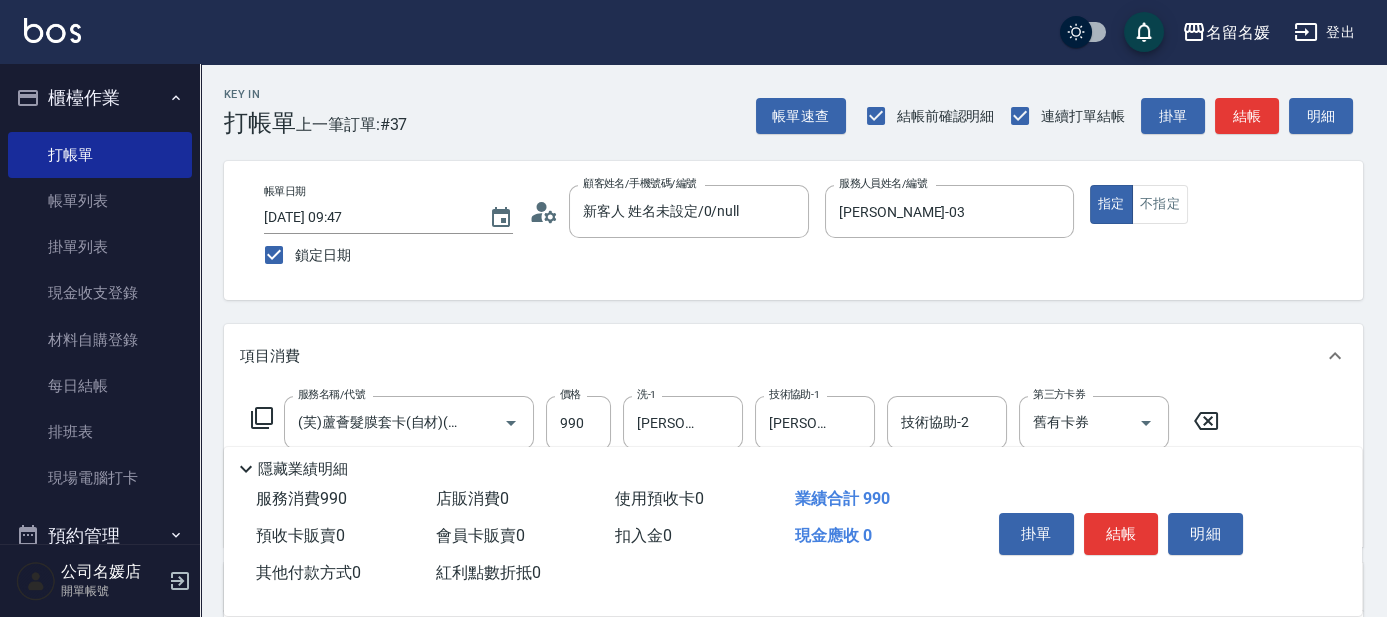 click on "Key In 打帳單 上一筆訂單:#37 帳單速查 結帳前確認明細 連續打單結帳 掛單 結帳 明細 帳單日期 [DATE] 09:47 鎖定日期 顧客姓名/手機號碼/編號 新客人 姓名未設定/0/null 顧客姓名/手機號碼/編號 服務人員姓名/編號 [PERSON_NAME]-03 服務人員姓名/編號 指定 不指定 項目消費 服務名稱/代號 (芙)蘆薈髮膜套卡(自材)(639) 服務名稱/代號 價格 990 價格 洗-1 [PERSON_NAME]-24 洗-1 技術協助-1 [PERSON_NAME]-24 技術協助-1 技術協助-2 技術協助-2 第三方卡券 舊有卡券 第三方卡券 扣完後業績: 990 店販銷售 服務人員姓名/編號 服務人員姓名/編號 商品代號/名稱 商品代號/名稱 預收卡販賣 卡券名稱/代號 卡券名稱/代號 使用預收卡 x40 卡券代號/名稱 卡券代號/名稱 其他付款方式 入金可用餘額: 0 其他付款方式 其他付款方式 入金剩餘： 0元 0 ​ 整筆扣入金 0元 異動入金 備註及來源 備註 備註 訂單來源 ​ 990 0 0" at bounding box center [793, 531] 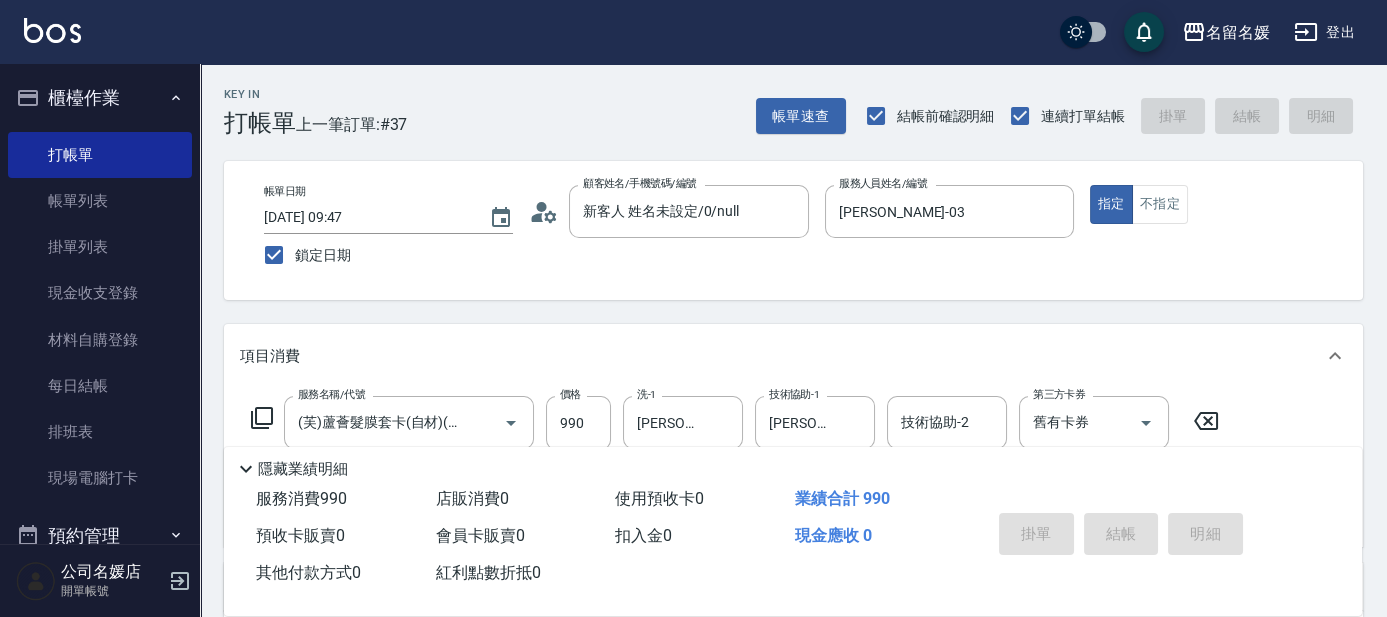 type 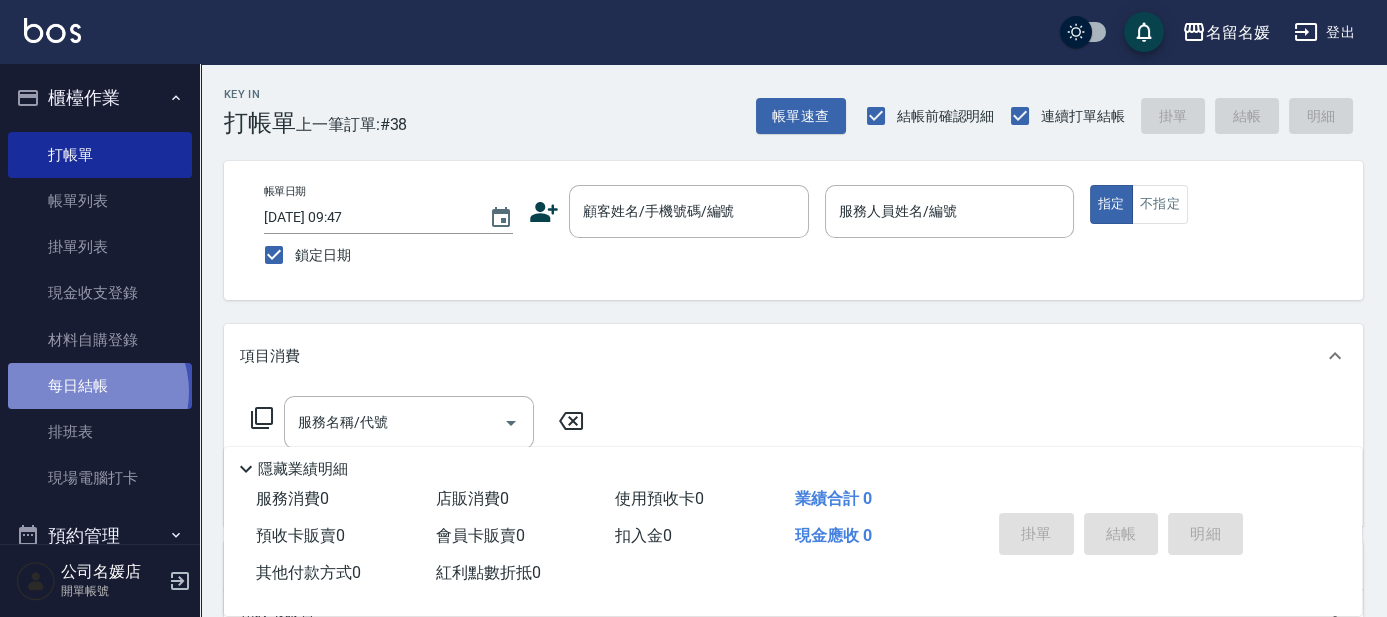 click on "每日結帳" at bounding box center [100, 386] 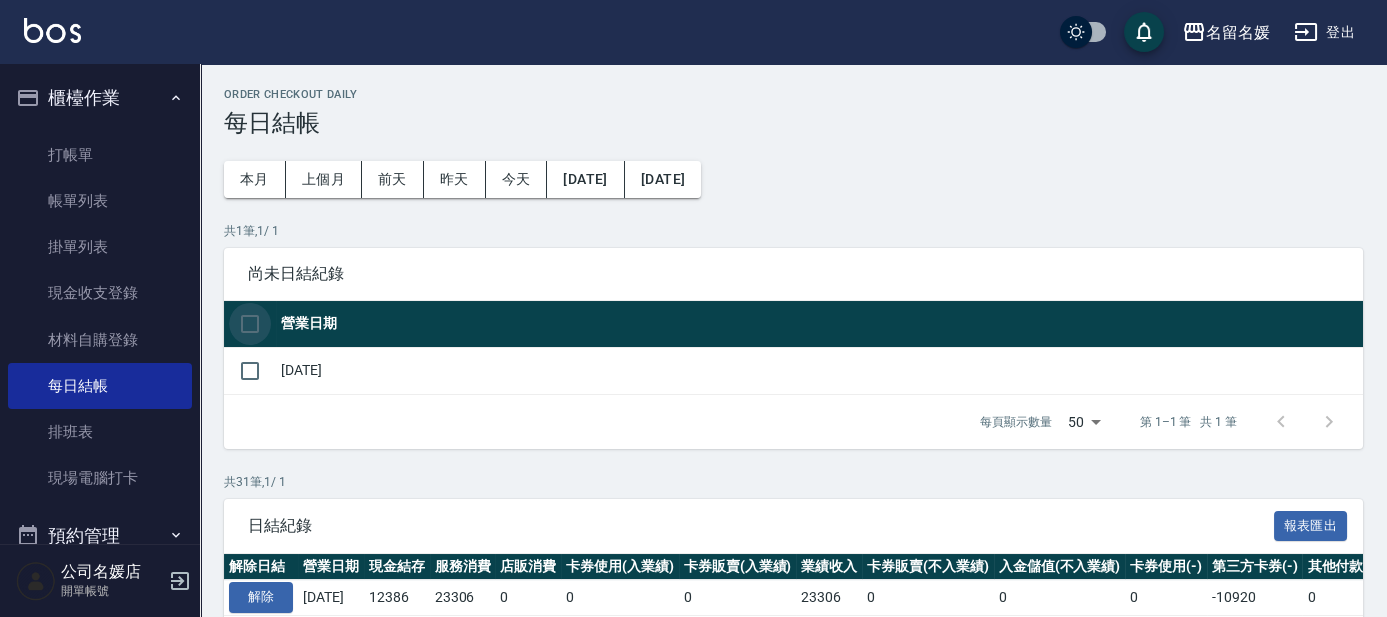 click at bounding box center (250, 324) 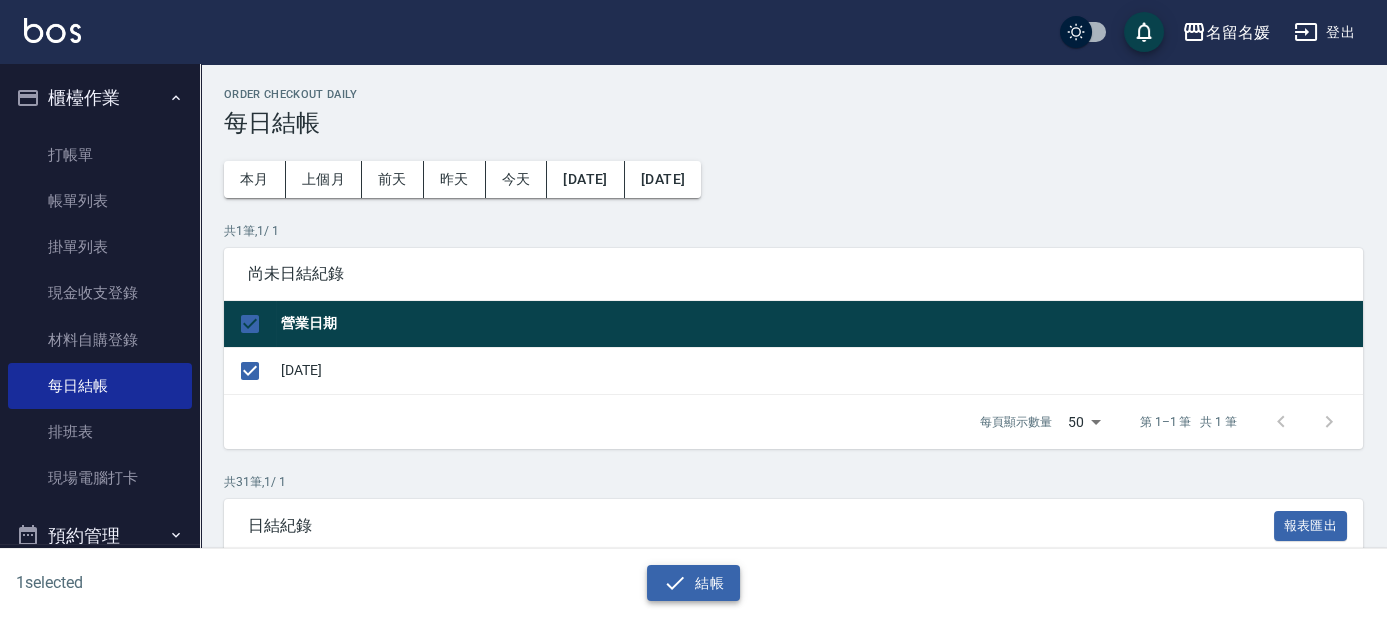 click on "結帳" at bounding box center (693, 583) 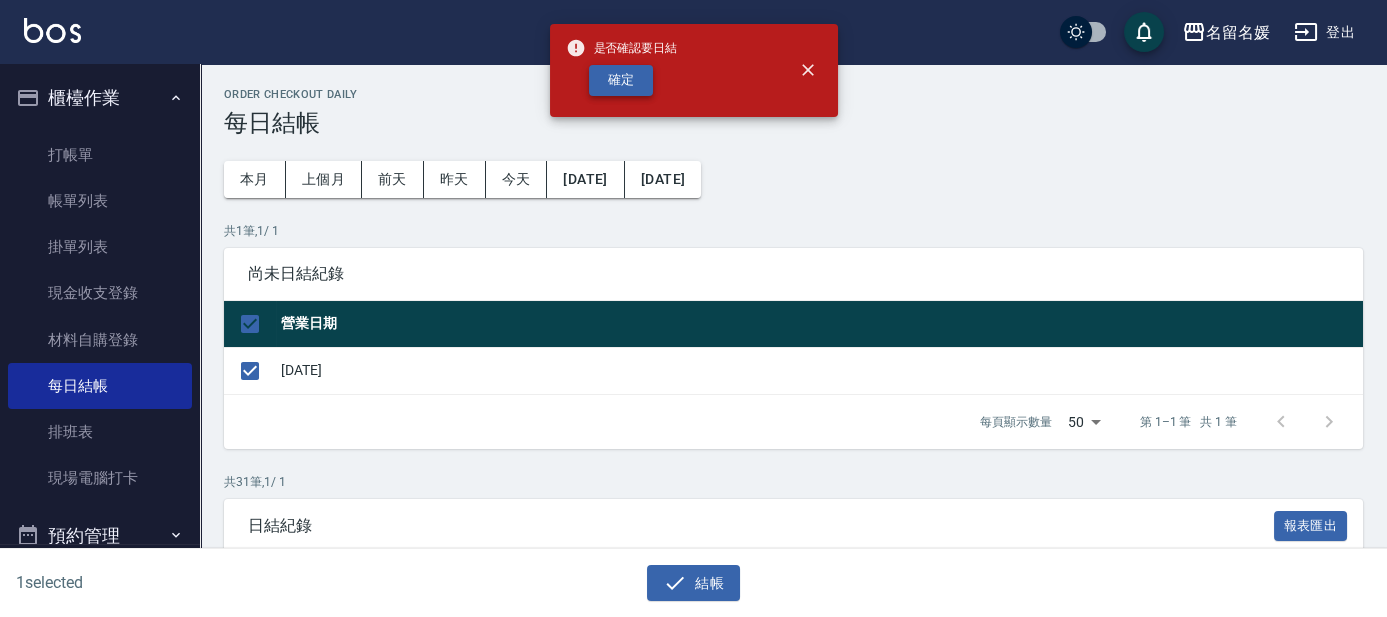 click on "確定" at bounding box center (621, 80) 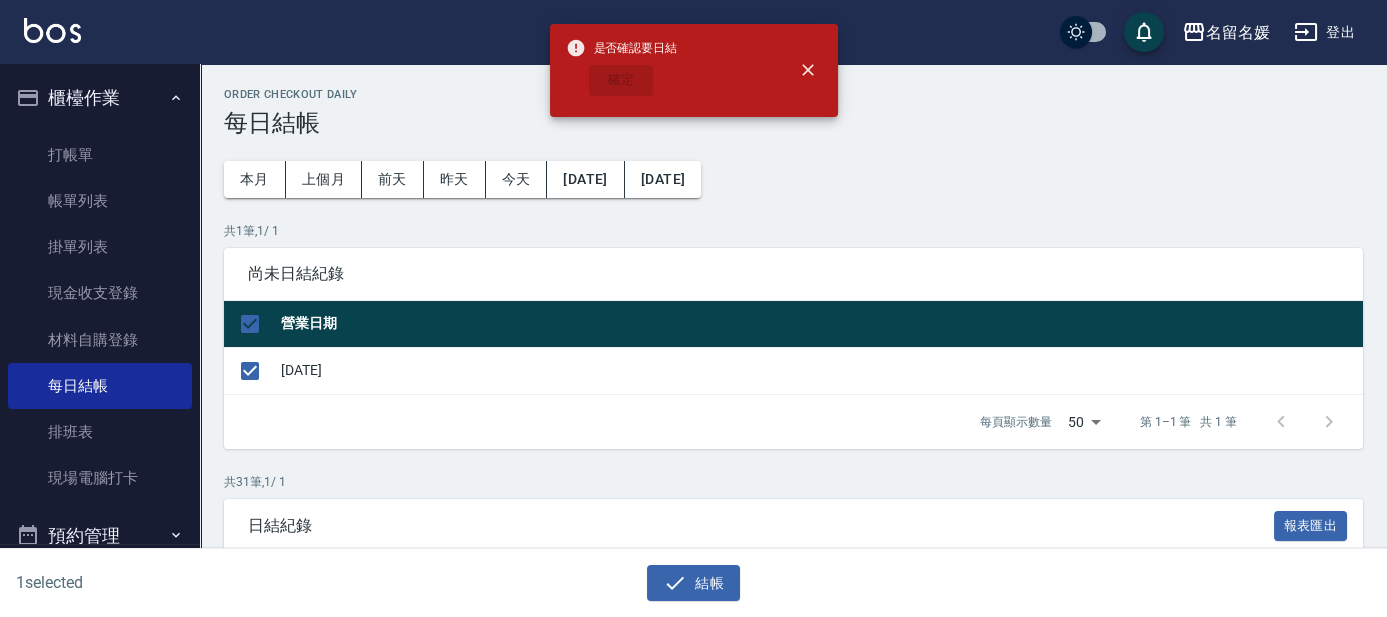 checkbox on "false" 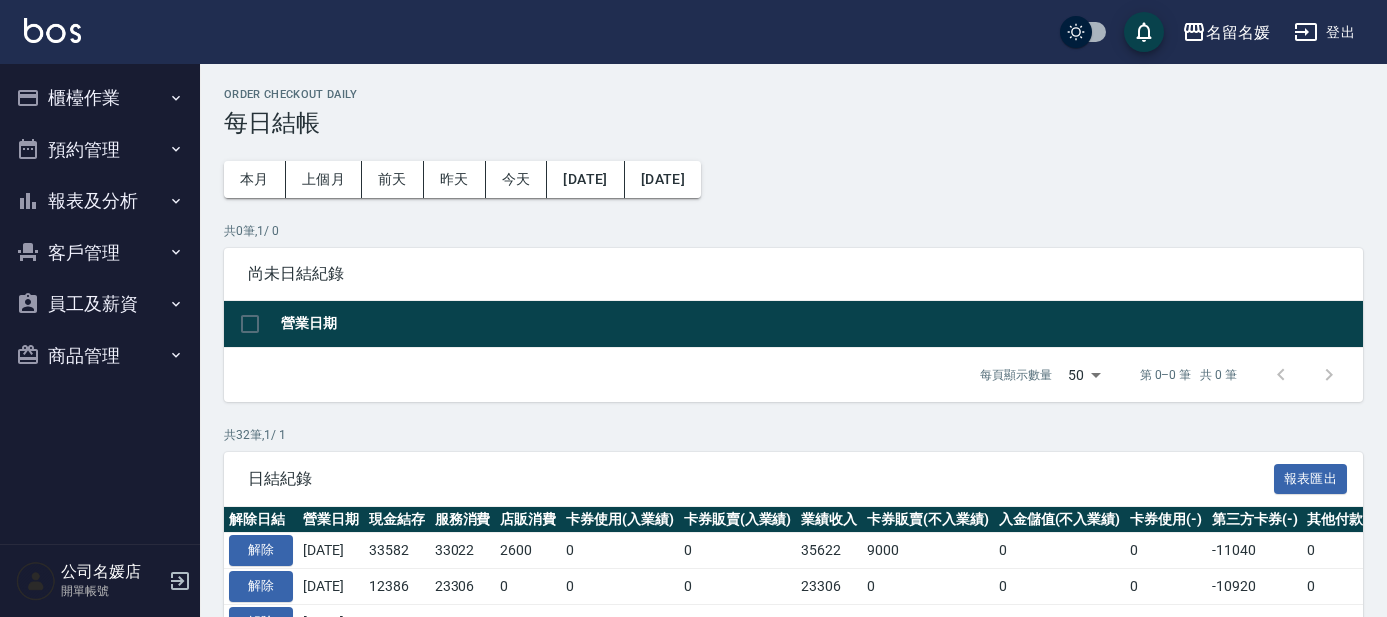 scroll, scrollTop: 0, scrollLeft: 0, axis: both 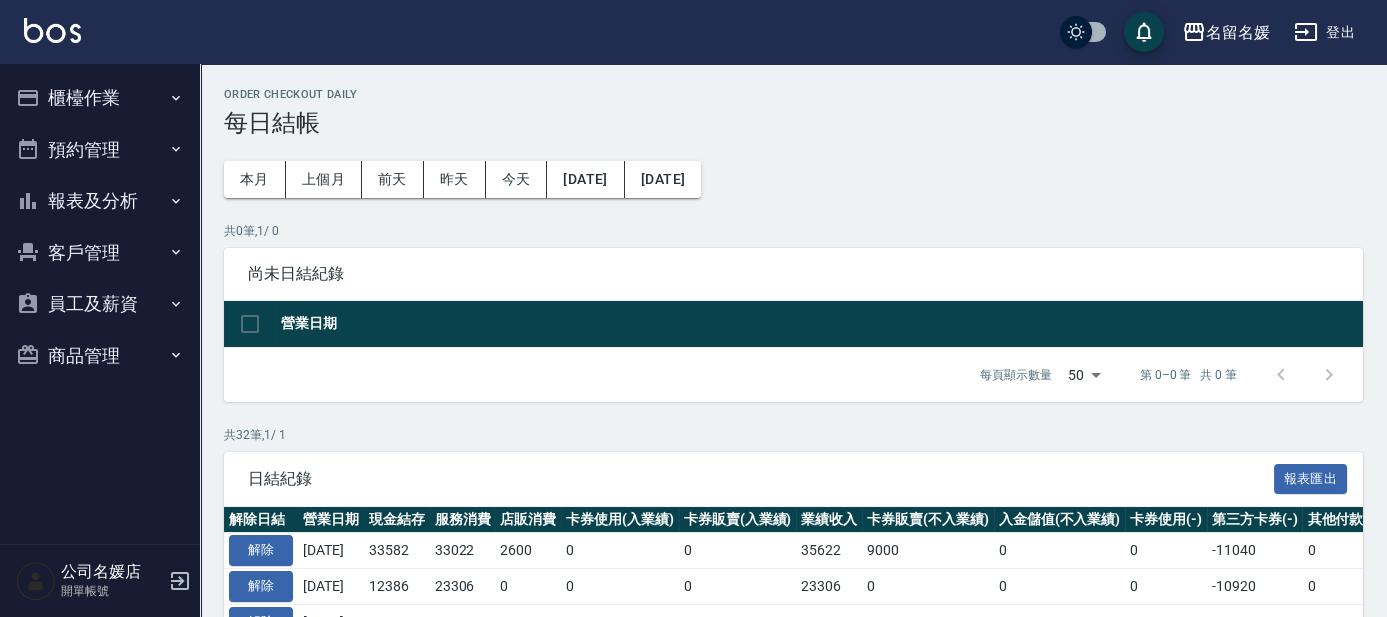 click on "報表及分析" at bounding box center (100, 201) 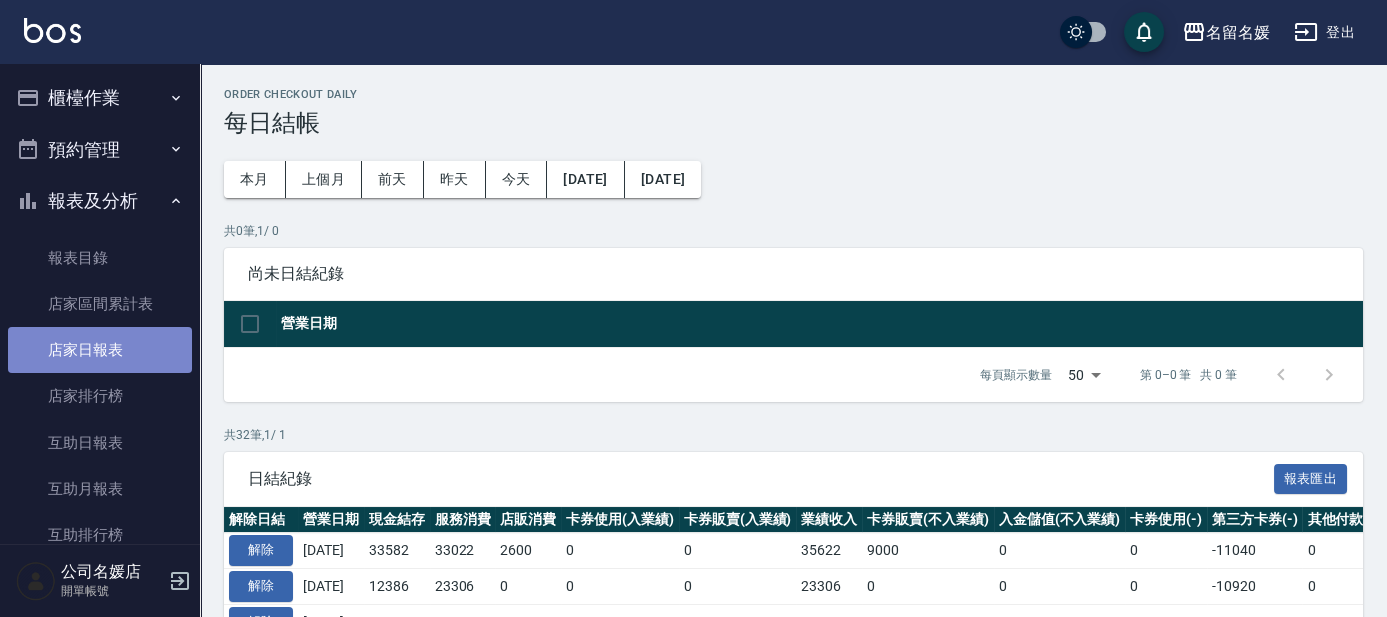 click on "店家日報表" at bounding box center (100, 350) 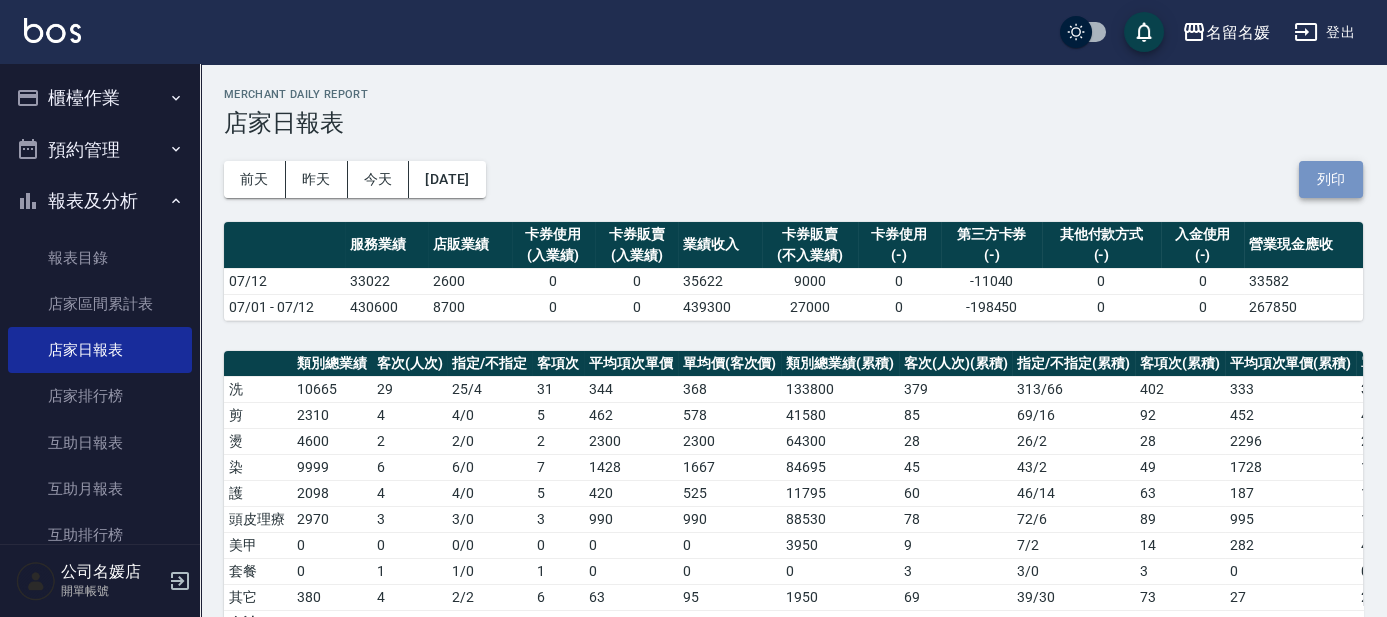 click on "列印" at bounding box center (1331, 179) 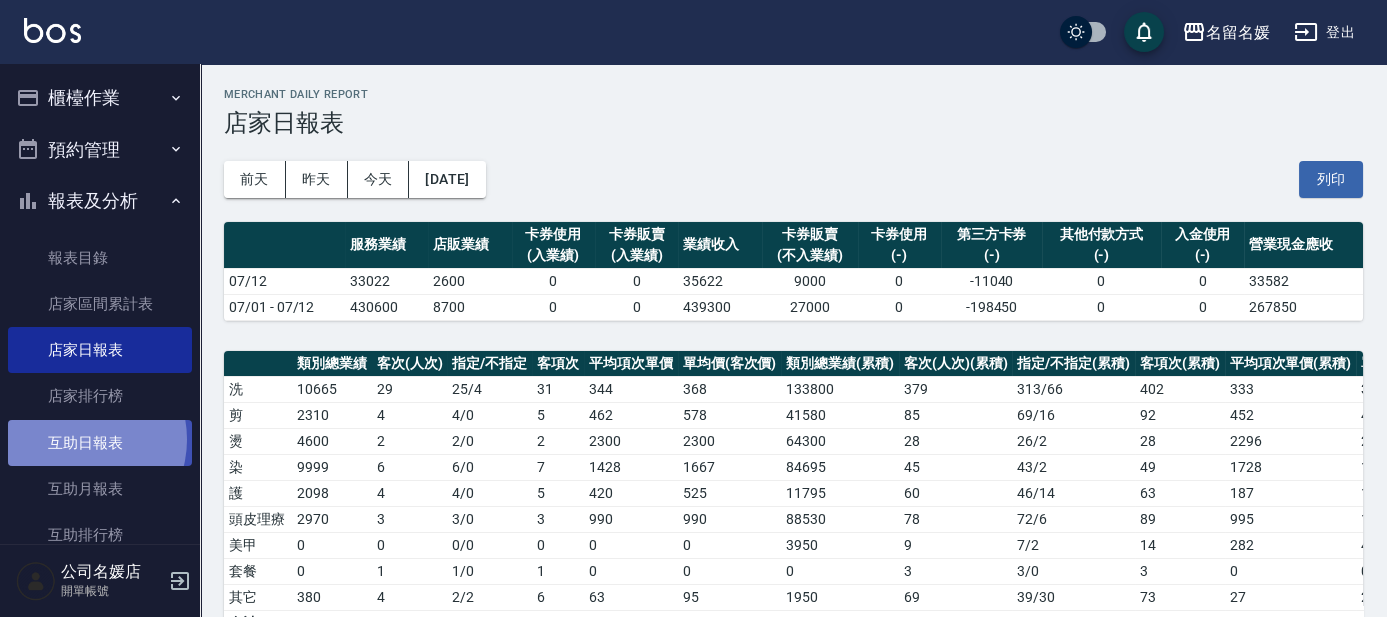 click on "互助日報表" at bounding box center (100, 443) 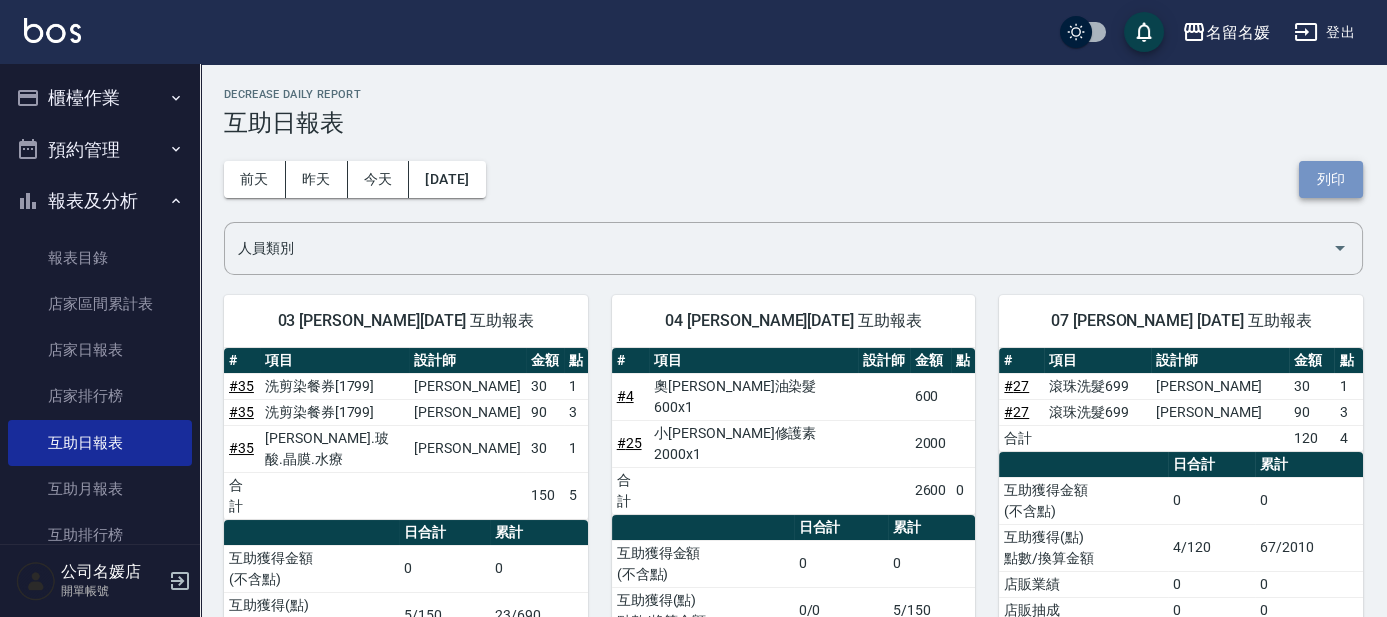 click on "列印" at bounding box center (1331, 179) 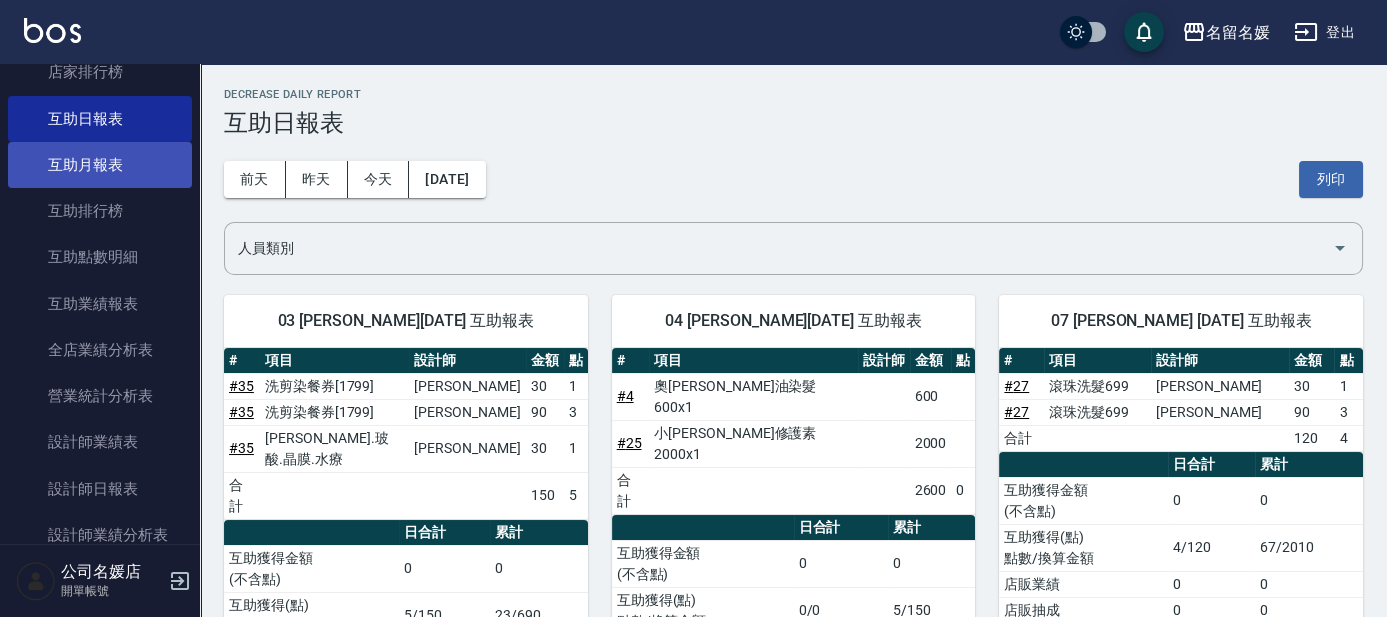 scroll, scrollTop: 363, scrollLeft: 0, axis: vertical 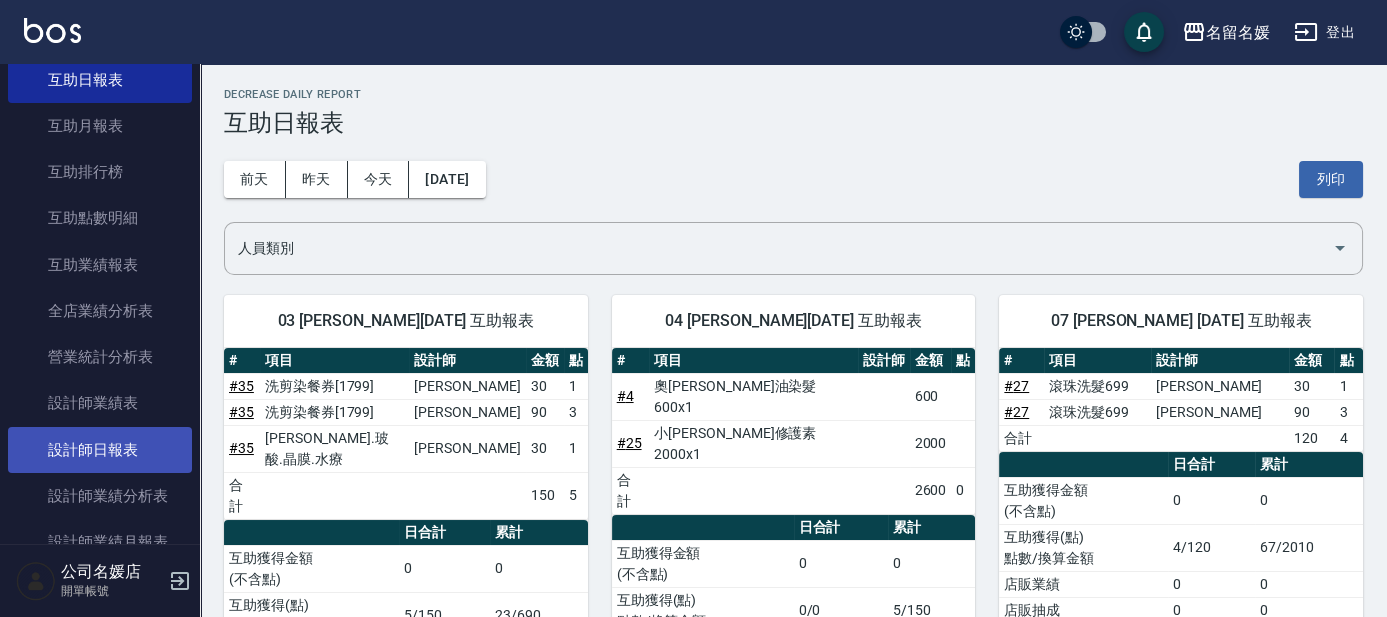 click on "設計師日報表" at bounding box center (100, 450) 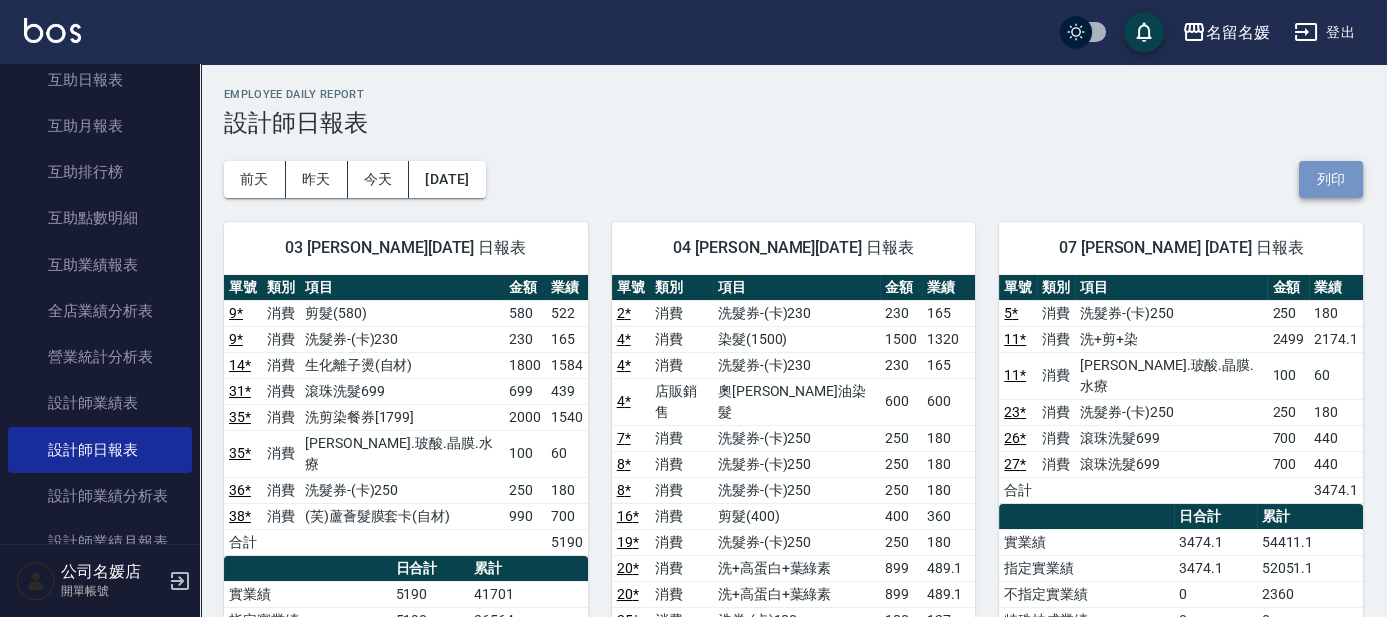 click on "列印" at bounding box center [1331, 179] 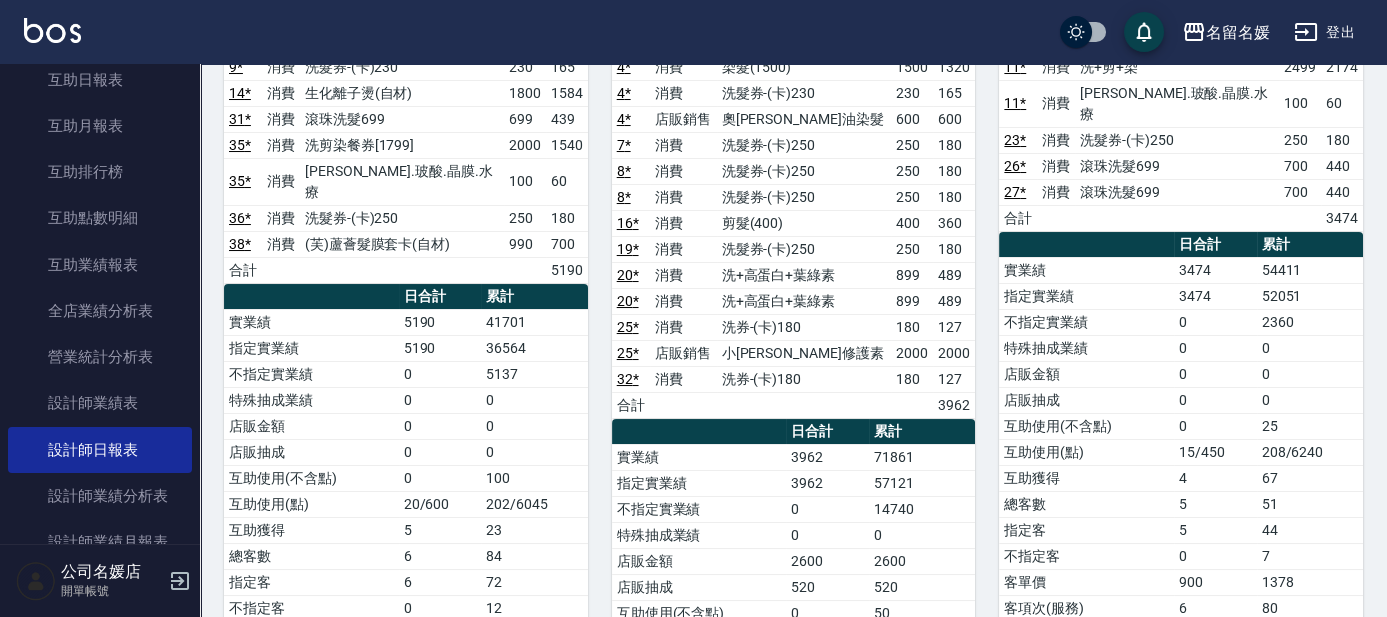 scroll, scrollTop: 363, scrollLeft: 0, axis: vertical 